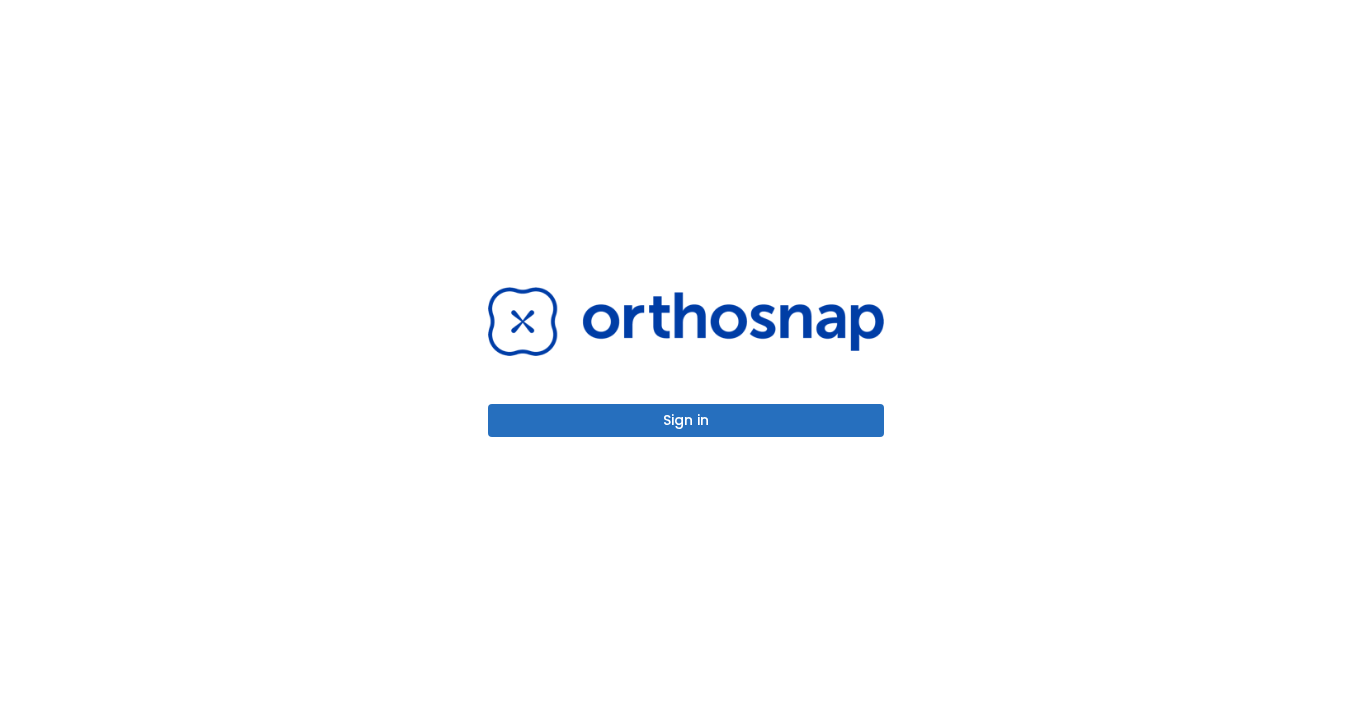 scroll, scrollTop: 0, scrollLeft: 0, axis: both 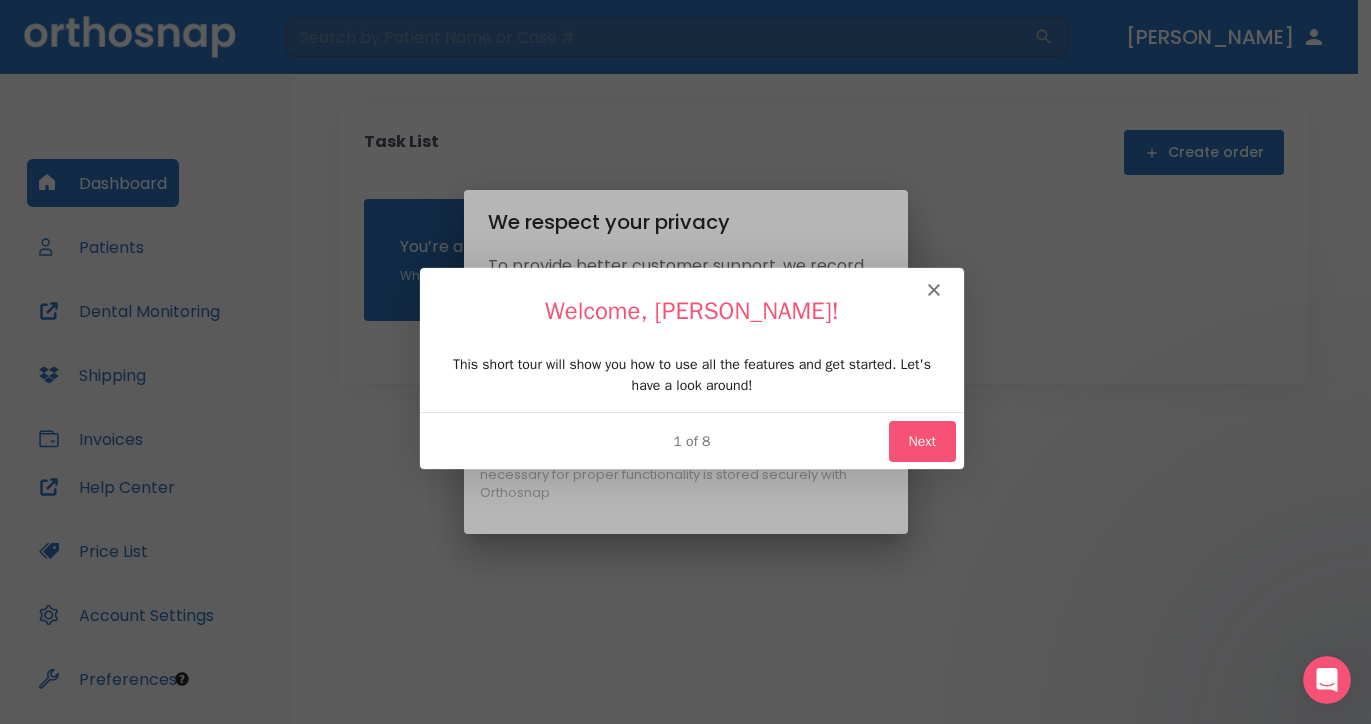 click on "Next" at bounding box center [920, 439] 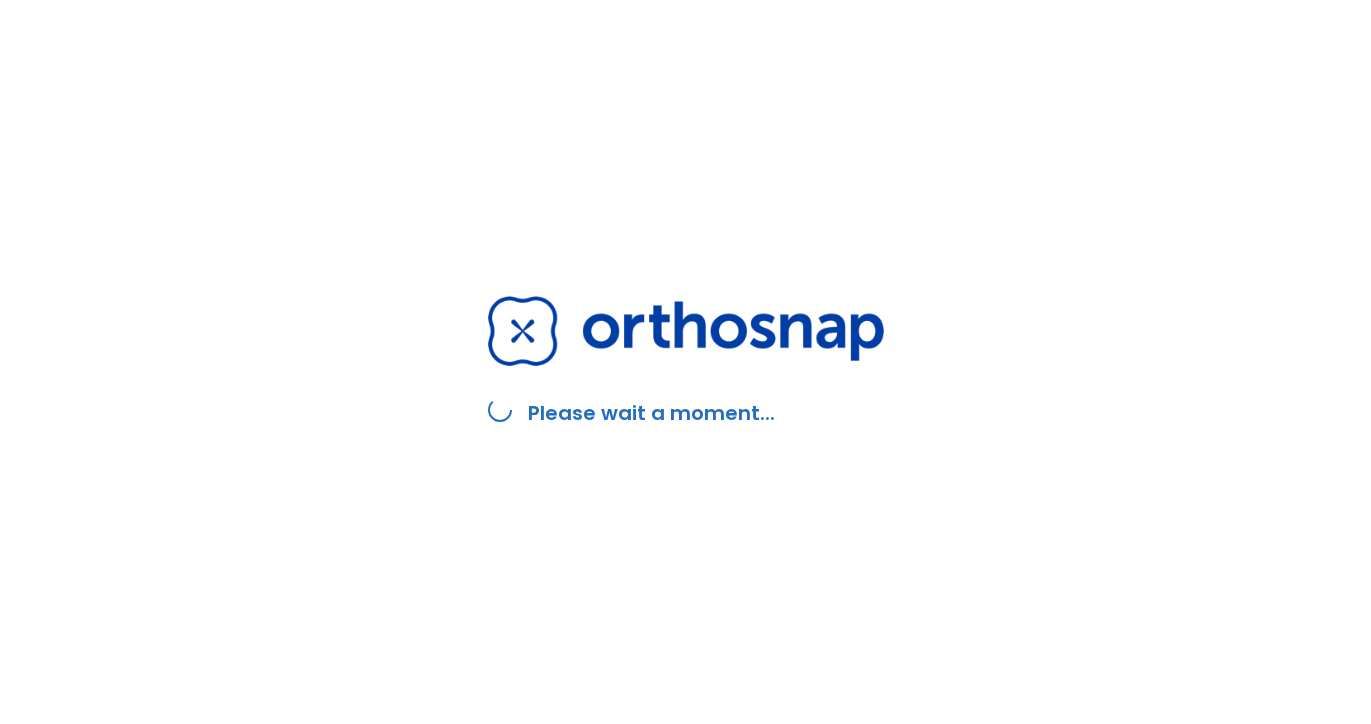 scroll, scrollTop: 0, scrollLeft: 0, axis: both 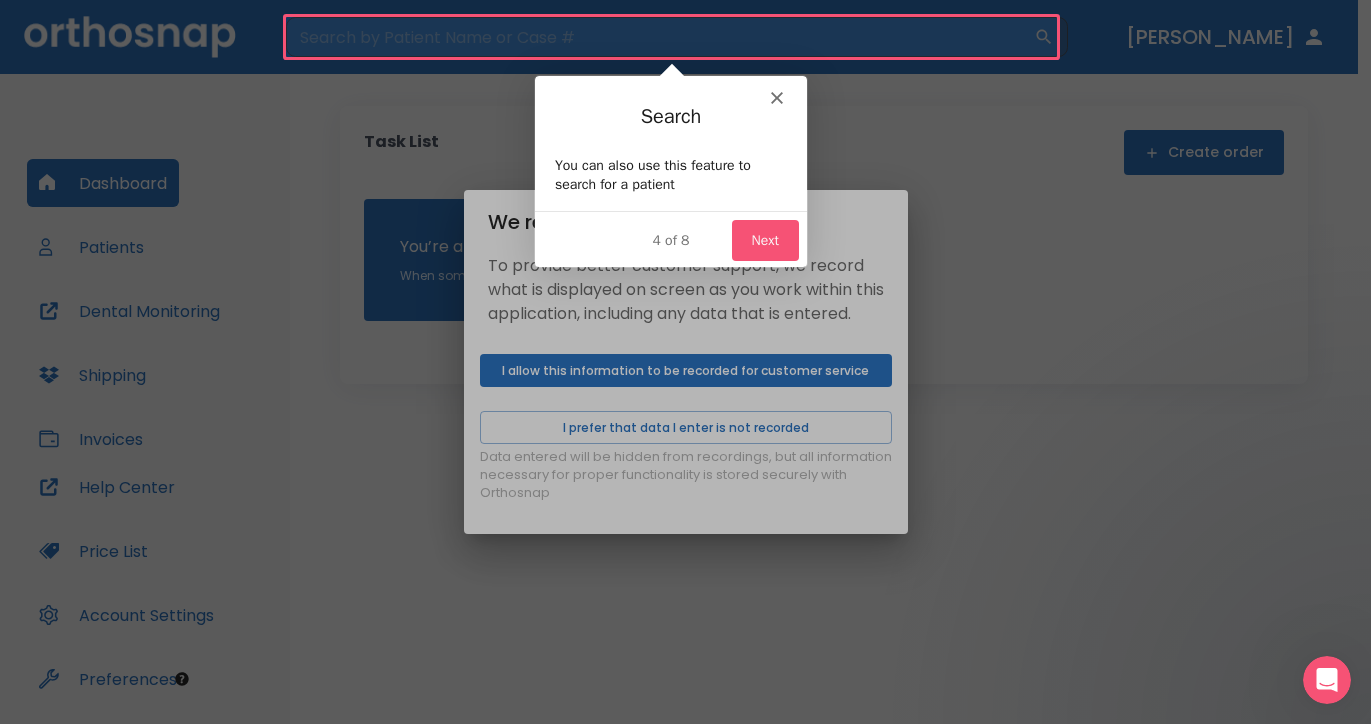 click at bounding box center (685, 362) 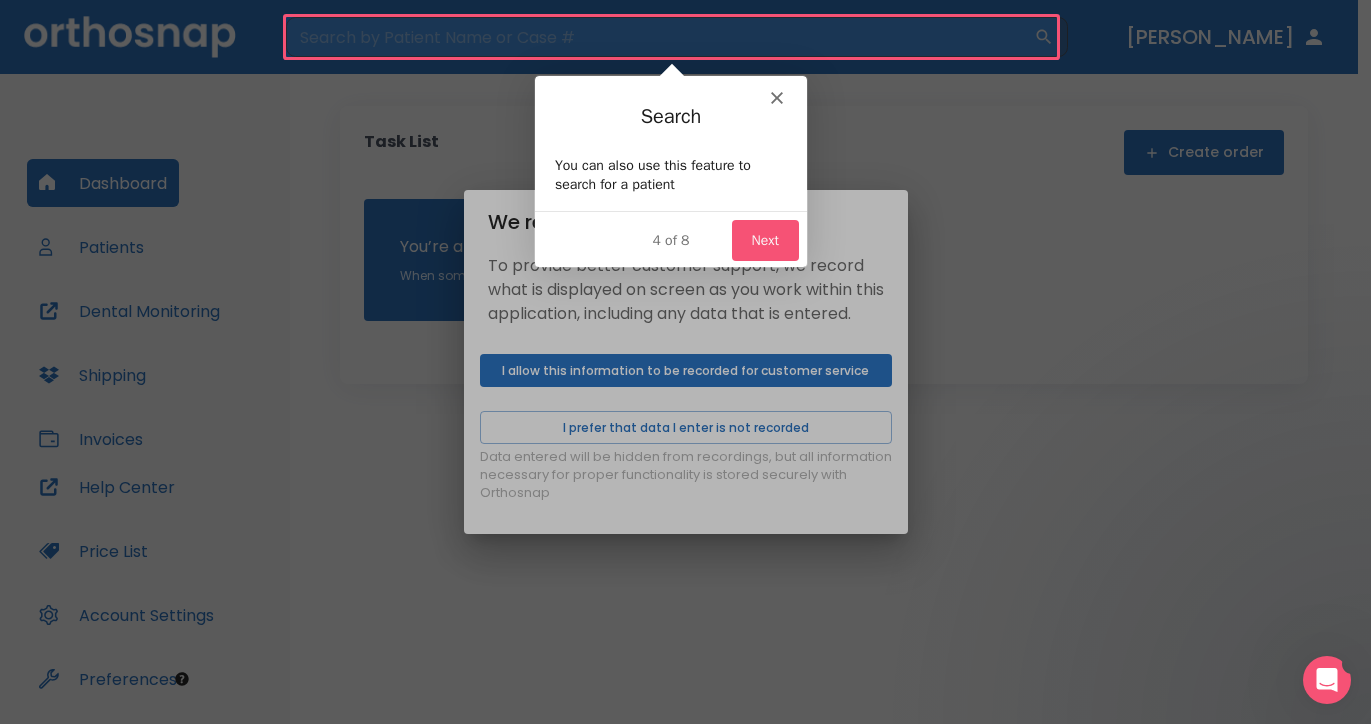 click on "Next" at bounding box center (764, 239) 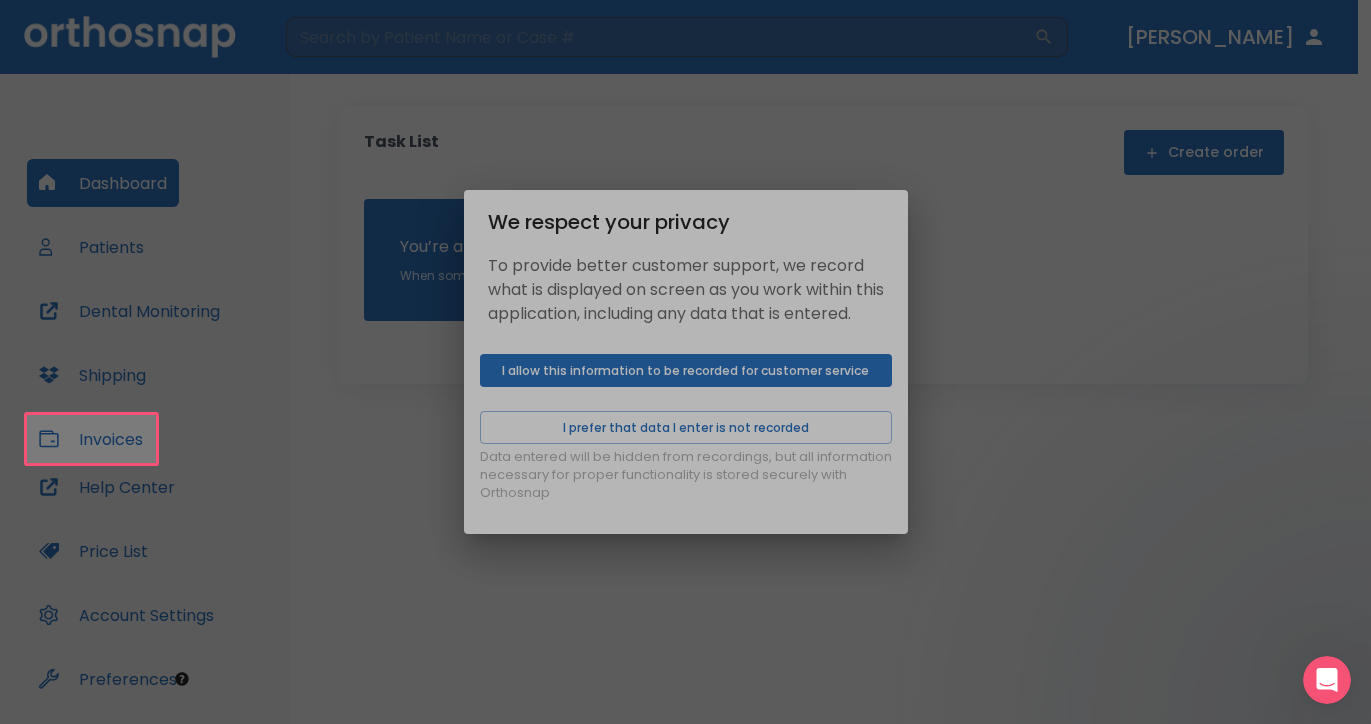 click at bounding box center (685, 362) 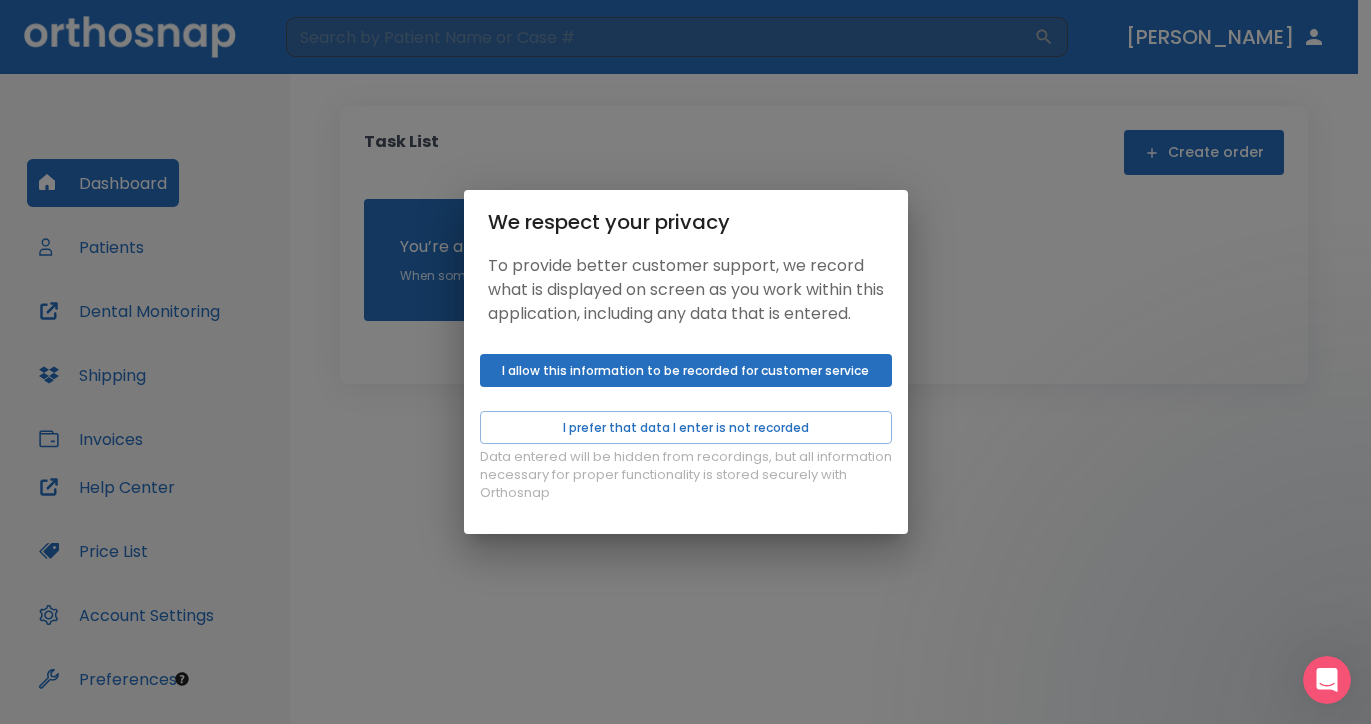 click on "I allow this information to be recorded for customer service" at bounding box center (686, 370) 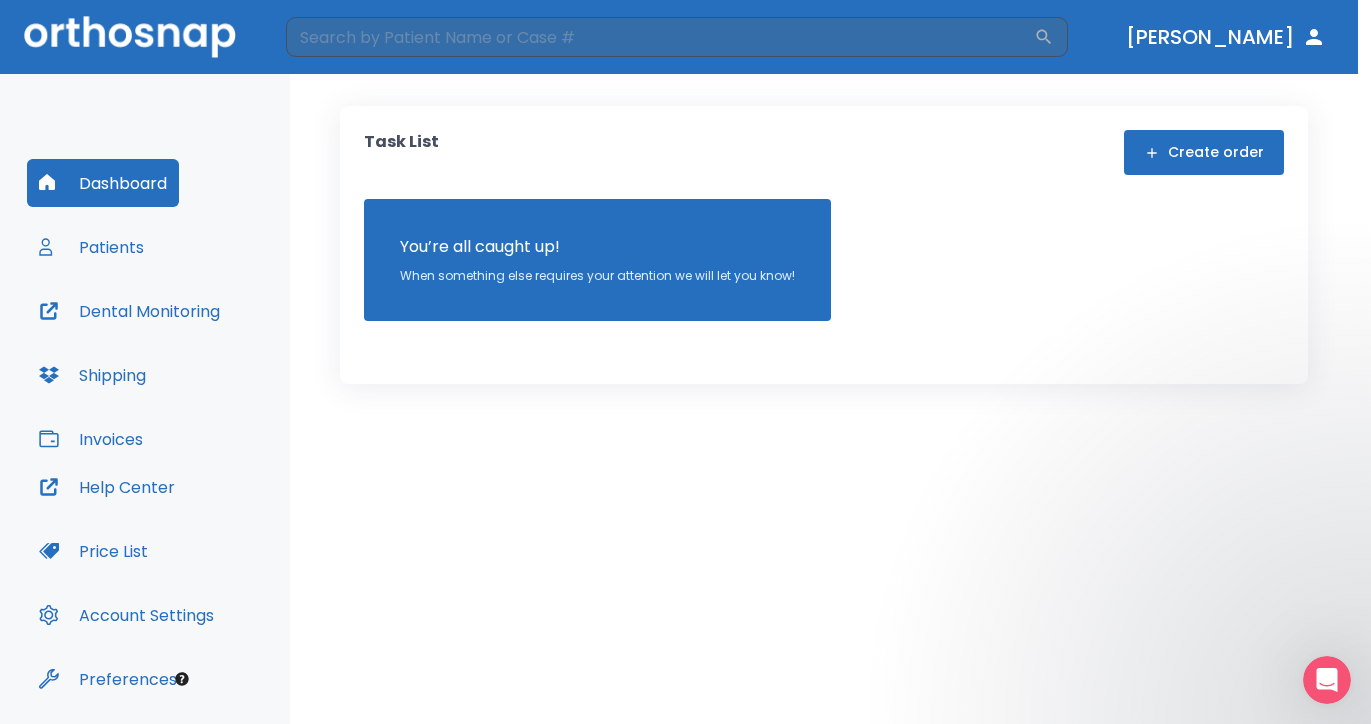 click on "We respect your privacy To provide better customer support, we record what is displayed on screen as you work within this application, including any data that is entered. Data entered will be hidden from recordings, but all information necessary for proper functionality is stored securely with Orthosnap I prefer that data I enter is not recorded I allow this information to be recorded for customer service" at bounding box center [685, 362] 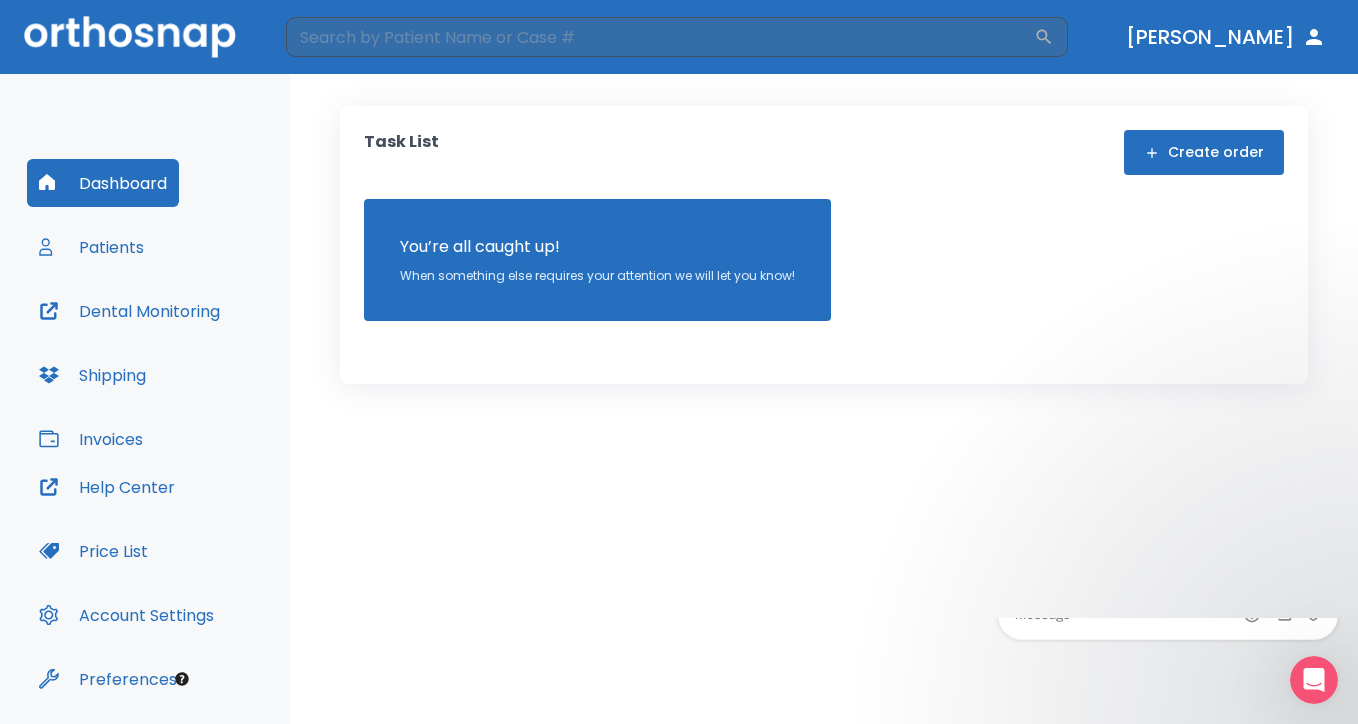 scroll, scrollTop: 0, scrollLeft: 0, axis: both 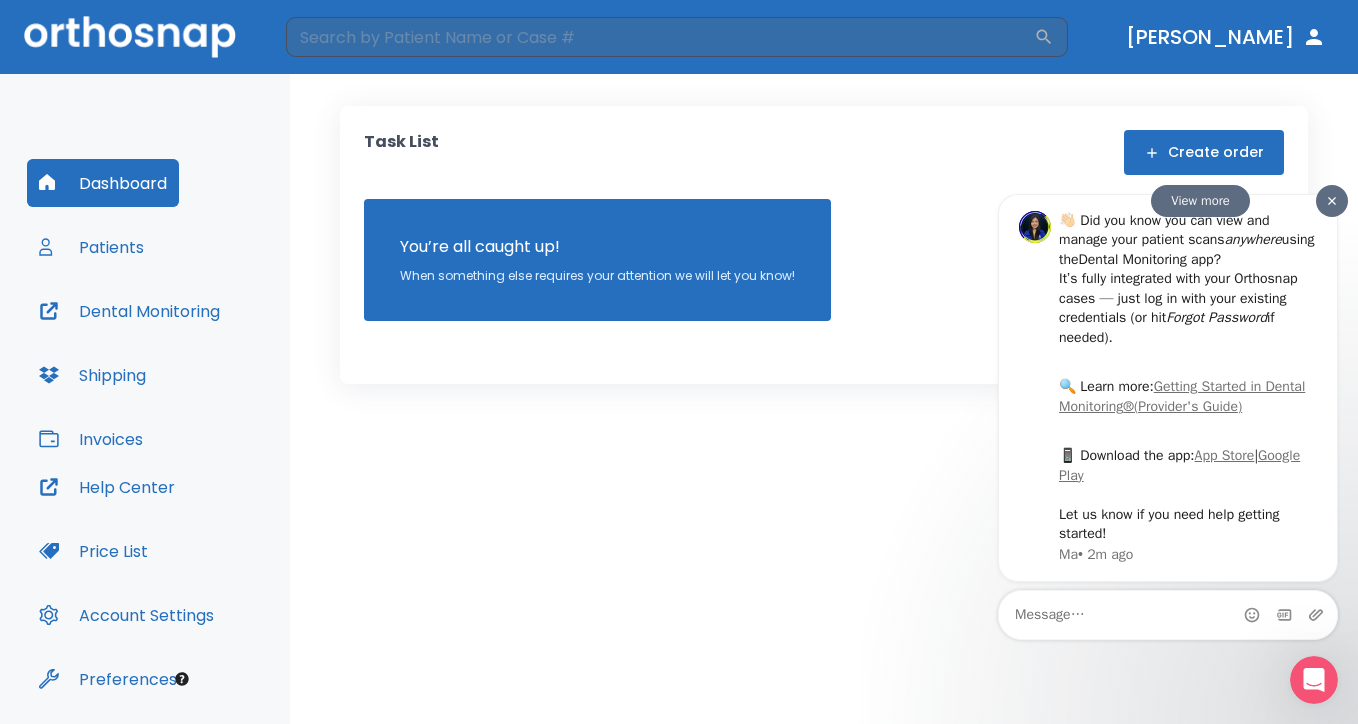 click at bounding box center [1332, 201] 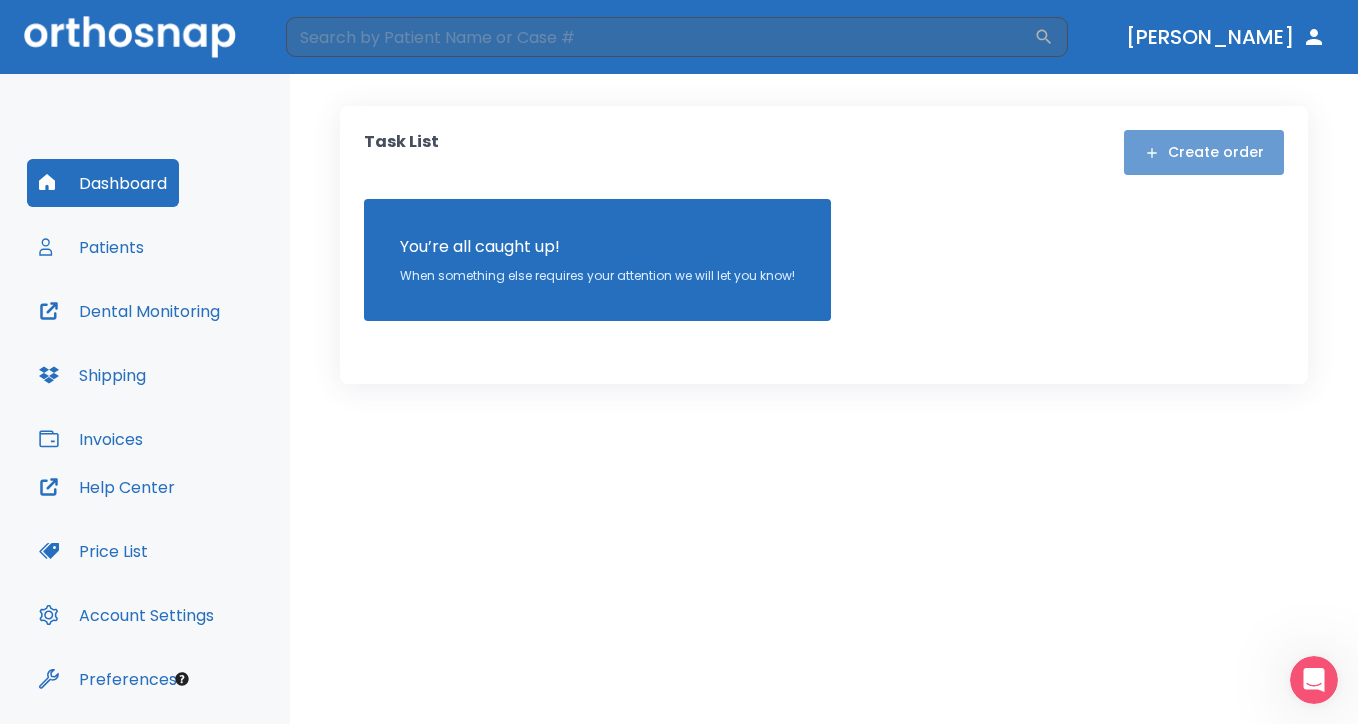 click on "Create order" at bounding box center [1204, 152] 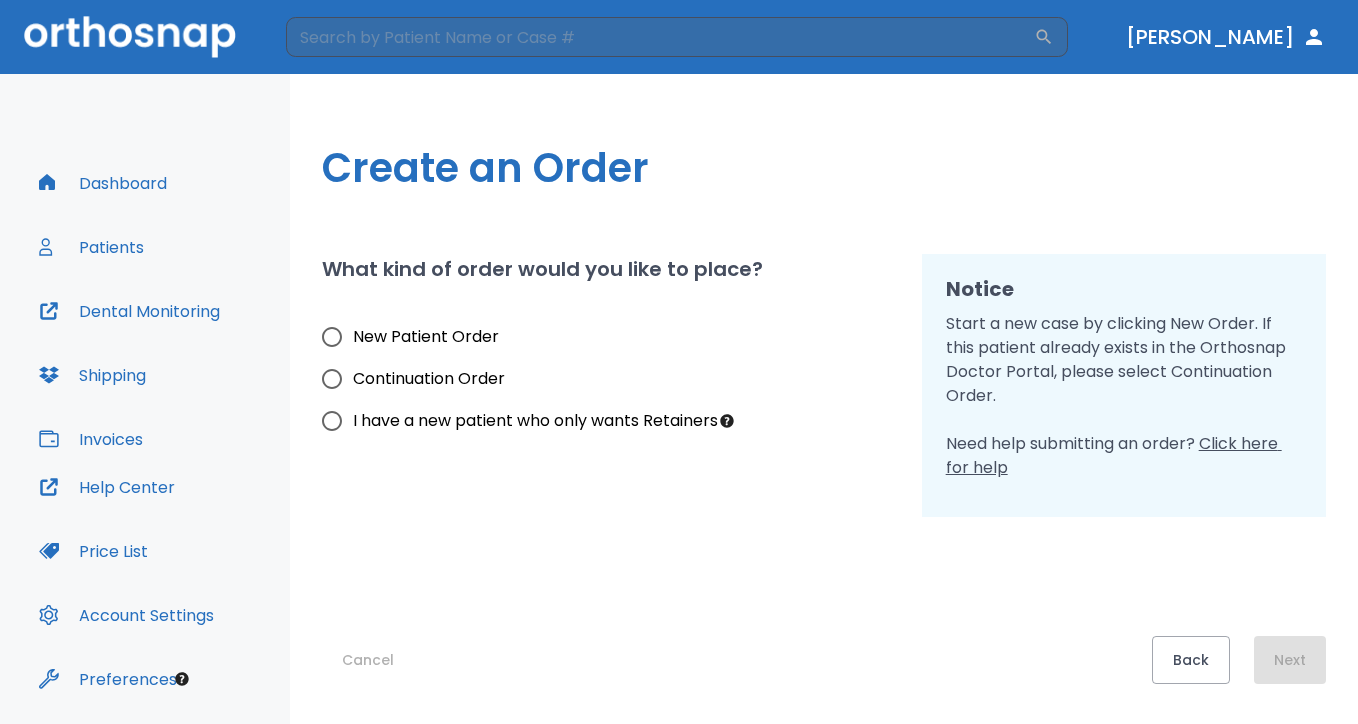 click on "New Patient Order" at bounding box center [332, 337] 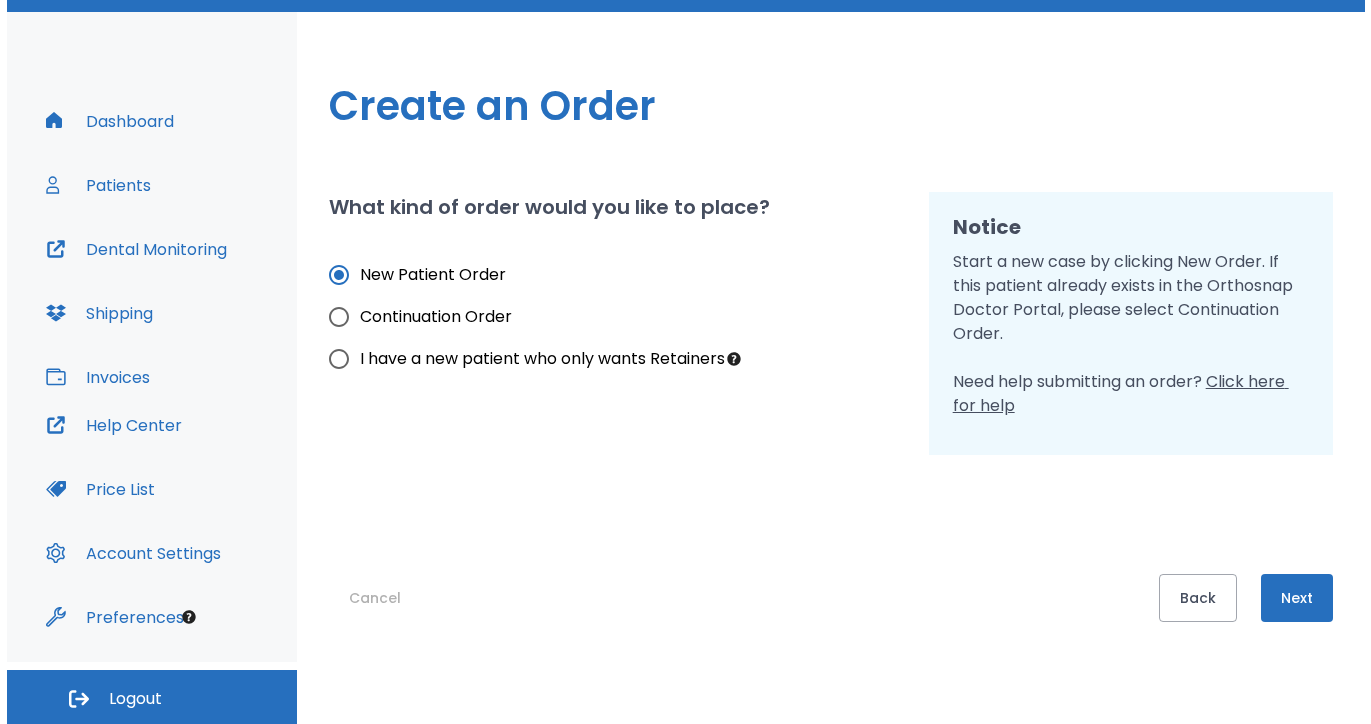 scroll, scrollTop: 62, scrollLeft: 0, axis: vertical 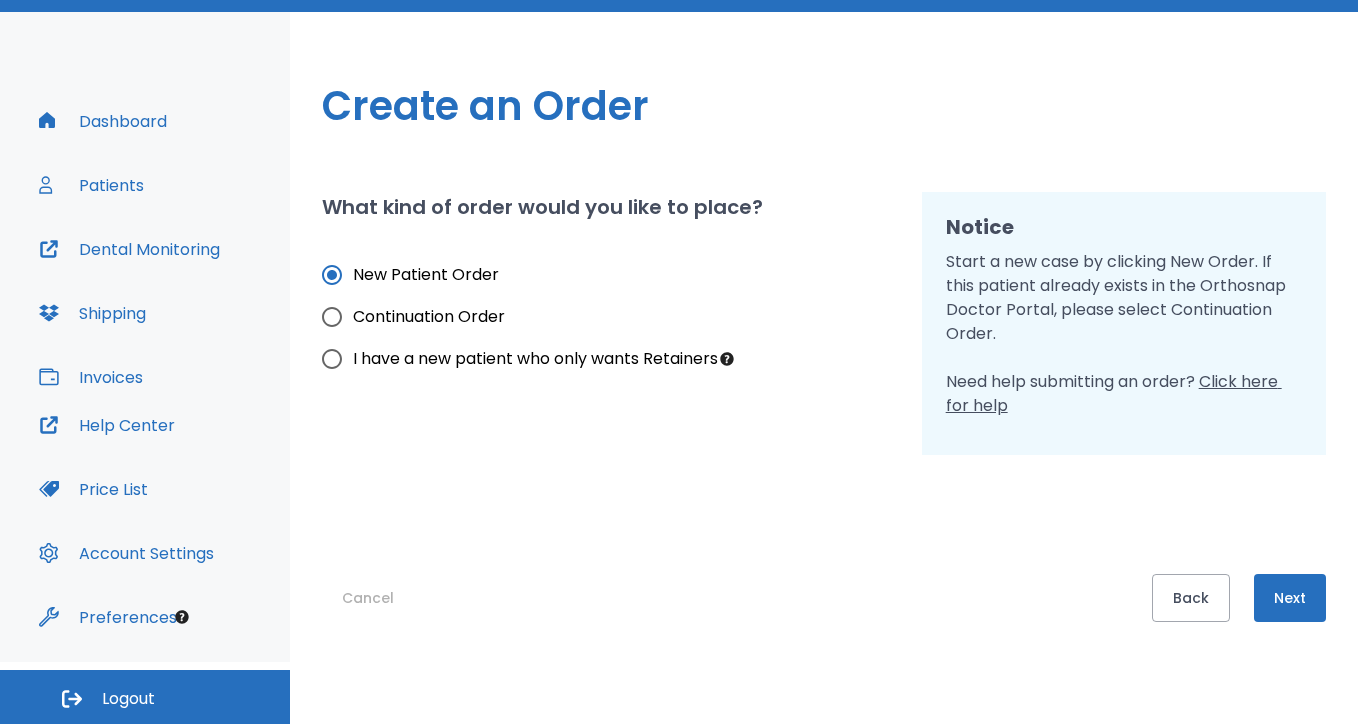 click on "Next" at bounding box center [1290, 598] 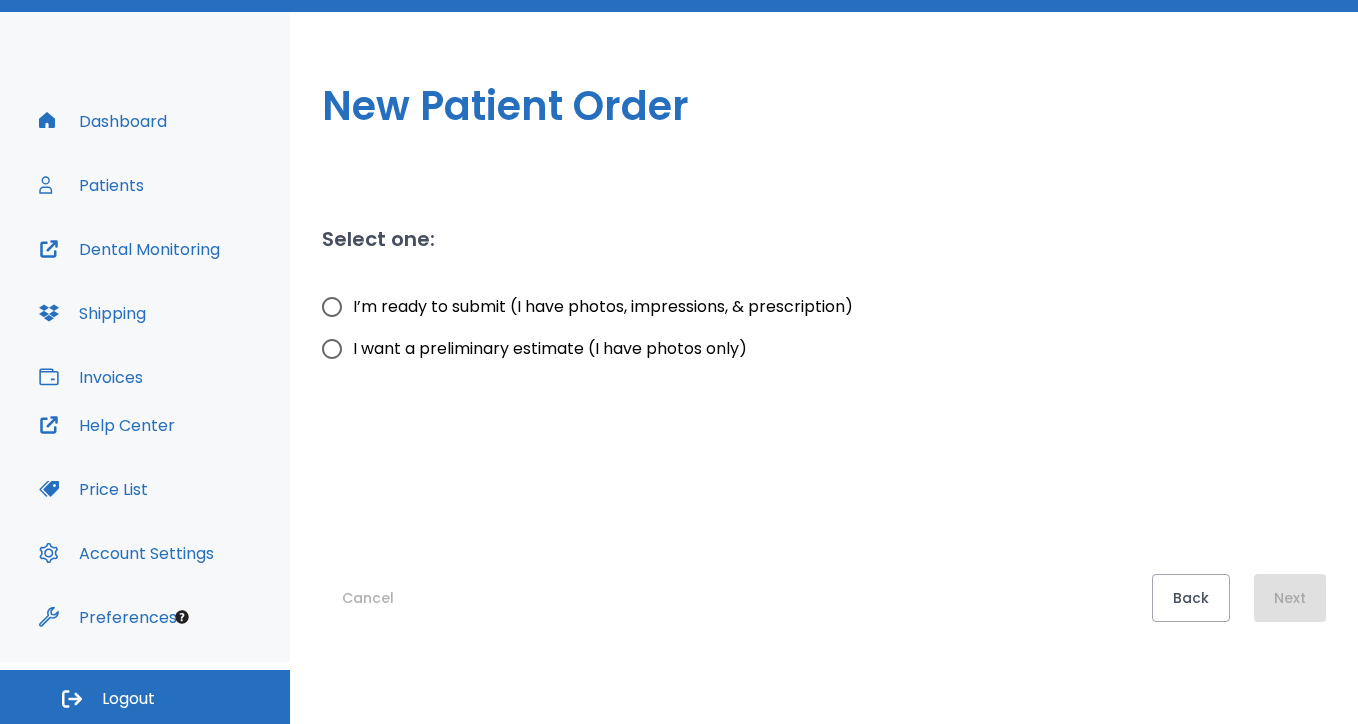 click on "I’m ready to submit (I have photos, impressions, & prescription)" at bounding box center [332, 307] 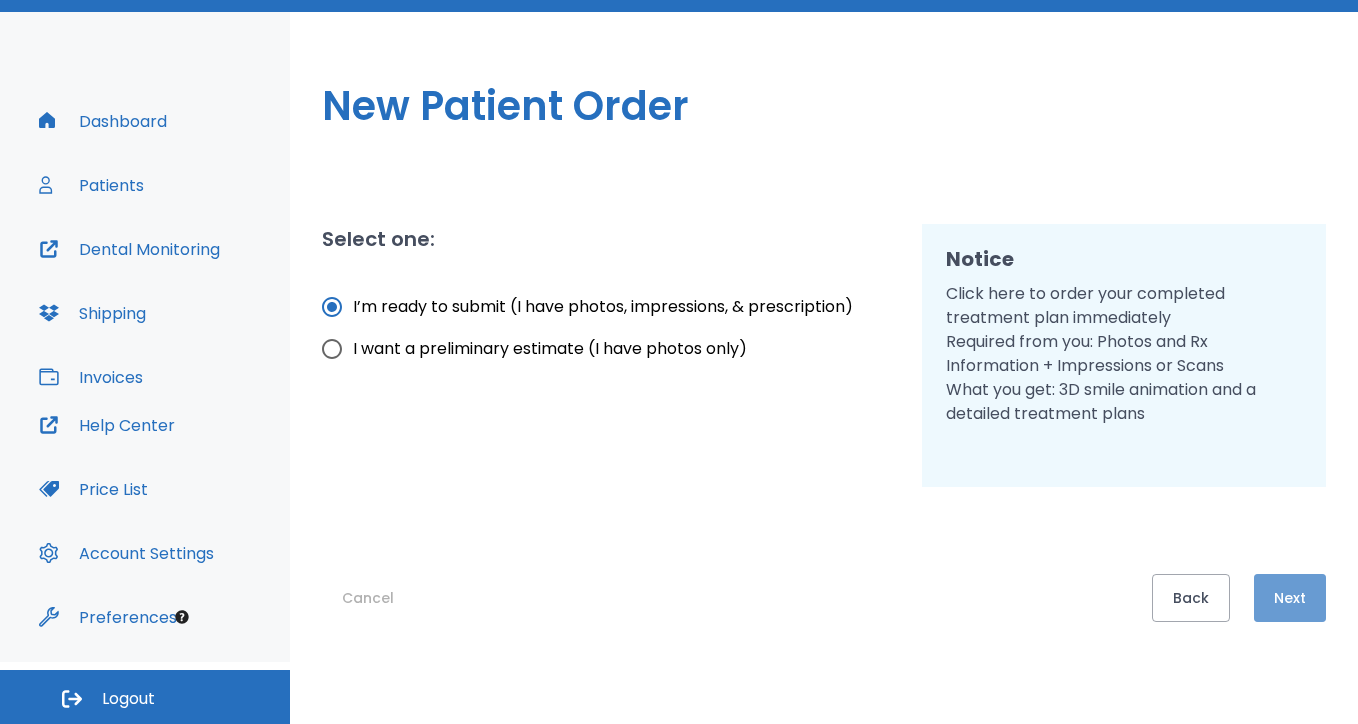 click on "Next" at bounding box center (1290, 598) 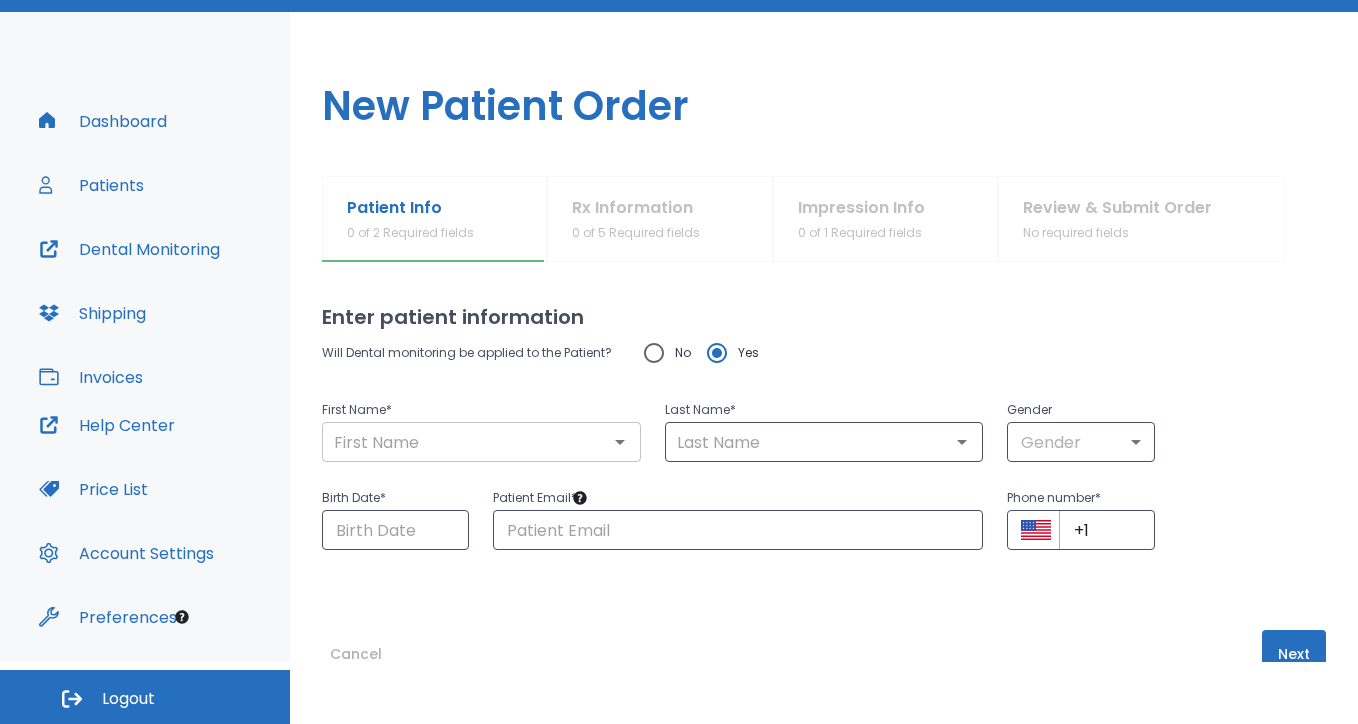click at bounding box center (481, 442) 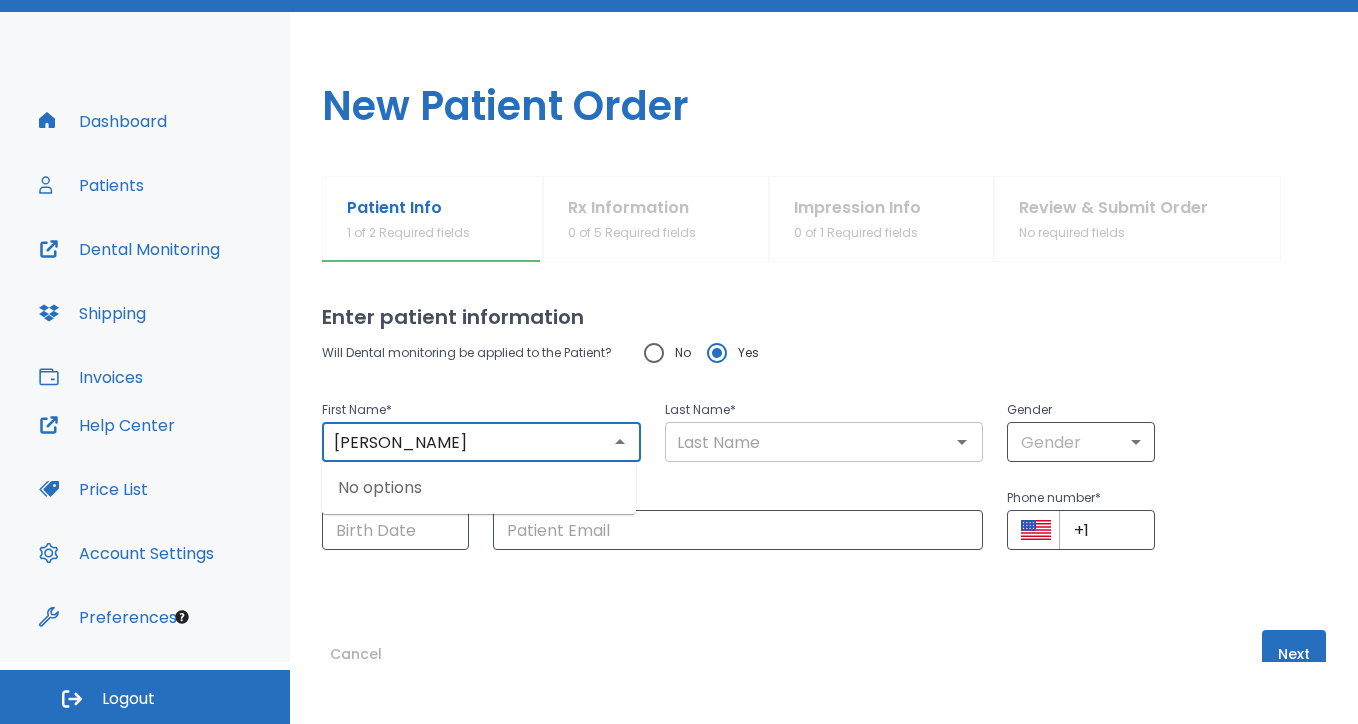 type on "[PERSON_NAME]" 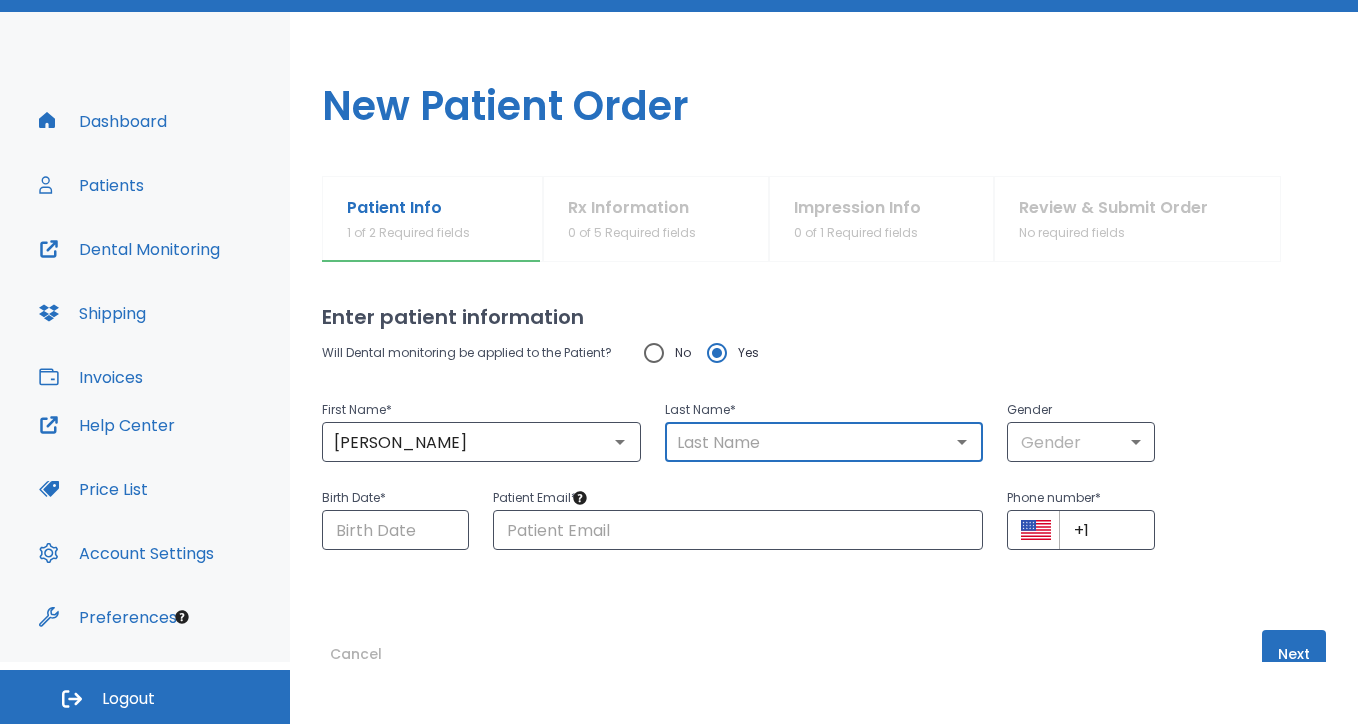 click at bounding box center [824, 442] 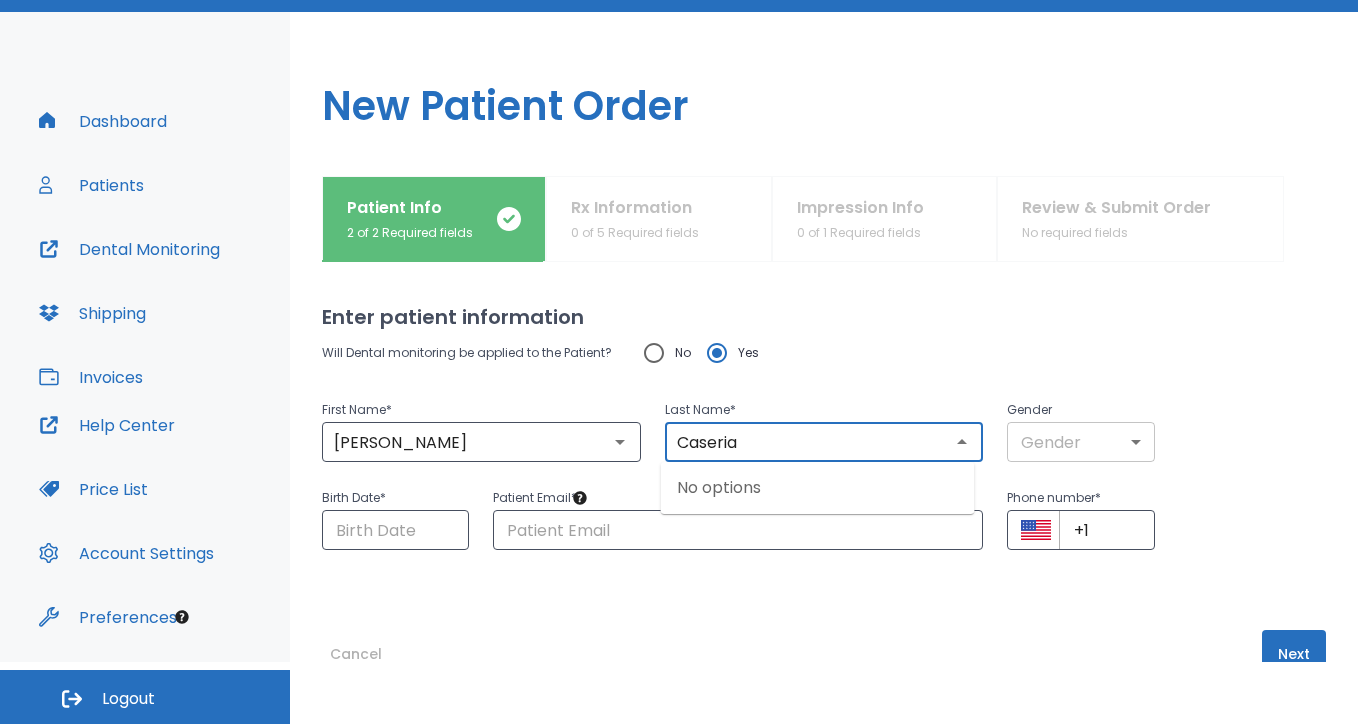 type on "Caseria" 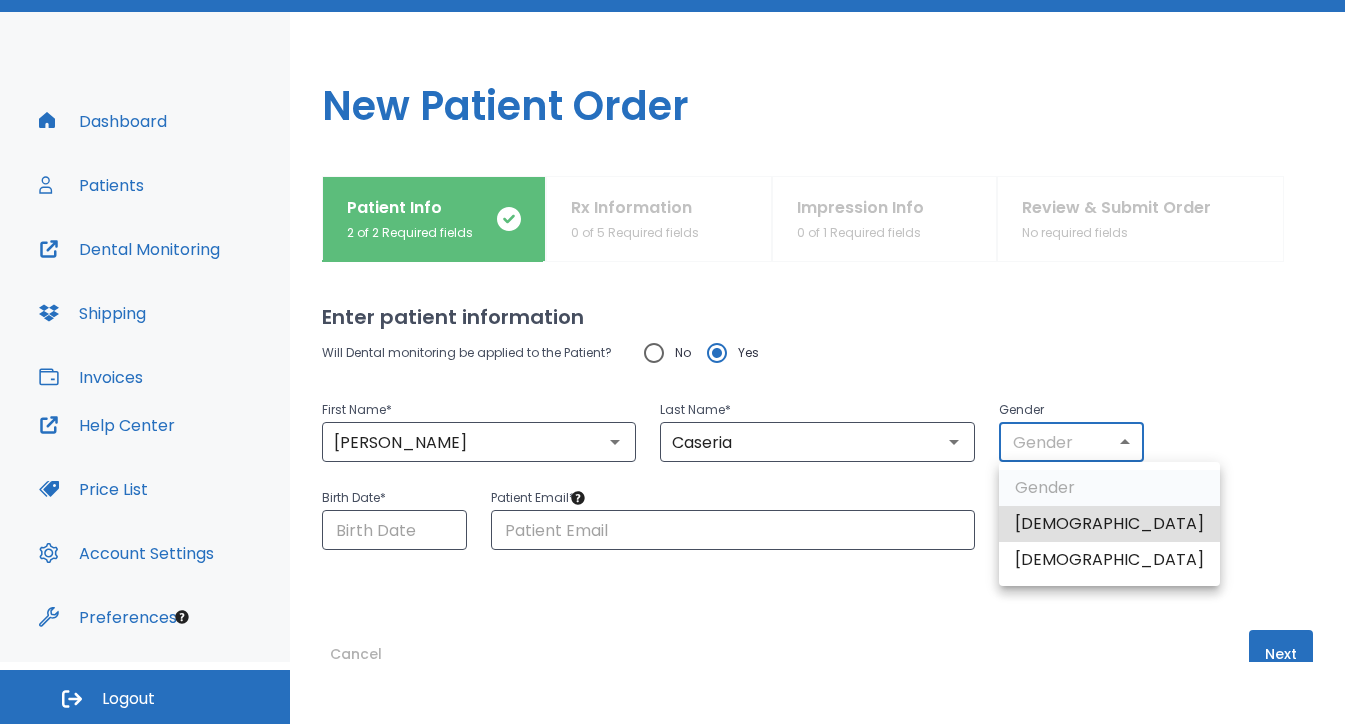 click on "​ [PERSON_NAME] Dashboard Patients Dental Monitoring Shipping Invoices Help Center Price List Account Settings Preferences Logout Uploading files and placing your order. One moment, please. New Patient Order Patient Info 2 of 2 Required fields Rx Information 0 of 5 Required fields Impression Info 0 of 1 Required fields Review & Submit Order No required fields Enter patient information Will Dental monitoring be applied to the Patient? No Yes First Name * [PERSON_NAME] ​ Last Name * [PERSON_NAME] ​ Gender Gender ​ Birth Date * ​ Patient Email * ​ Phone number * ​ +1 ​ Cancel Next Gender [DEMOGRAPHIC_DATA] [DEMOGRAPHIC_DATA]" at bounding box center [679, 300] 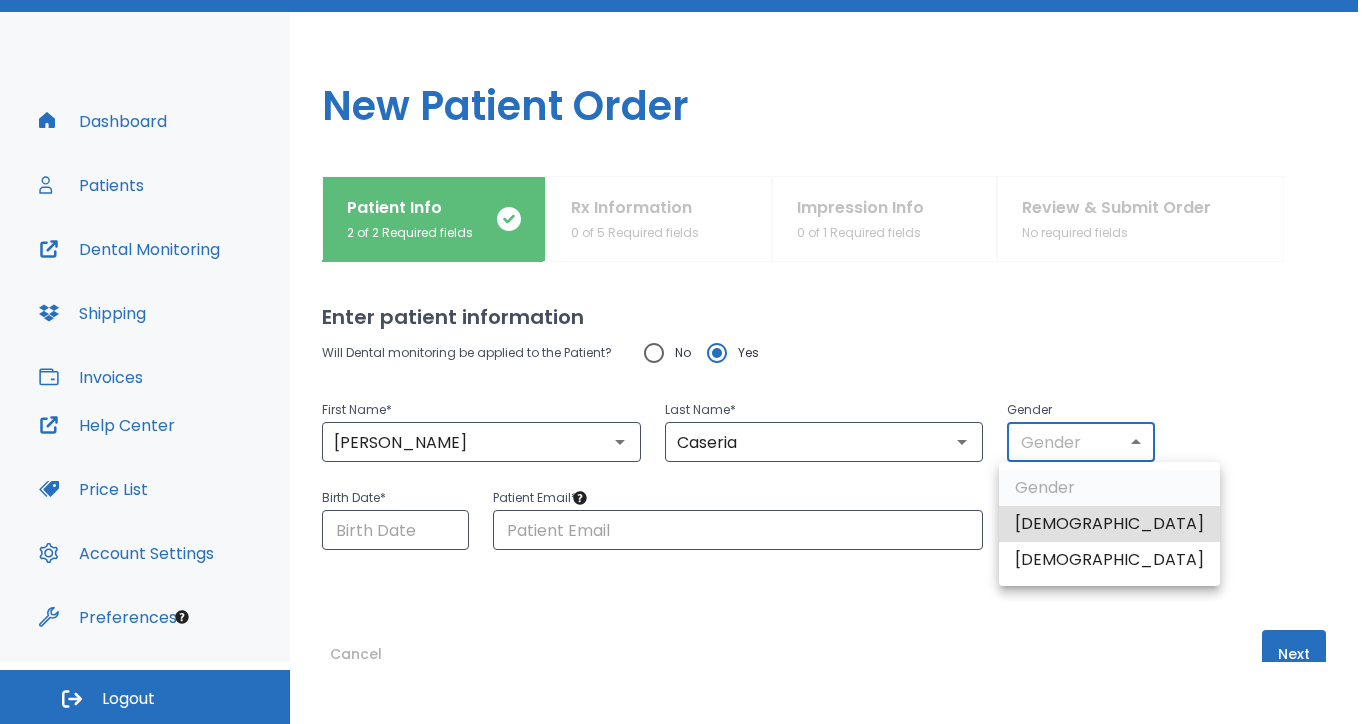 click on "[DEMOGRAPHIC_DATA]" at bounding box center [1109, 560] 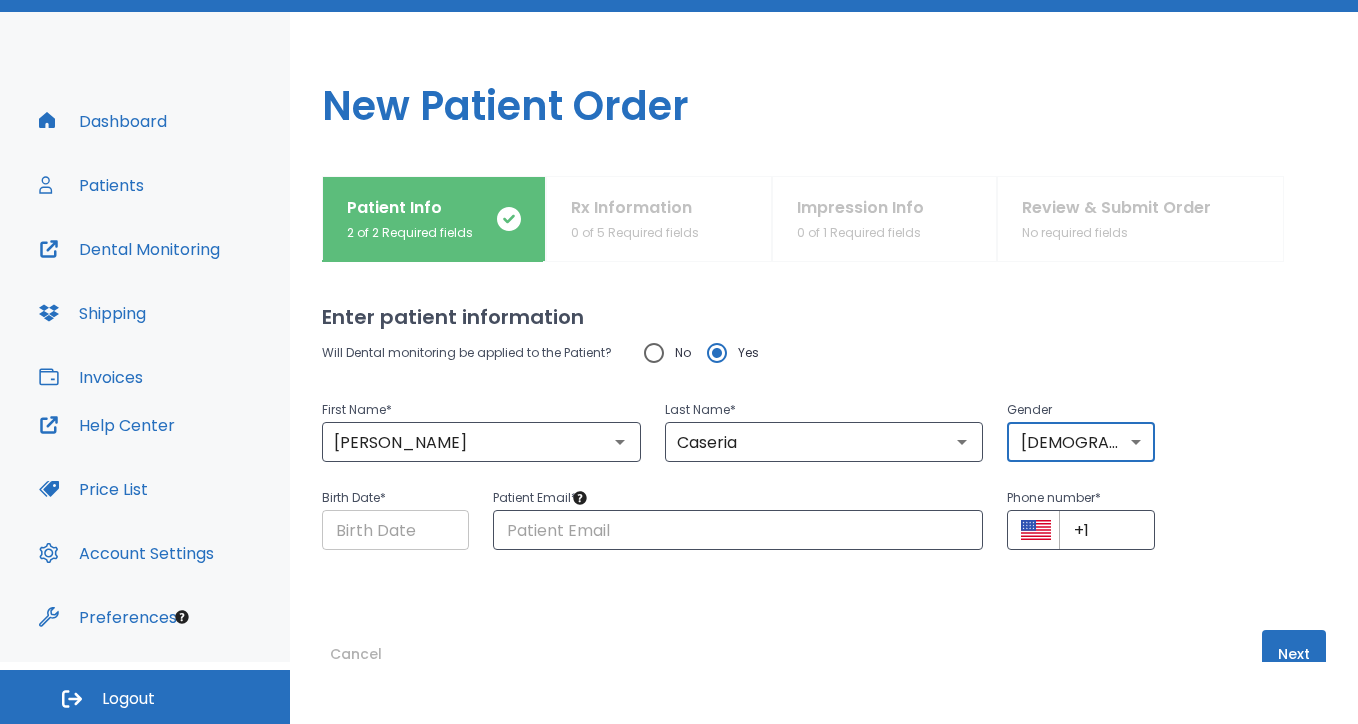 click at bounding box center [395, 530] 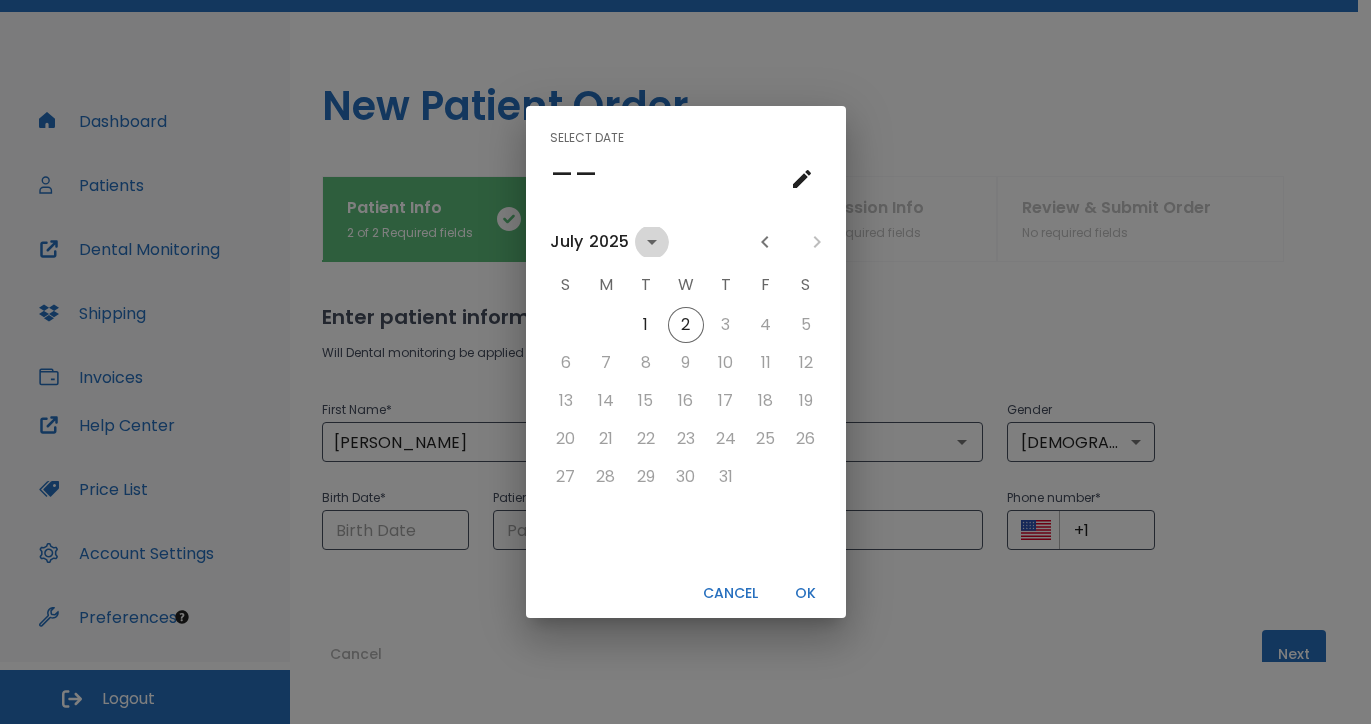 click 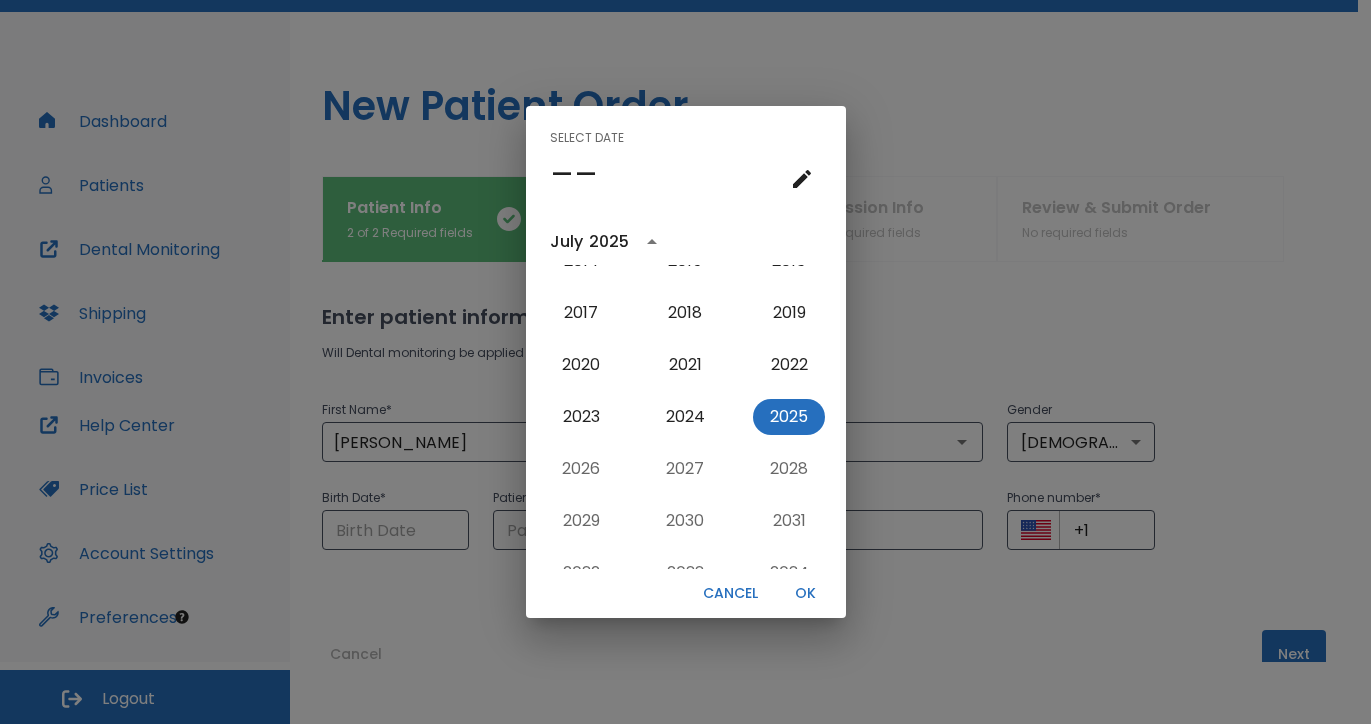 click 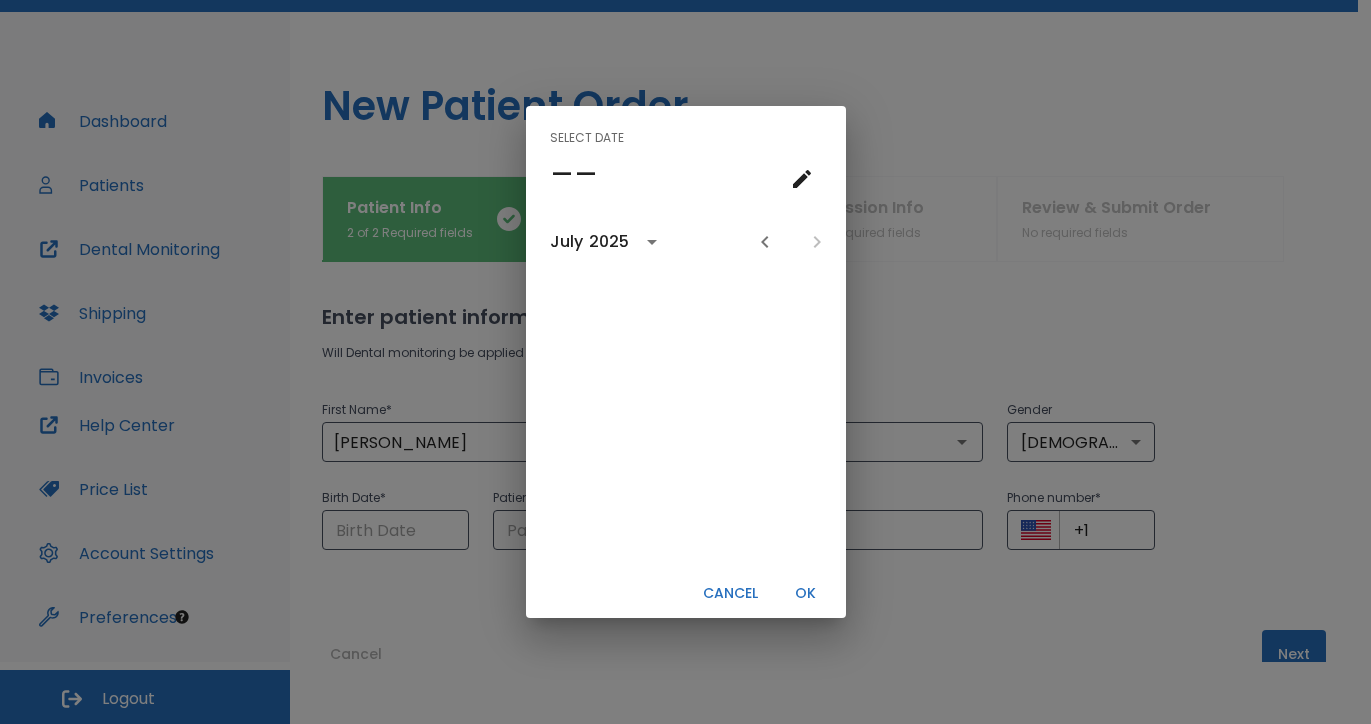 scroll, scrollTop: 0, scrollLeft: 0, axis: both 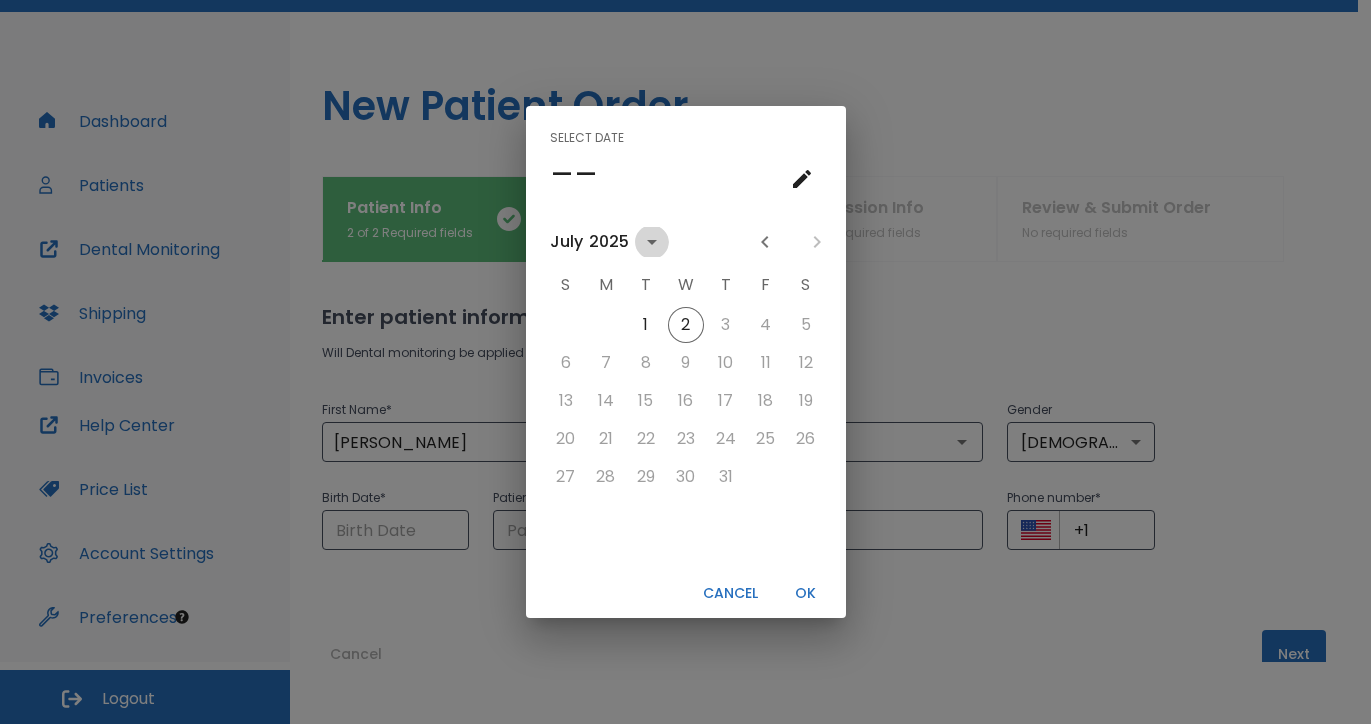 click 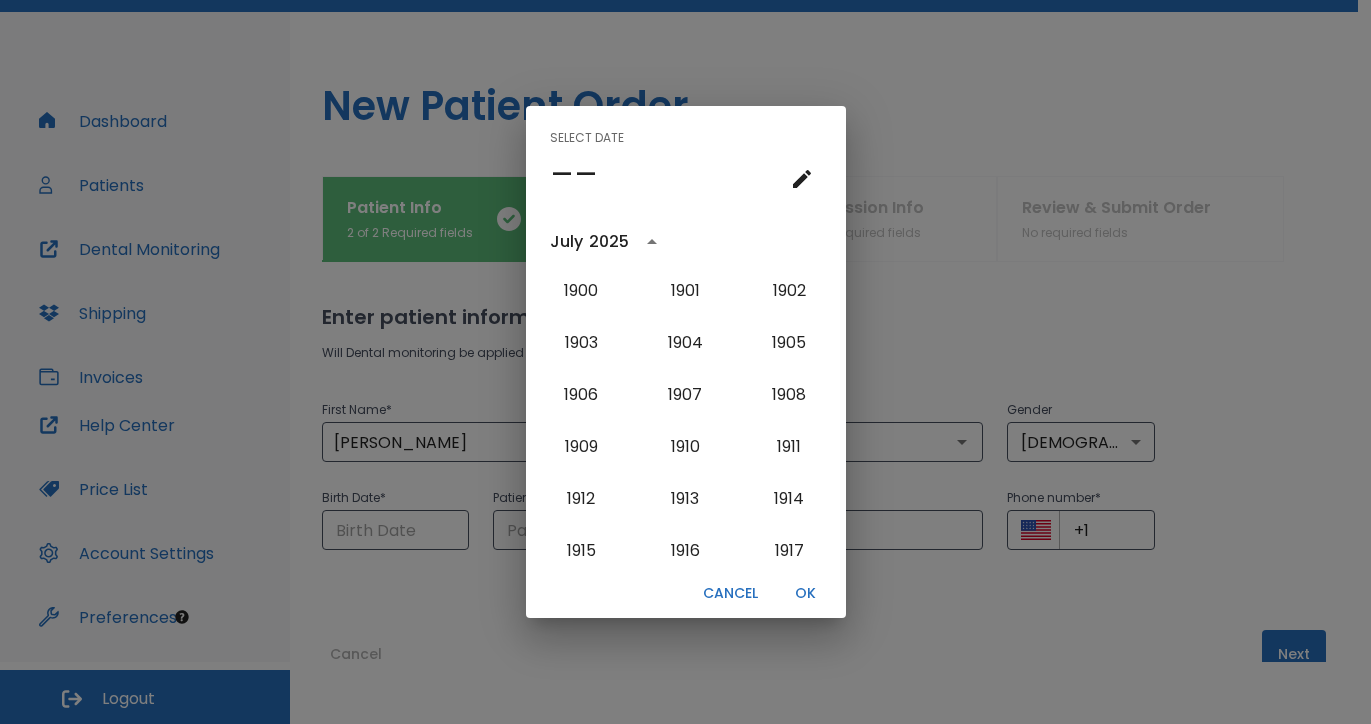 scroll, scrollTop: 2006, scrollLeft: 0, axis: vertical 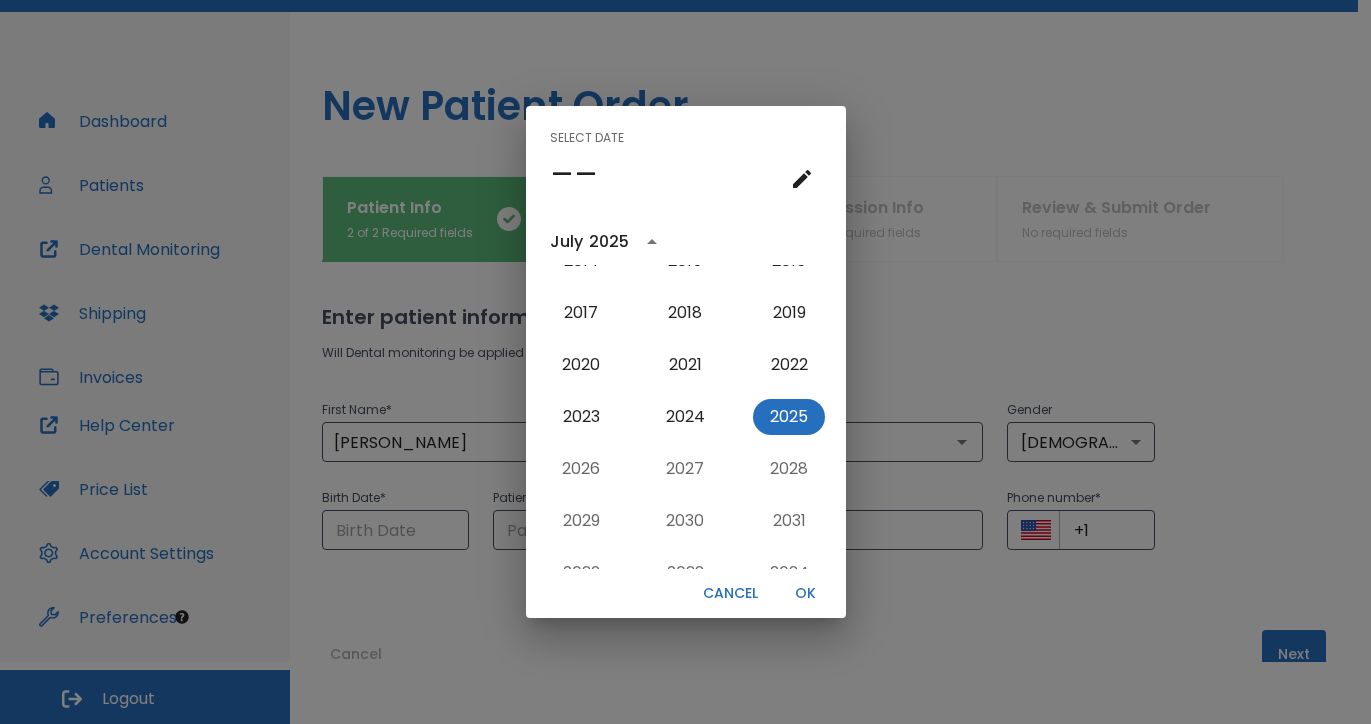 click on "July" at bounding box center [566, 242] 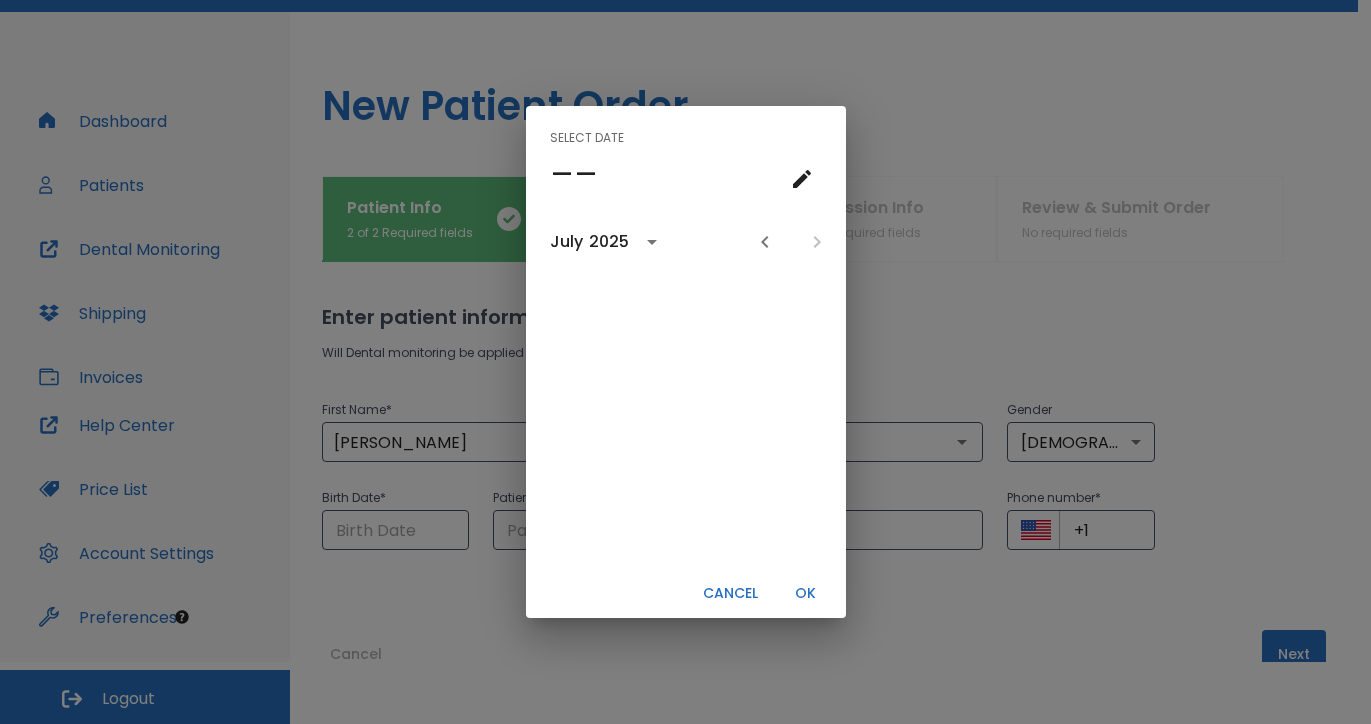 scroll, scrollTop: 0, scrollLeft: 0, axis: both 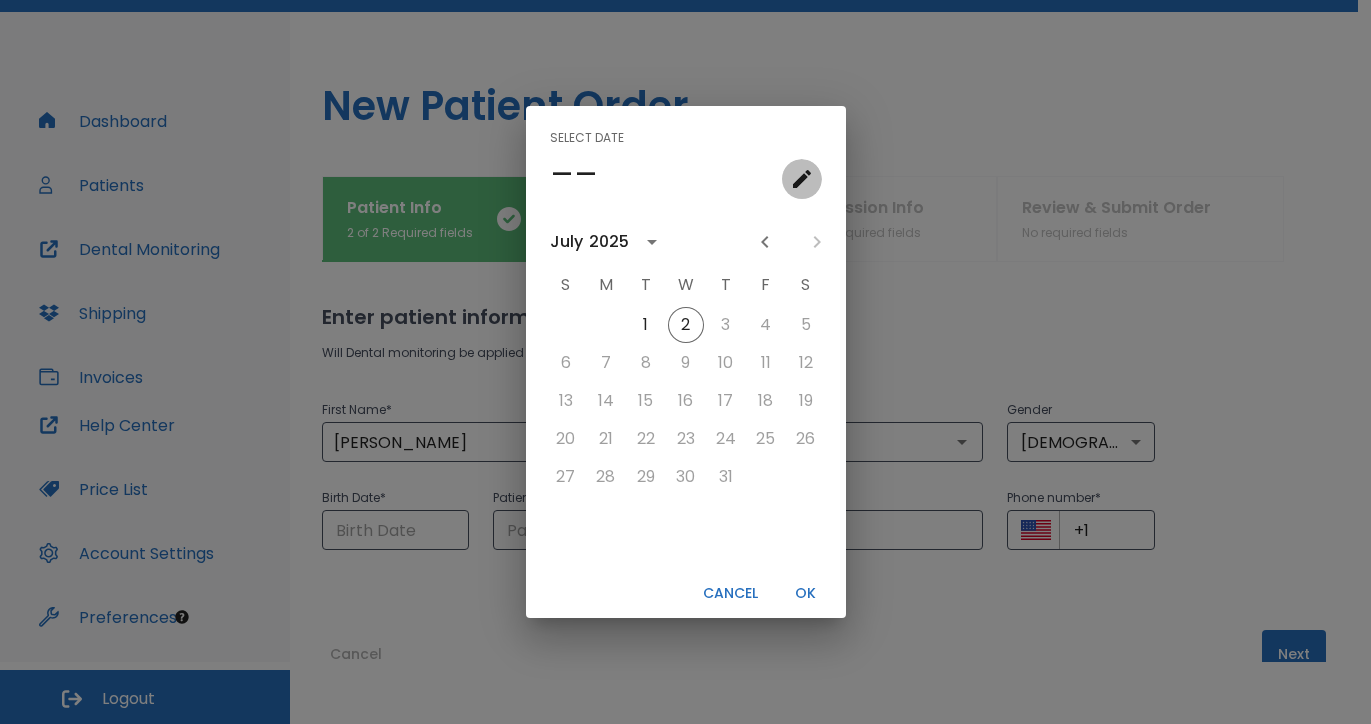 click 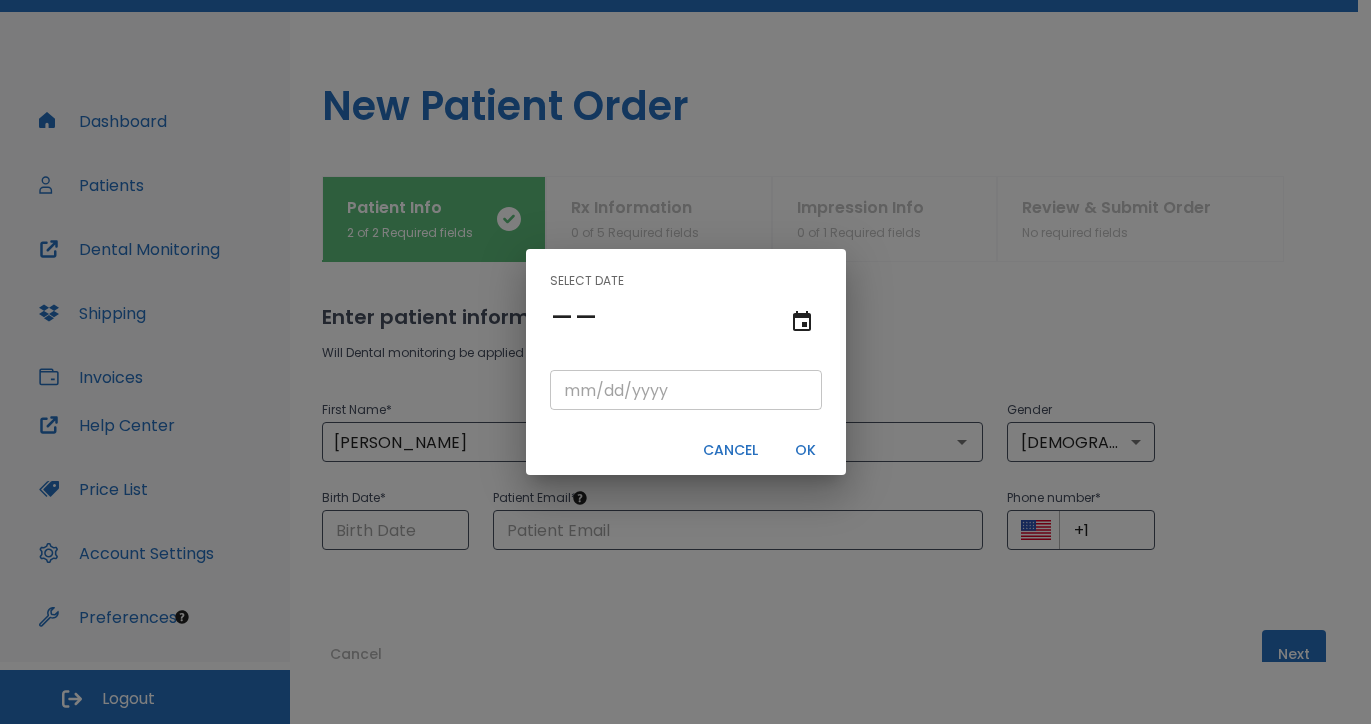 click at bounding box center [686, 390] 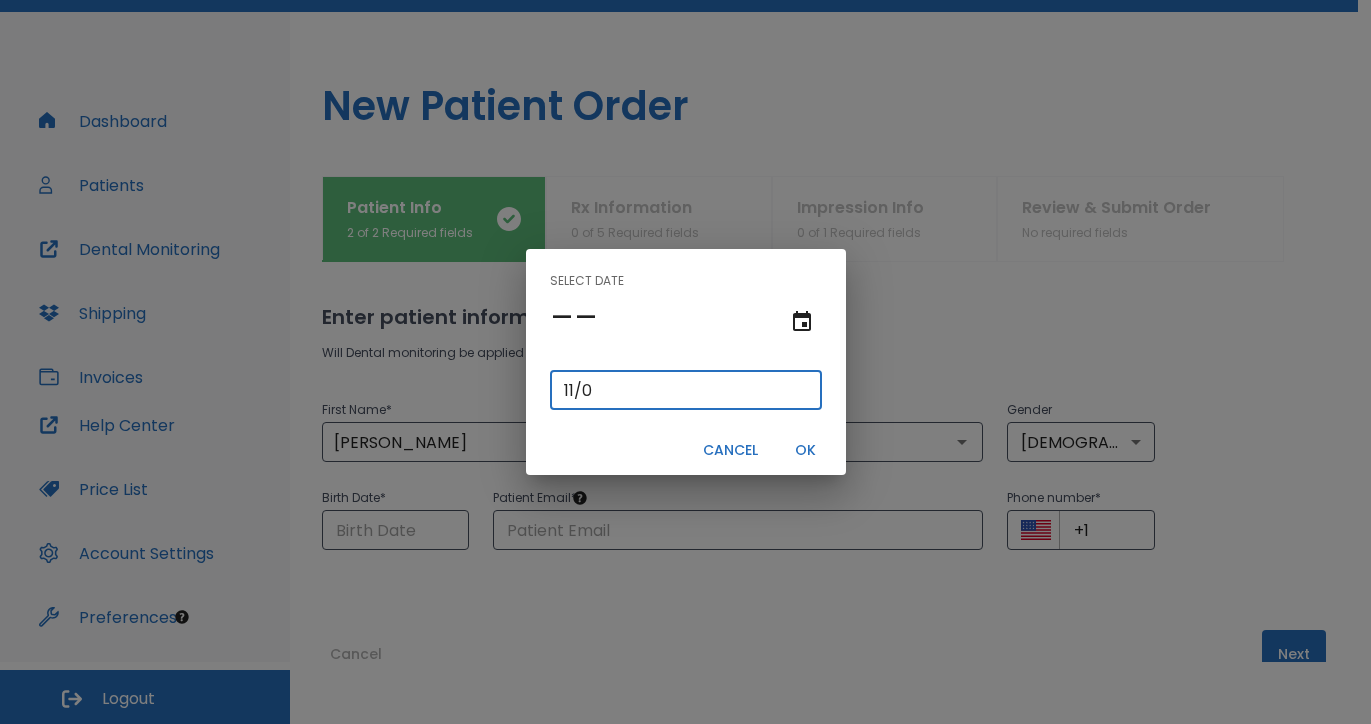 type on "11/04/" 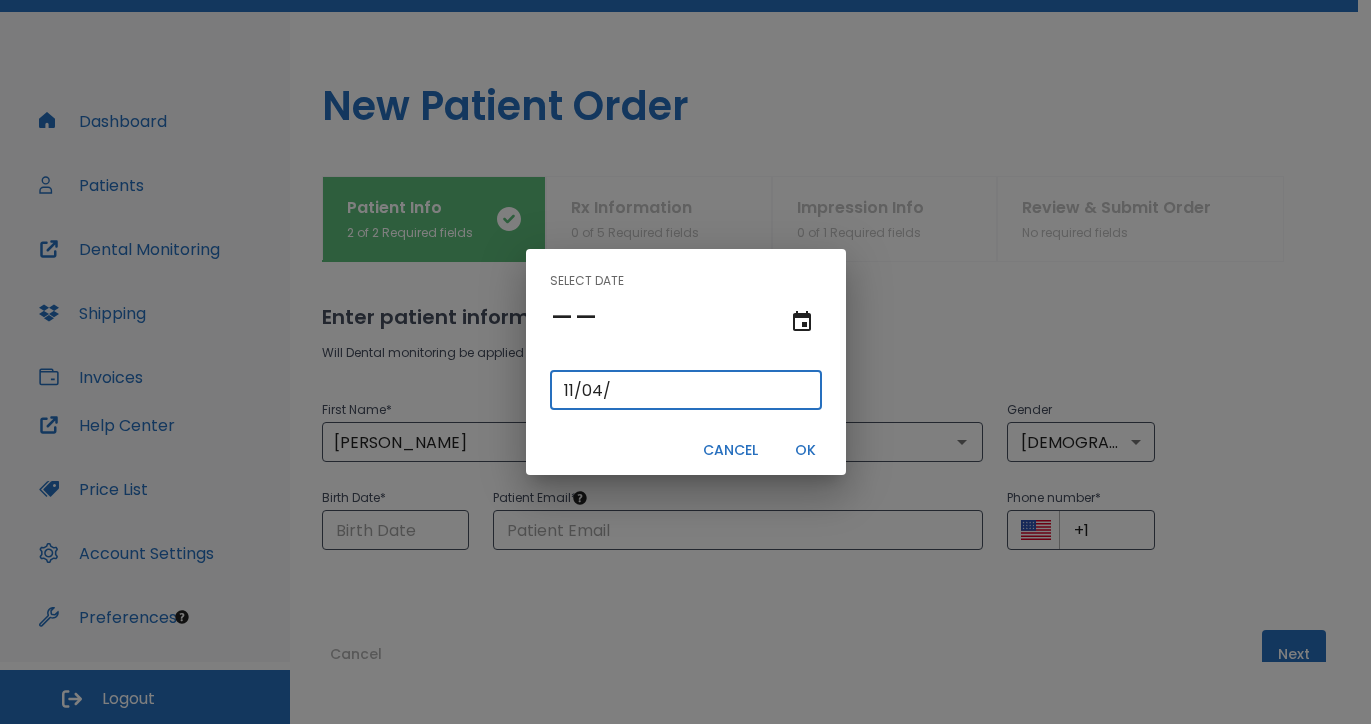 type on "11/04/0002" 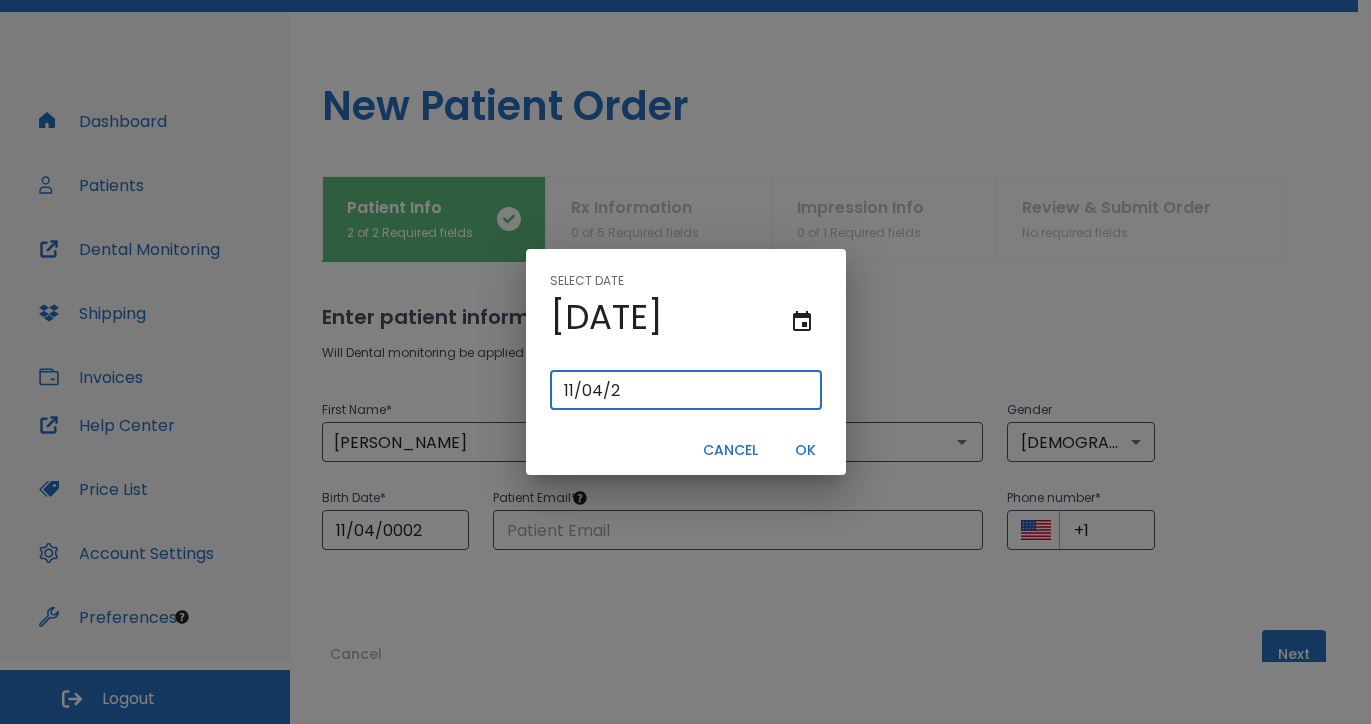 type on "11/04/0020" 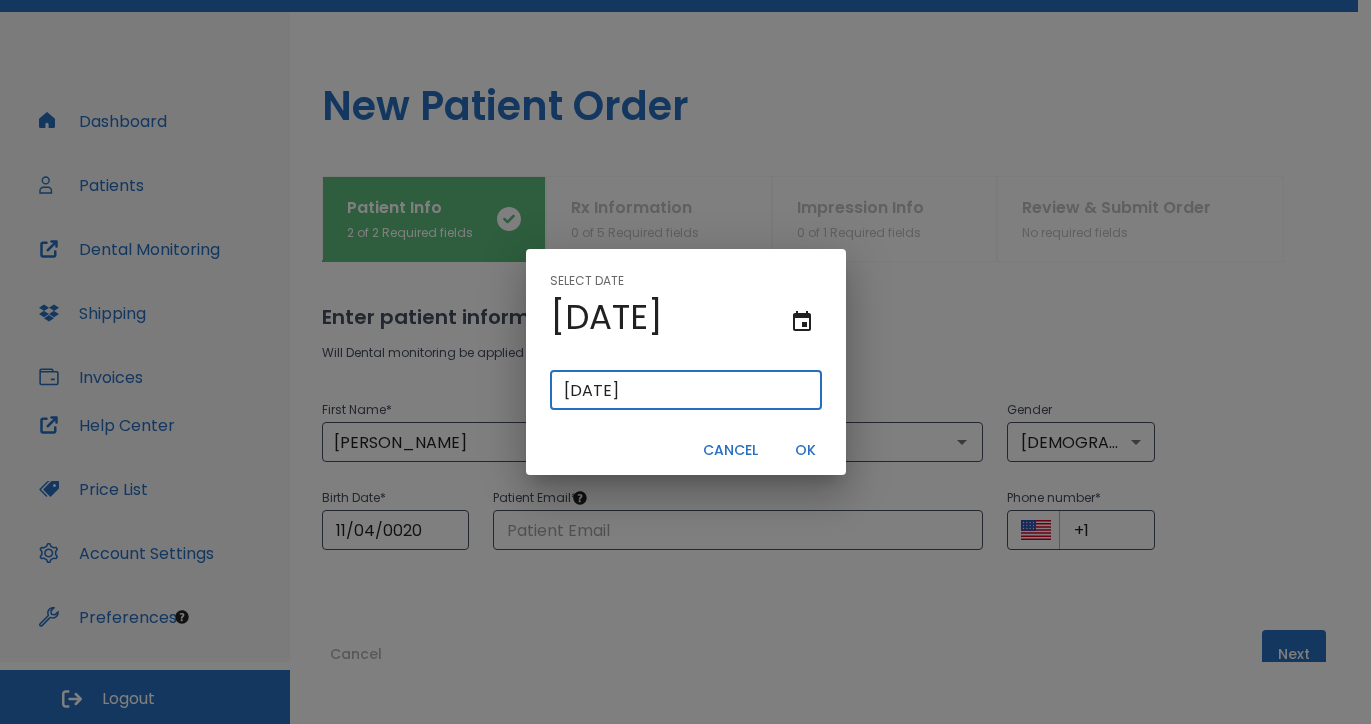 type on "11/04/0200" 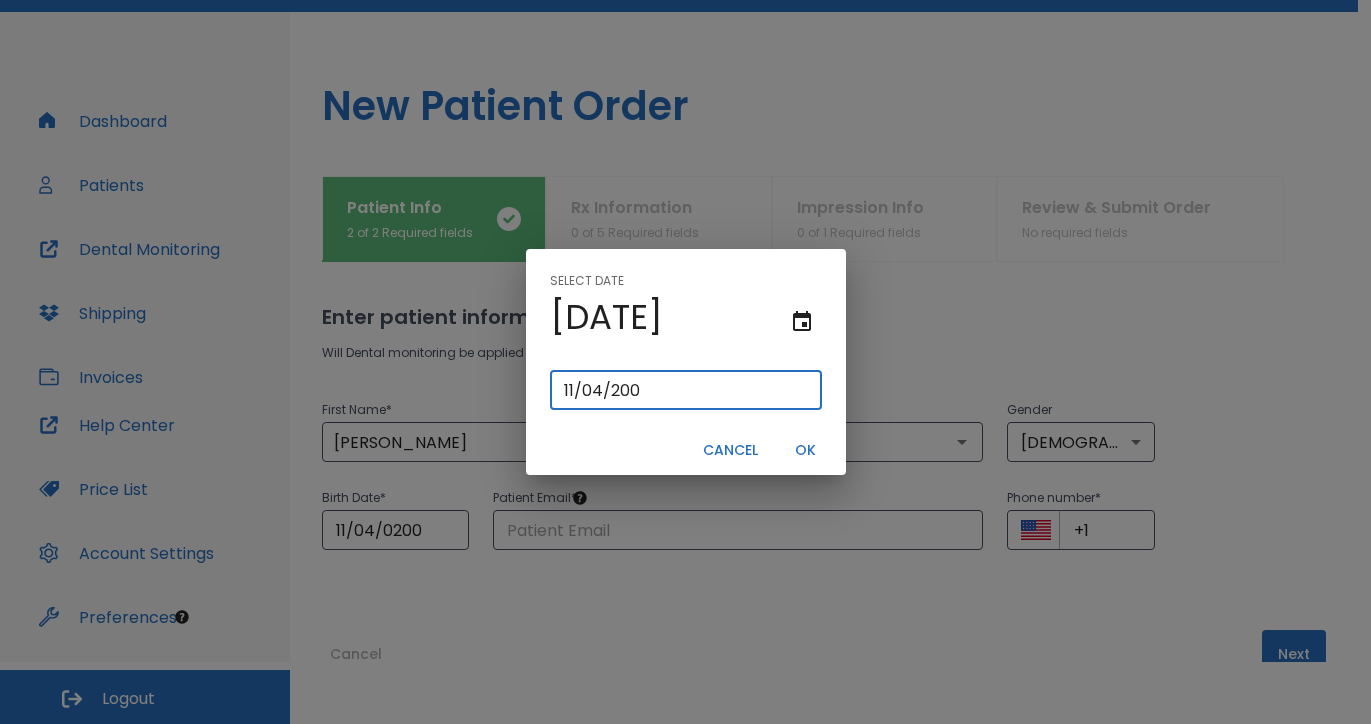 type on "[DATE]" 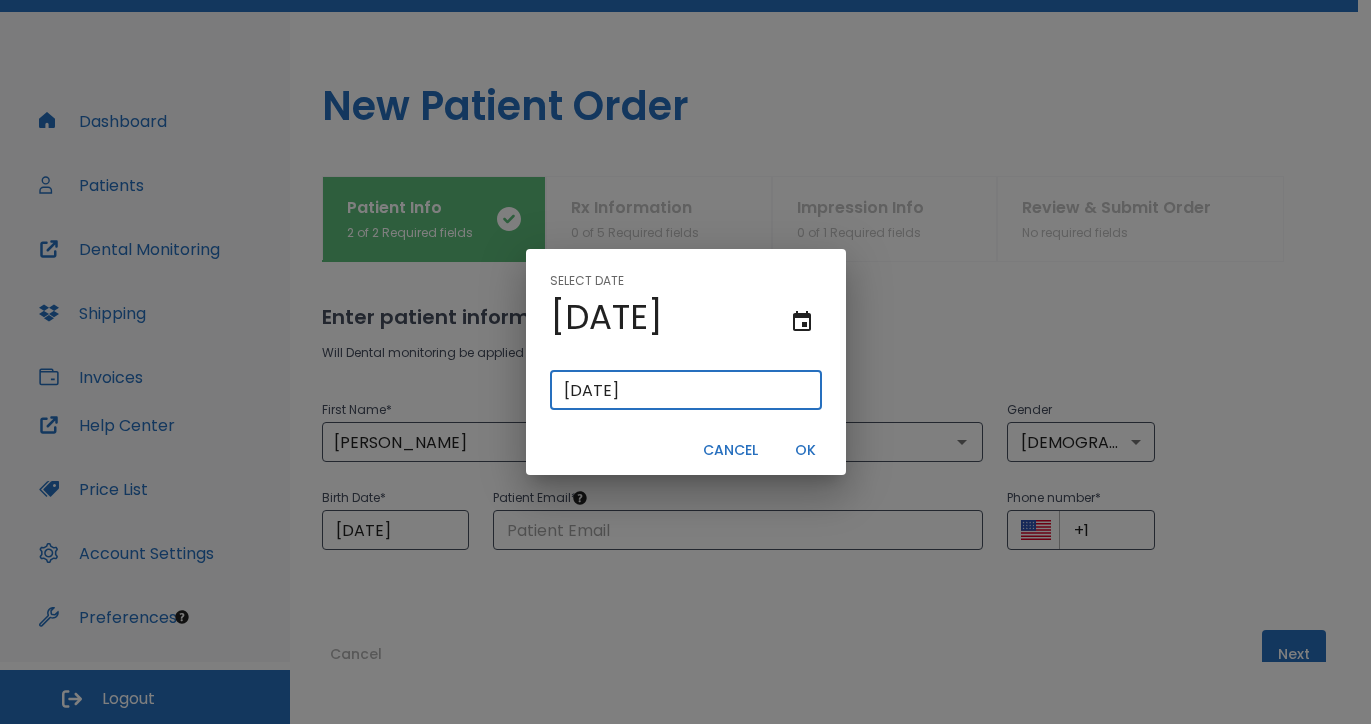 type on "[DATE]" 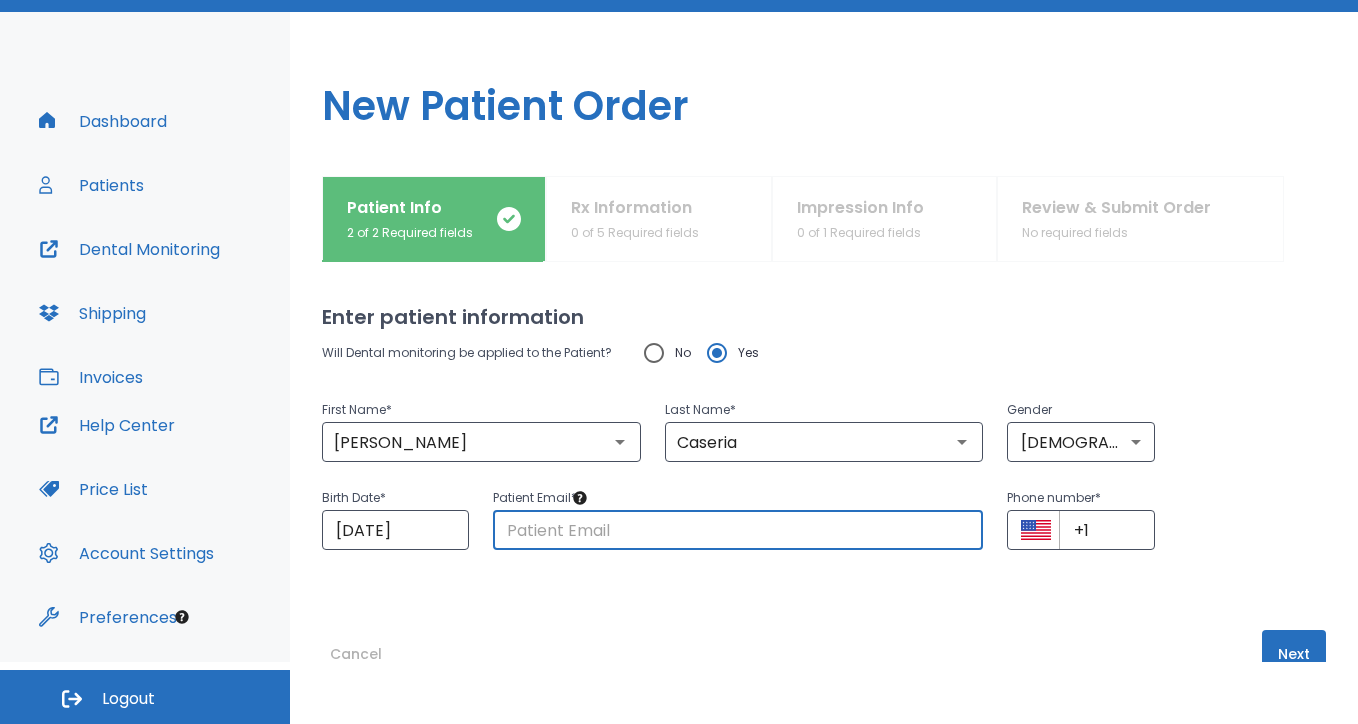 click at bounding box center (738, 530) 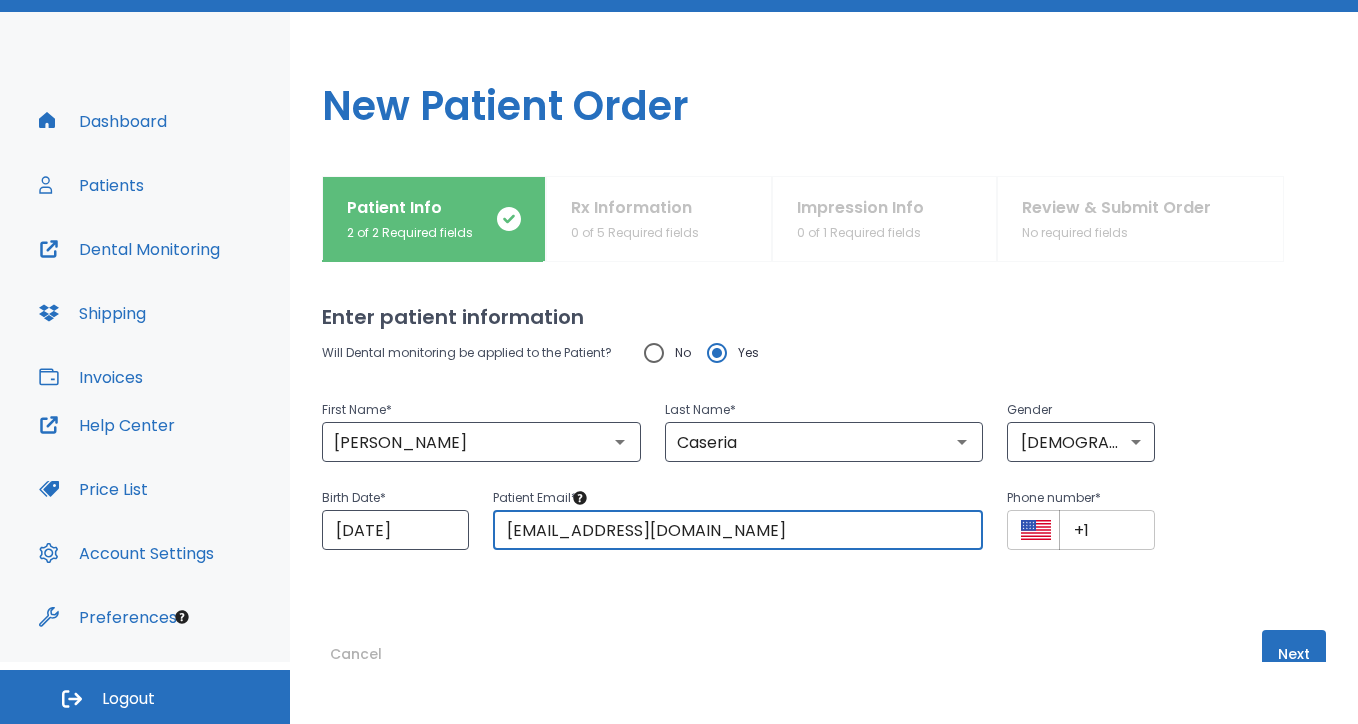type on "[EMAIL_ADDRESS][DOMAIN_NAME]" 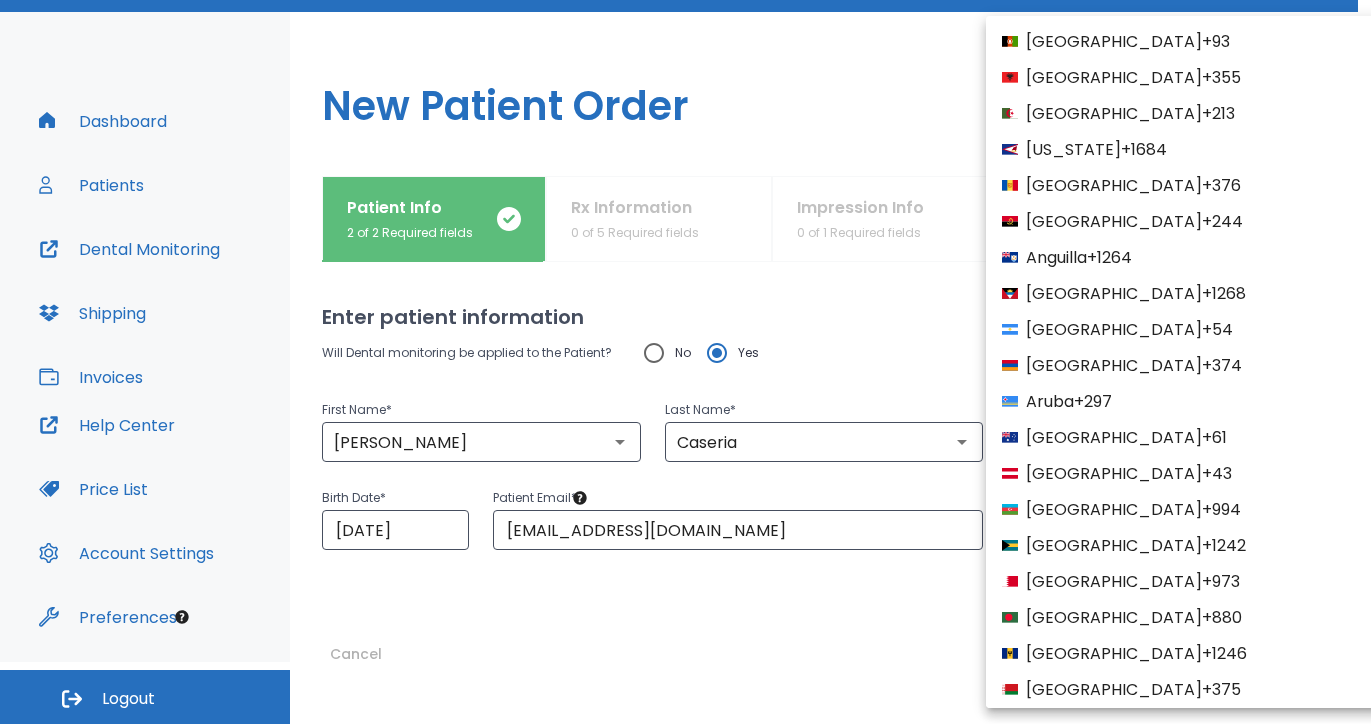 scroll, scrollTop: 7708, scrollLeft: 0, axis: vertical 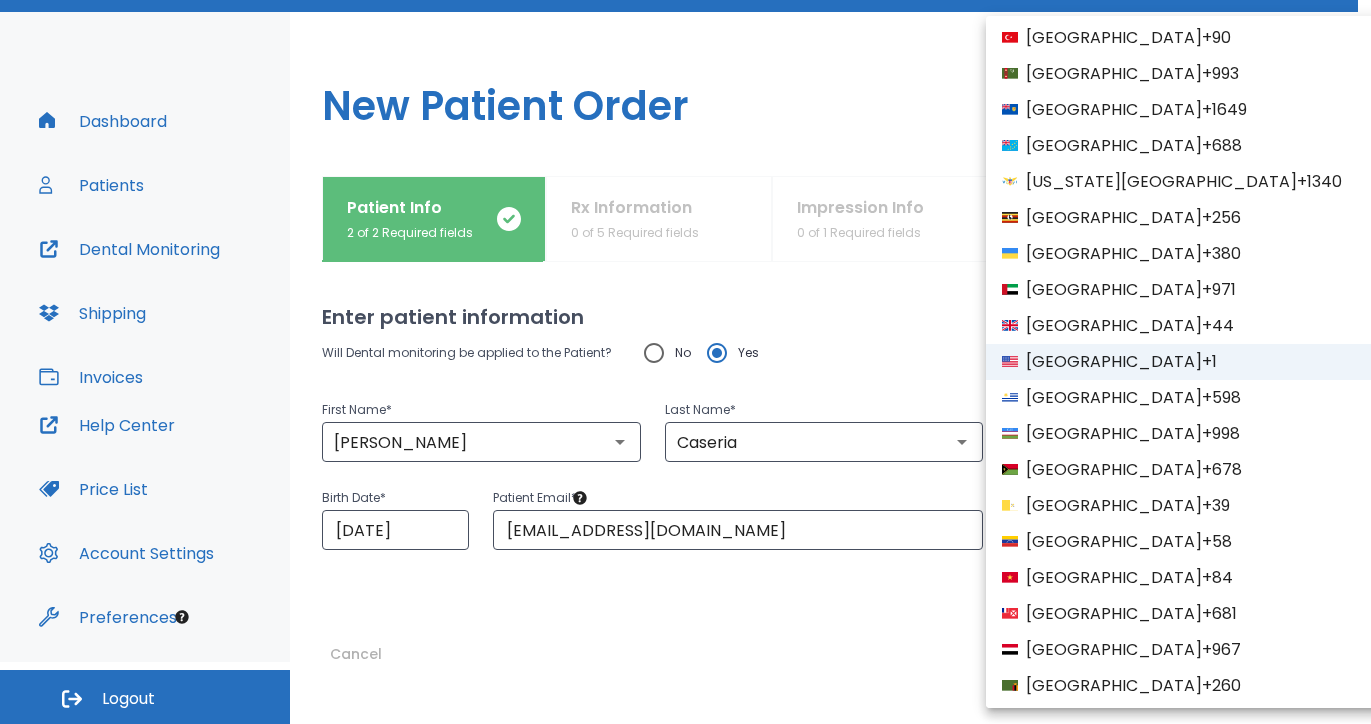 click at bounding box center (685, 362) 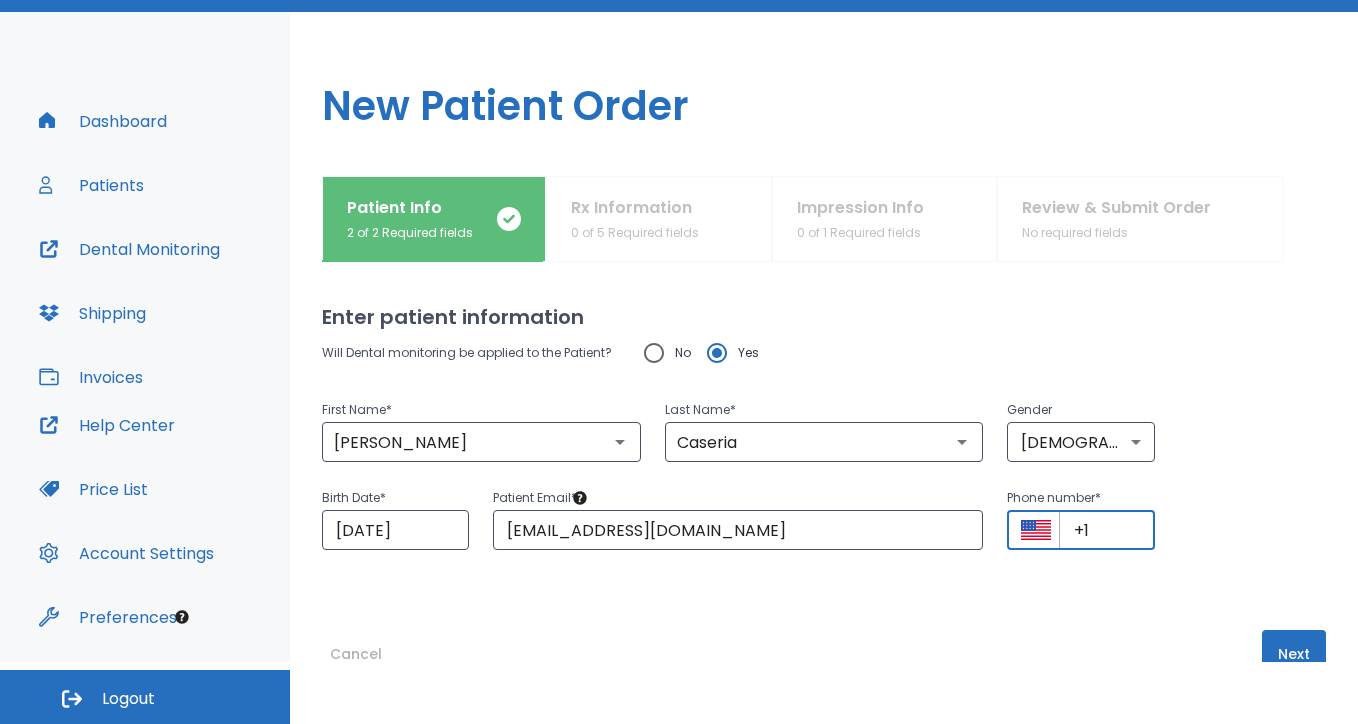 click on "+1" at bounding box center [1106, 530] 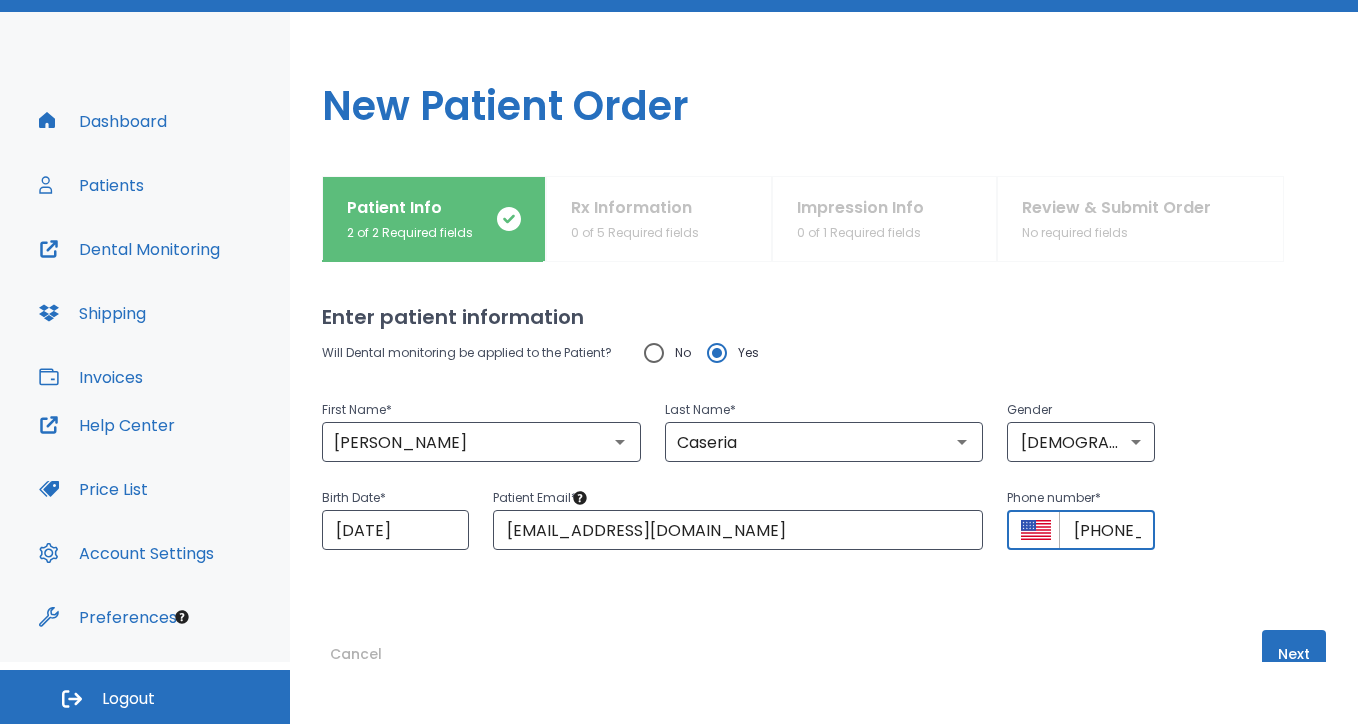 type on "[PHONE_NUMBER]" 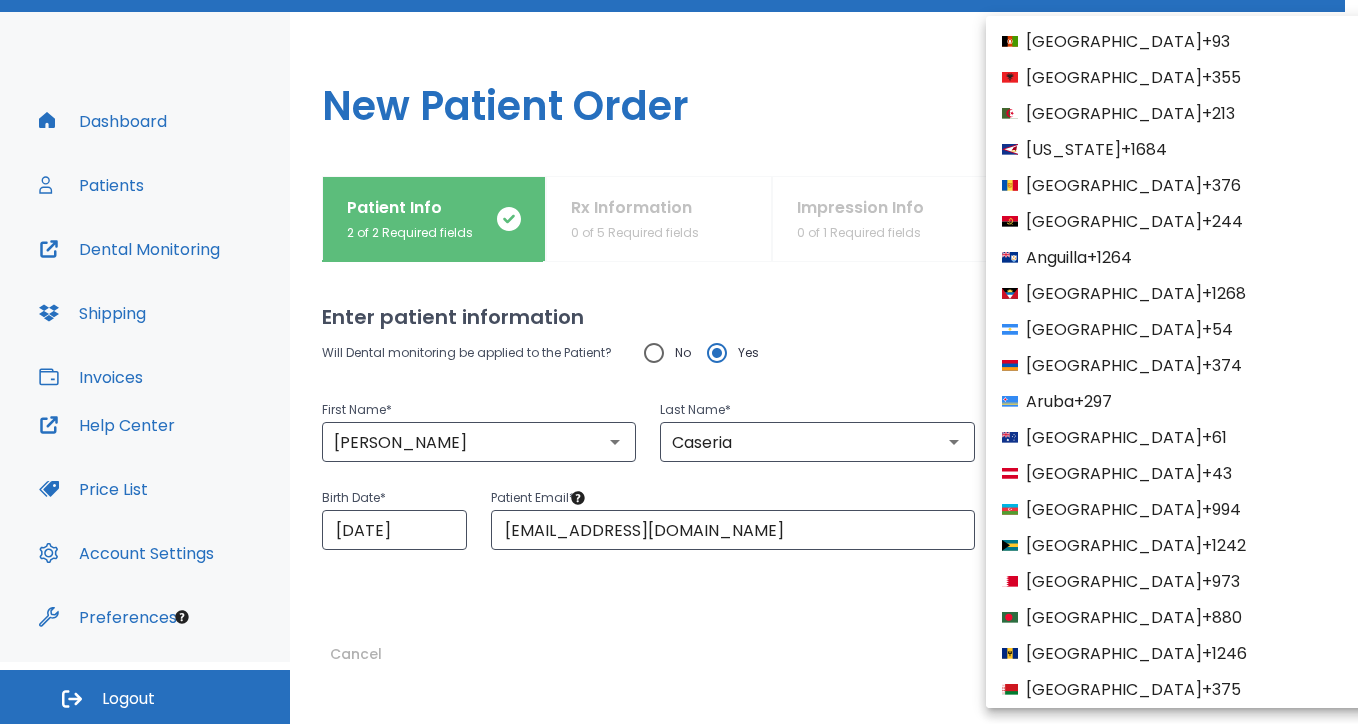 scroll, scrollTop: 7708, scrollLeft: 0, axis: vertical 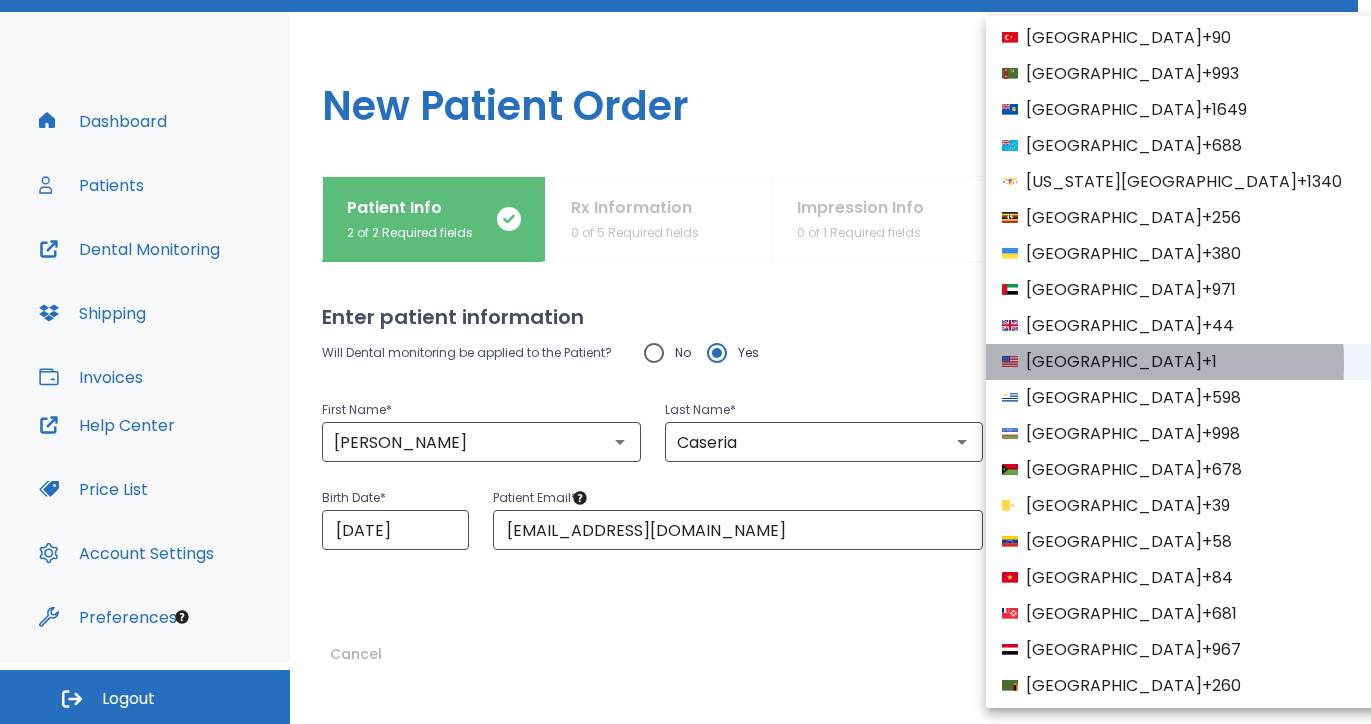 click on "[GEOGRAPHIC_DATA]" at bounding box center [1114, 362] 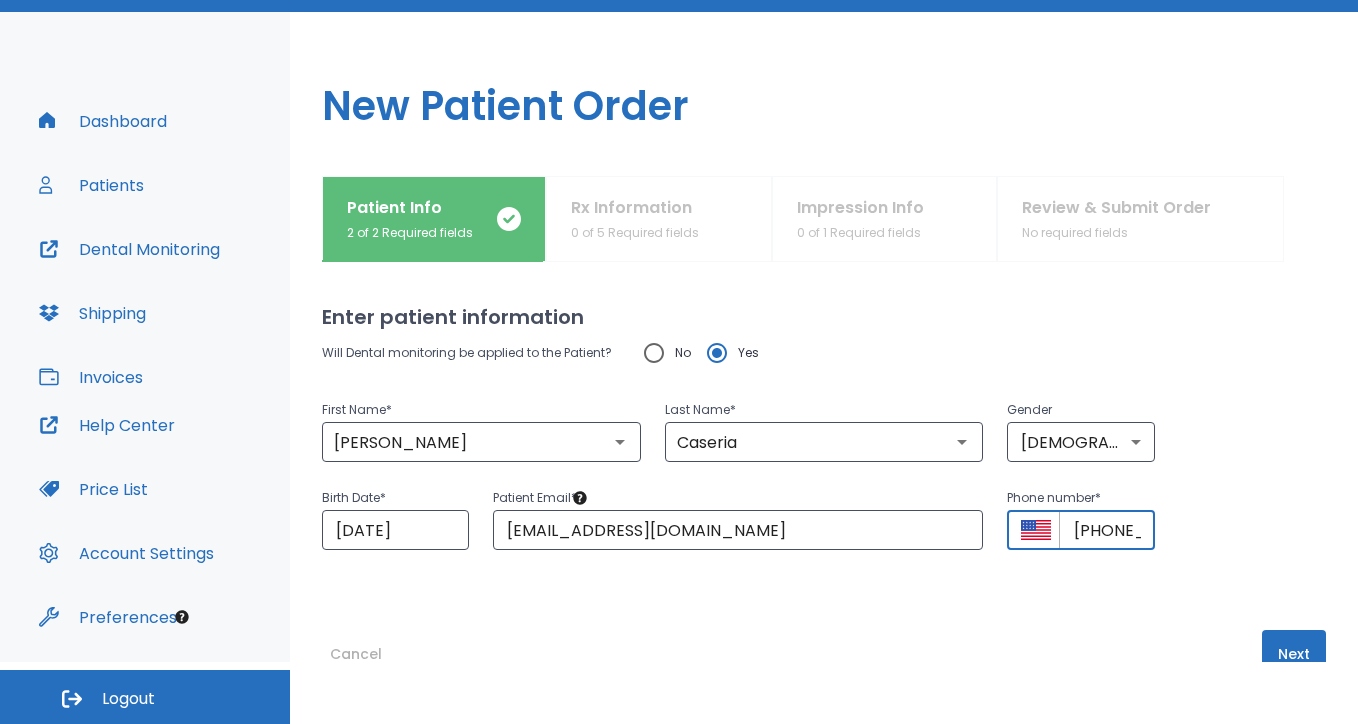 click on "Birth Date * [DEMOGRAPHIC_DATA] ​ Patient Email * [EMAIL_ADDRESS][DOMAIN_NAME] ​ Phone number * ​ [PHONE_NUMBER] ​" at bounding box center [812, 506] 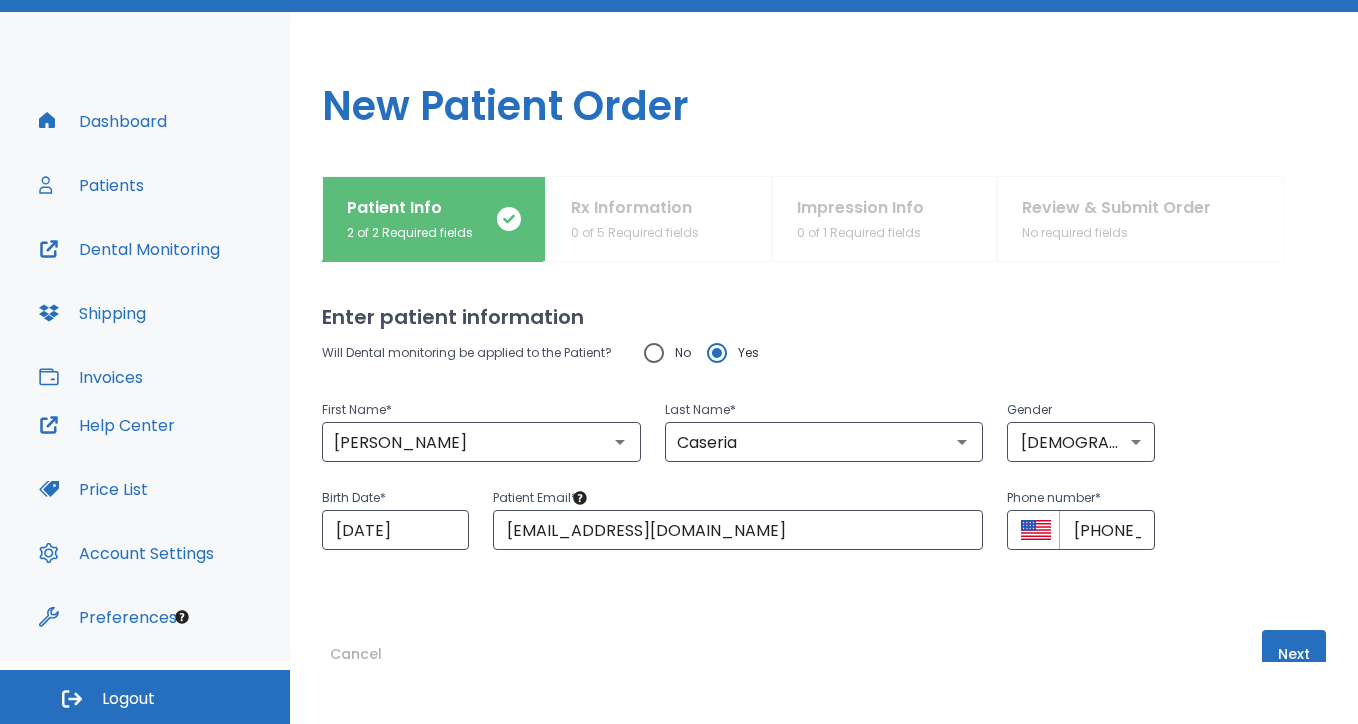click on "Next" at bounding box center [1294, 654] 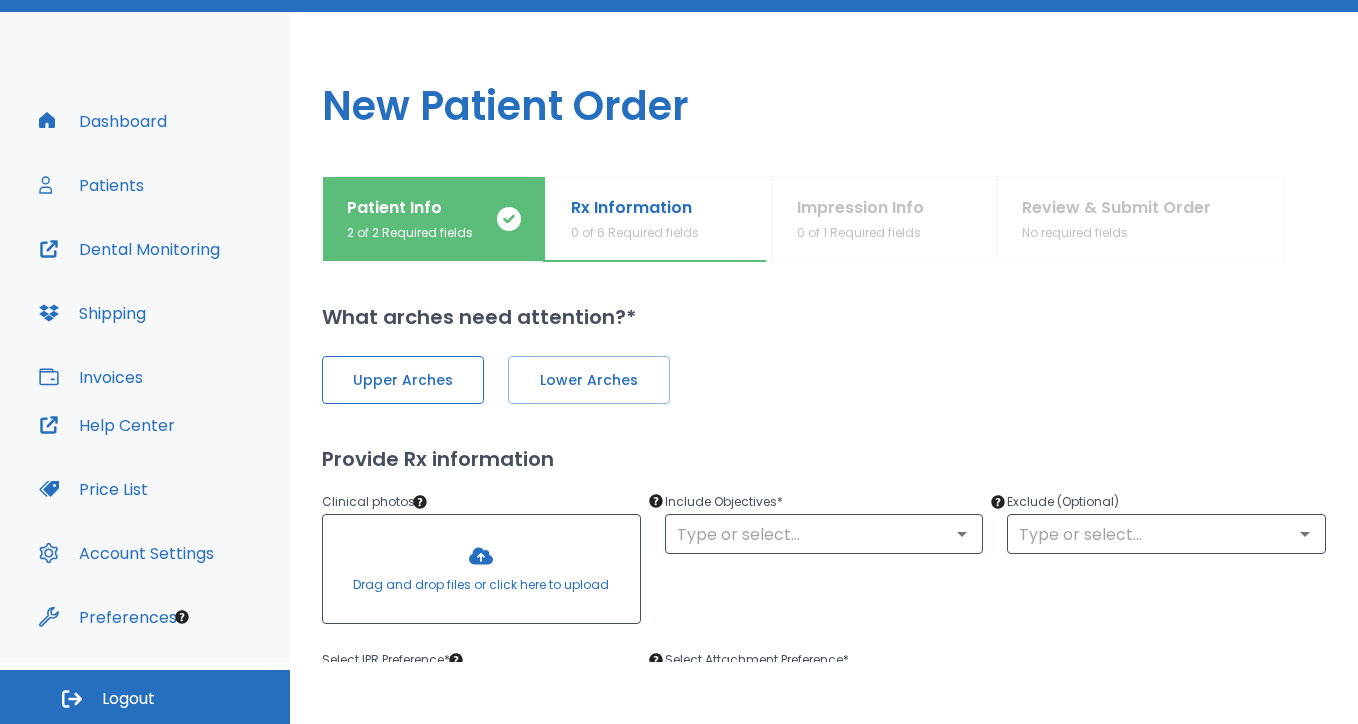 click on "Upper Arches" at bounding box center [403, 380] 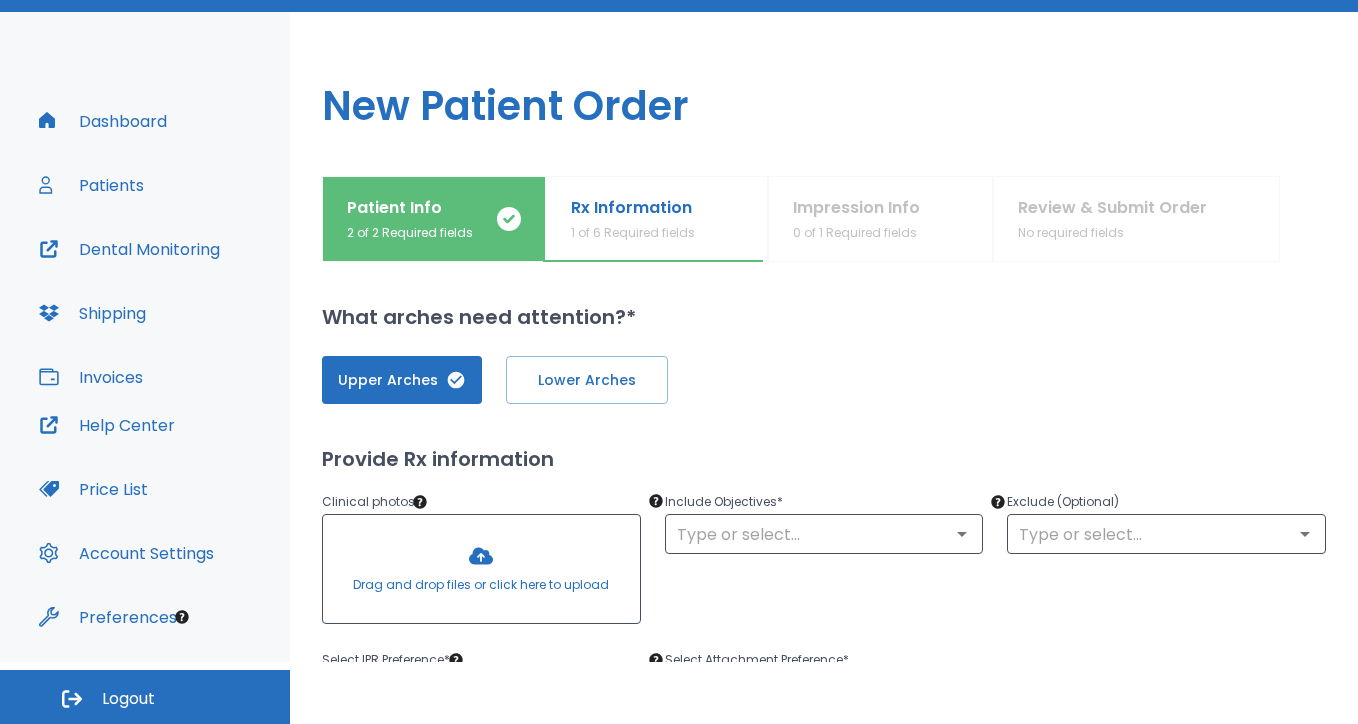 click at bounding box center (481, 569) 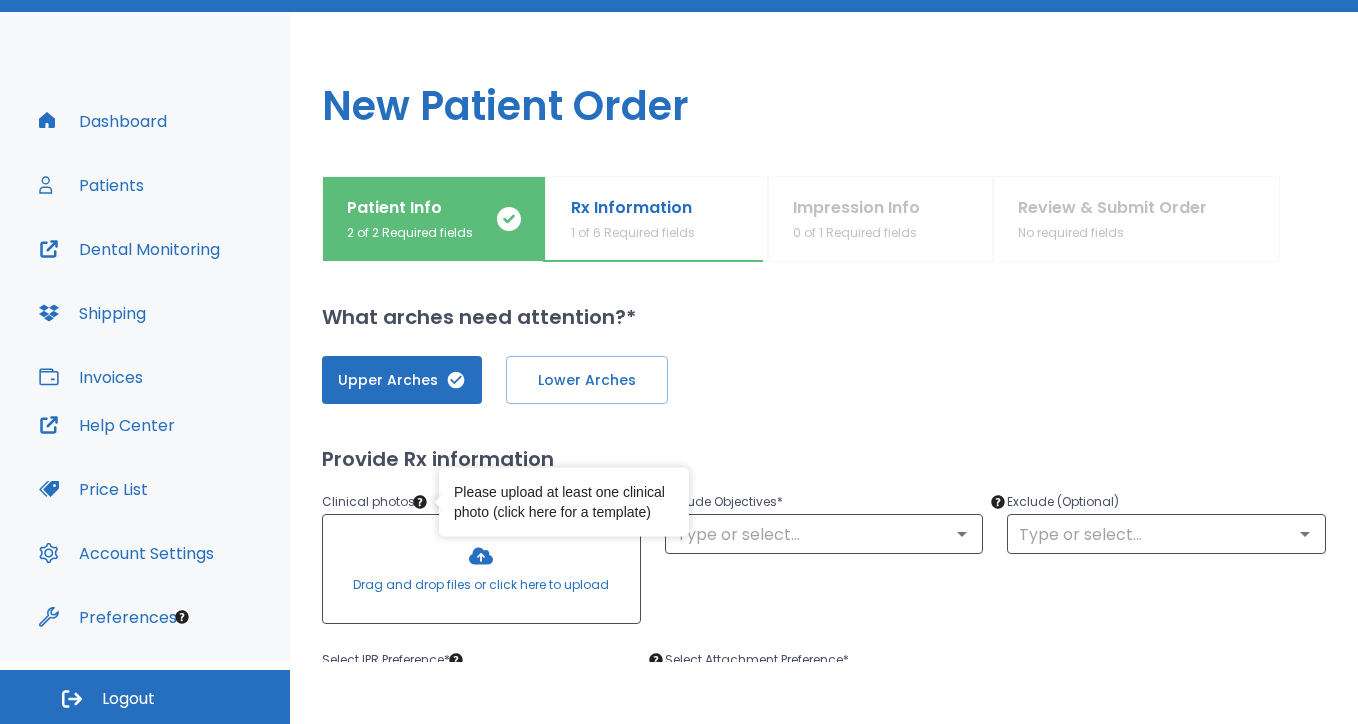 click on "click here for a template" at bounding box center (572, 511) 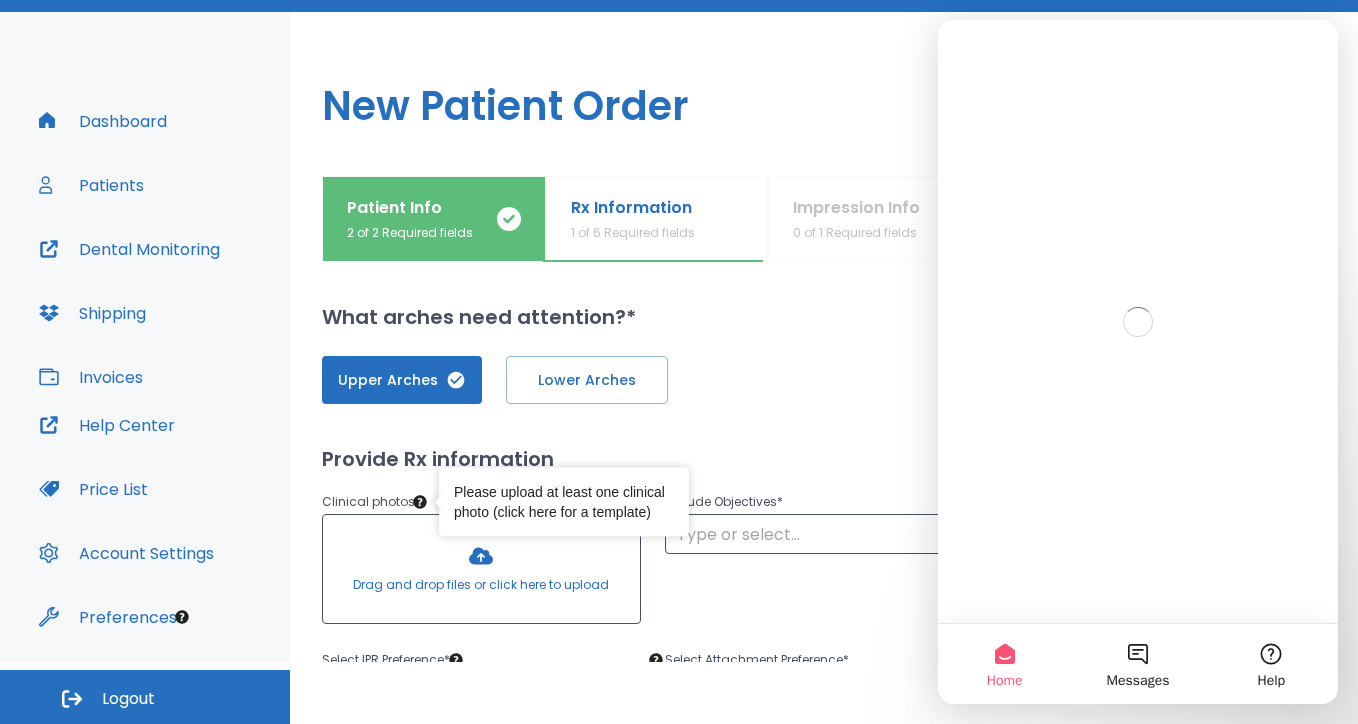 scroll, scrollTop: 0, scrollLeft: 0, axis: both 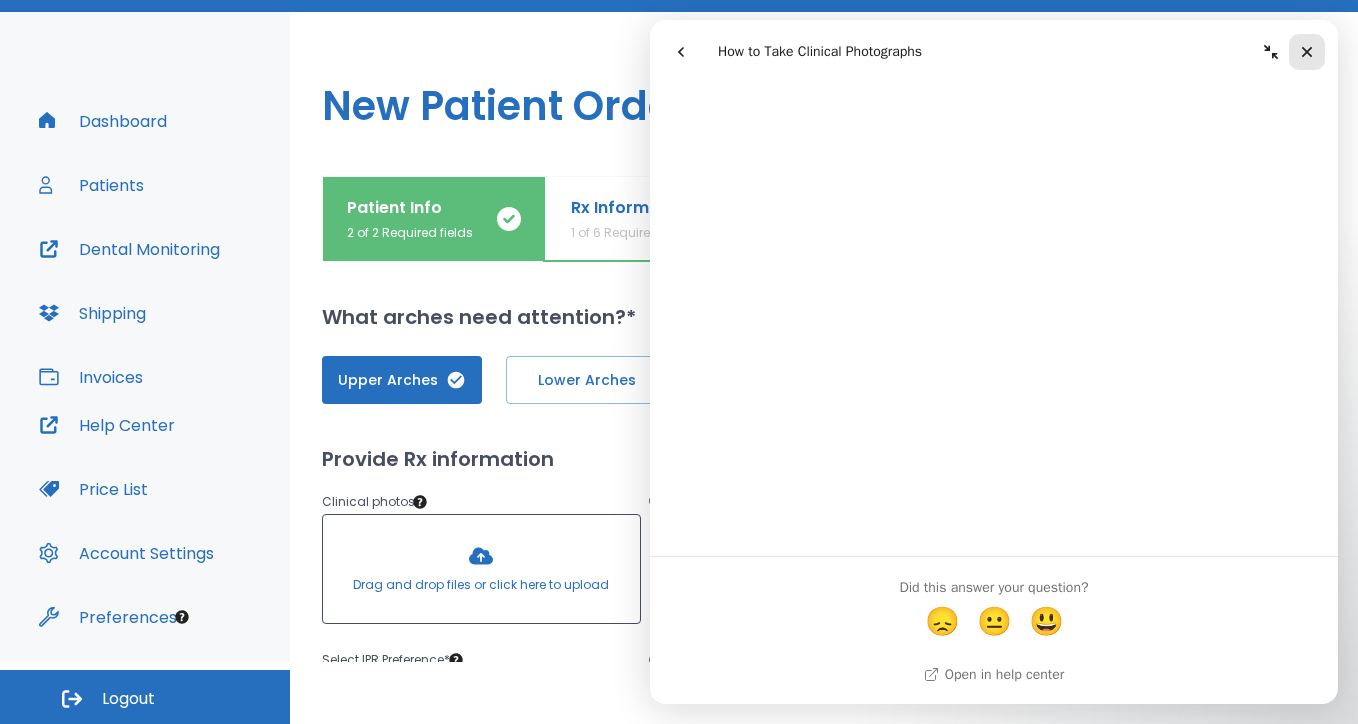 click at bounding box center (1307, 52) 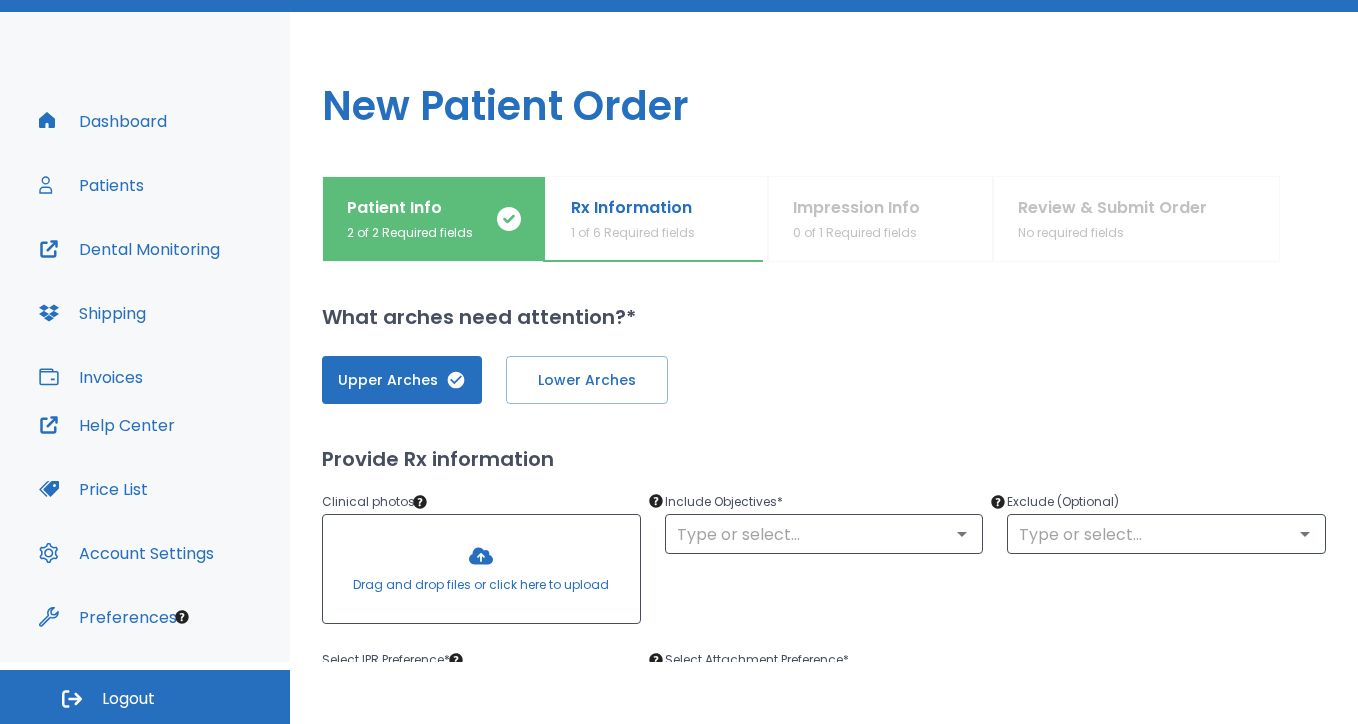 scroll, scrollTop: 0, scrollLeft: 0, axis: both 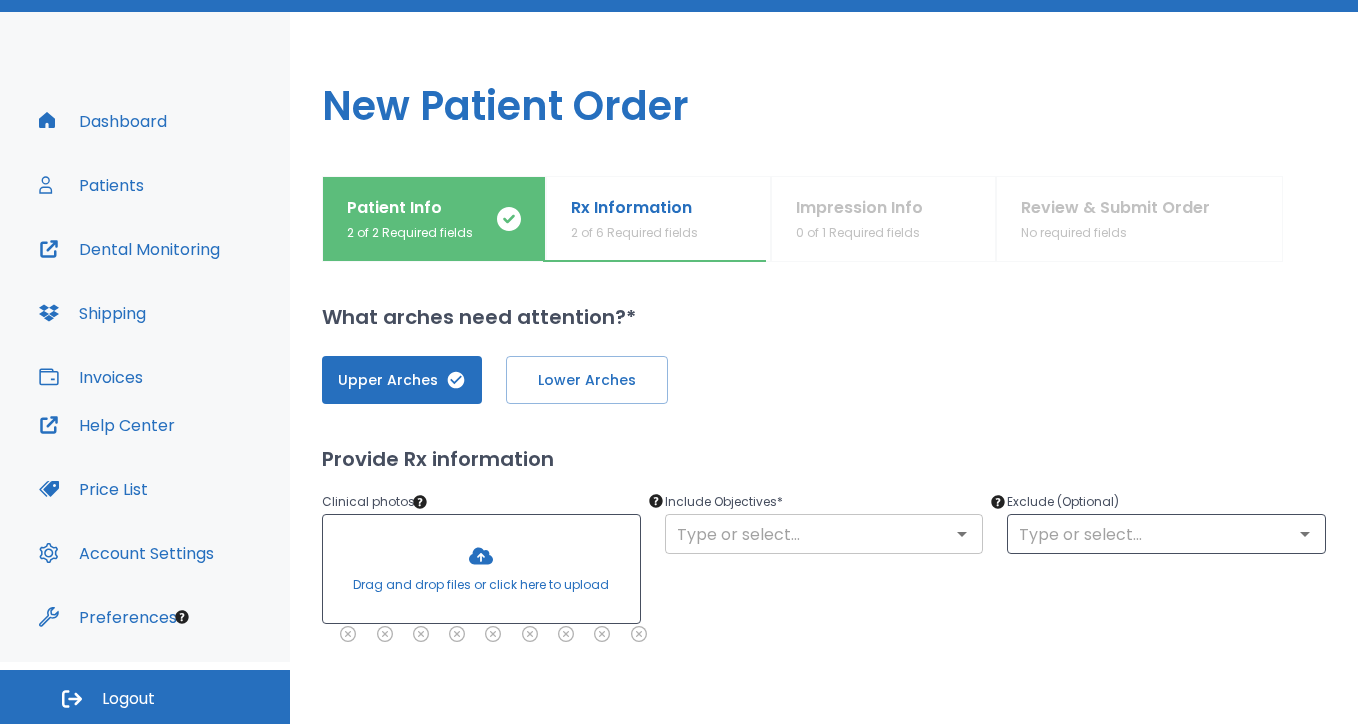click 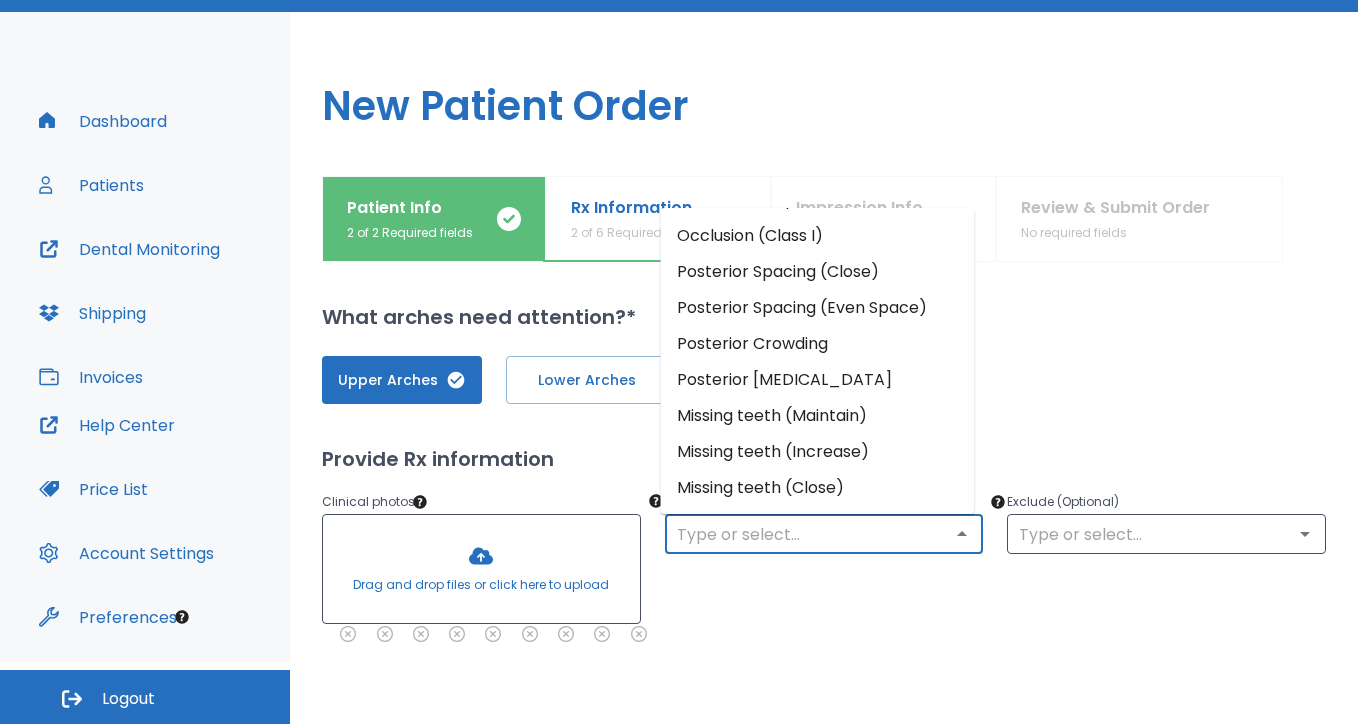 scroll, scrollTop: 250, scrollLeft: 0, axis: vertical 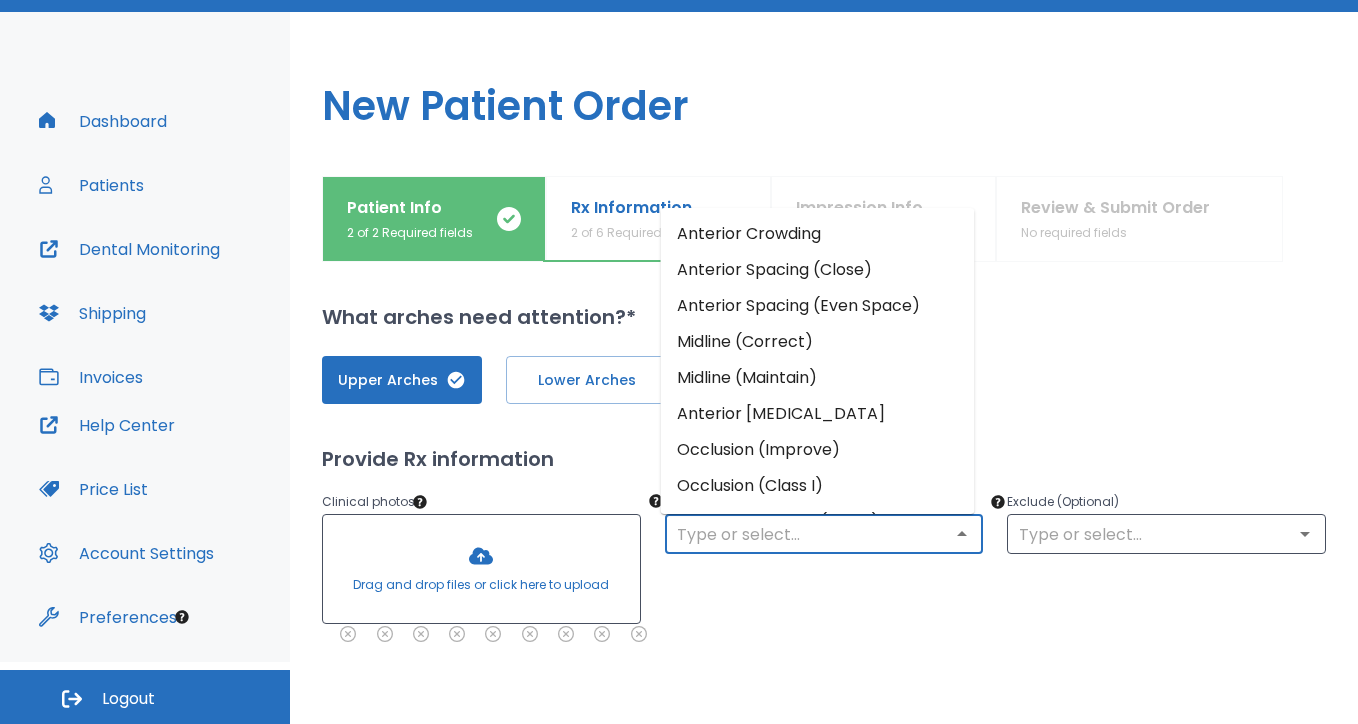click on "Anterior Crowding" at bounding box center (818, 234) 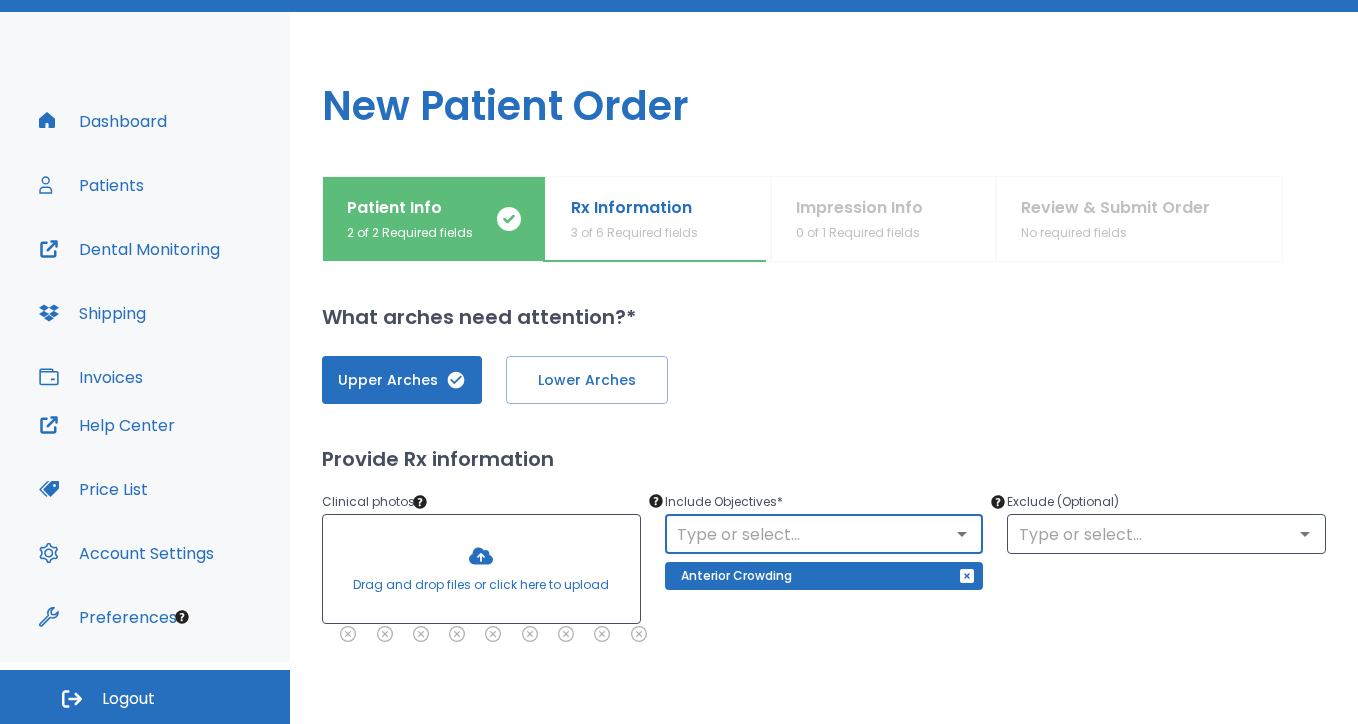 click 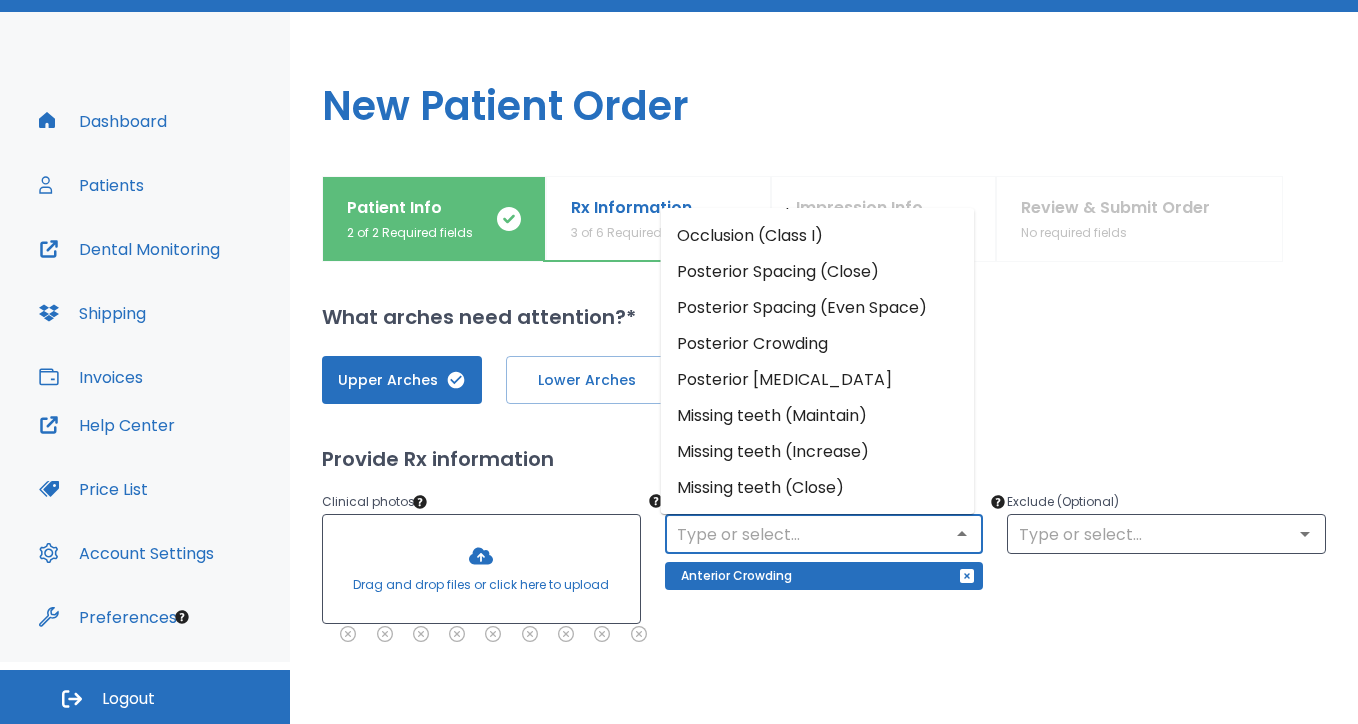 scroll, scrollTop: 250, scrollLeft: 0, axis: vertical 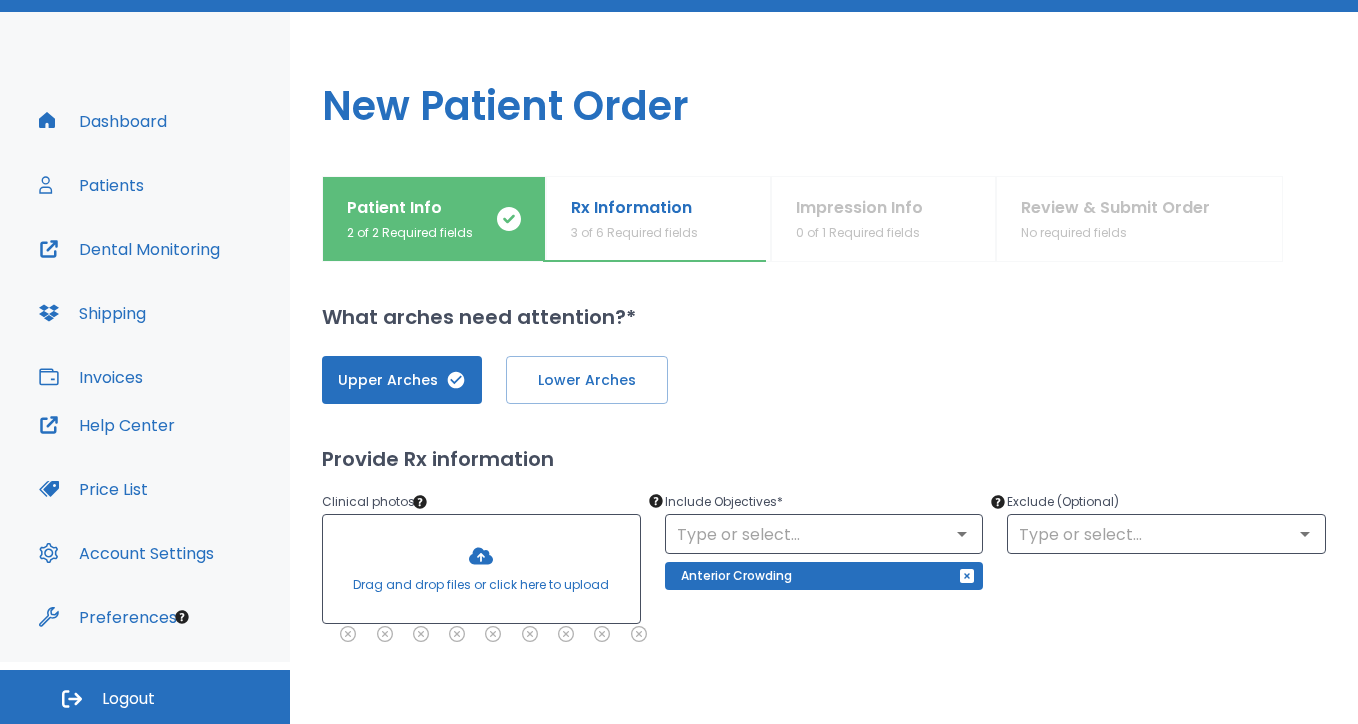 click on "Upper Arches Lower Arches Provide Rx information Clinical photos * Drag and drop files or click here to upload HEIC HEIC HEIC HEIC HEIC HEIC HEIC HEIC HEIC Include Objectives * ​ Anterior Crowding Exclude (Optional) ​ Select IPR Preference * Select one ​ Select Attachment Preference * Select one ​ Specify Implants, Crowns etc. Specify any planned extractions" at bounding box center (824, 722) 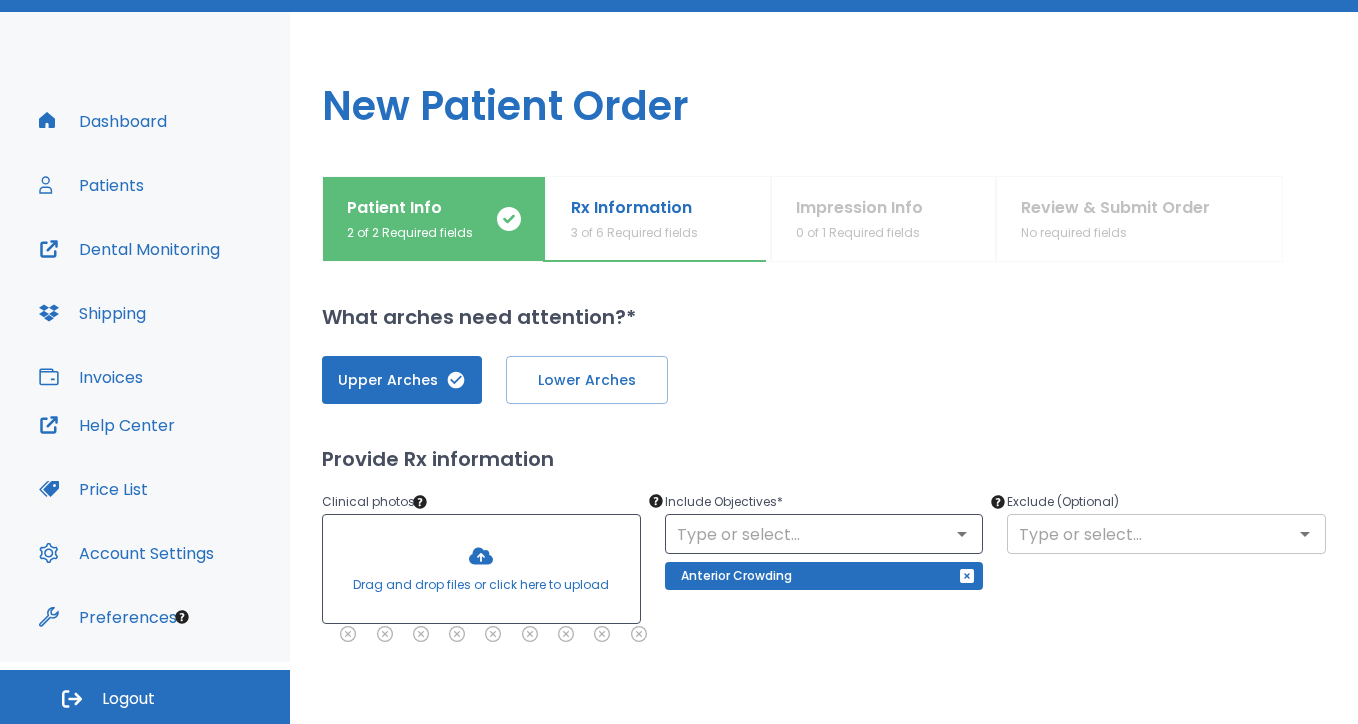 click at bounding box center (1166, 534) 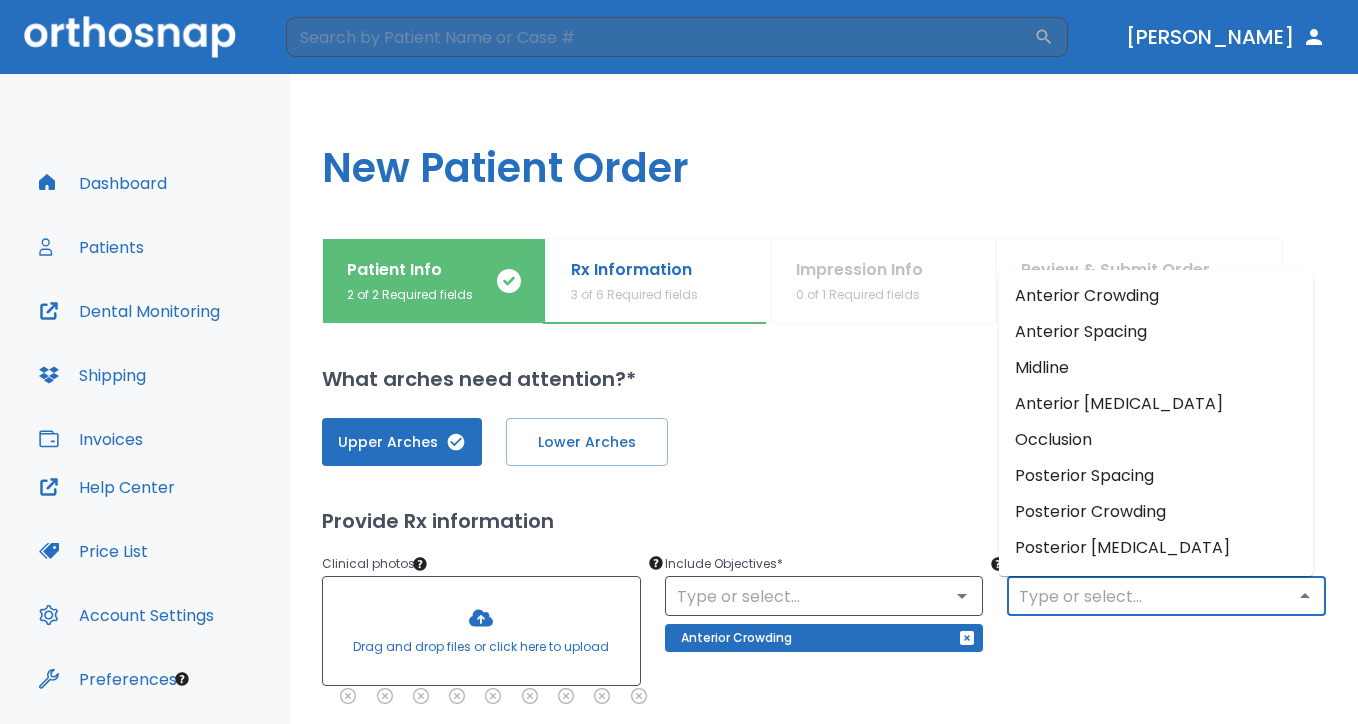 scroll, scrollTop: 0, scrollLeft: 0, axis: both 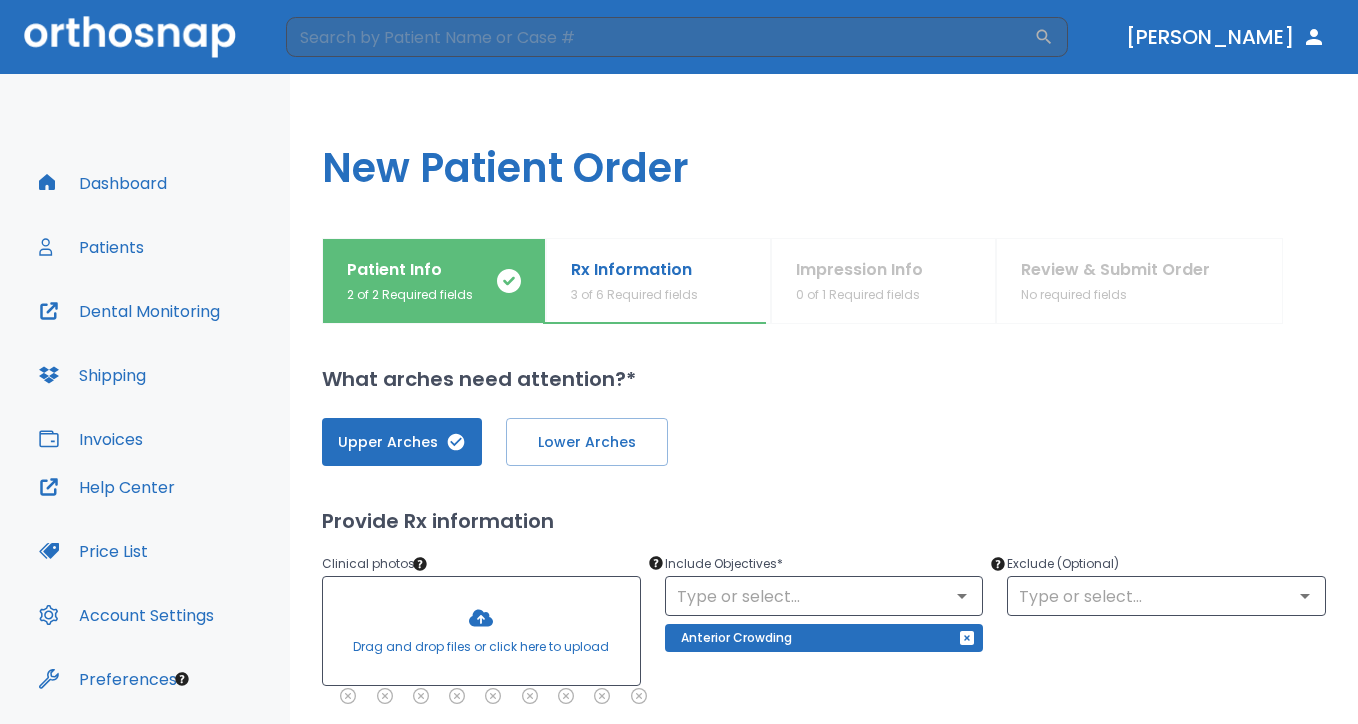 click on "What arches need attention?*" at bounding box center [824, 379] 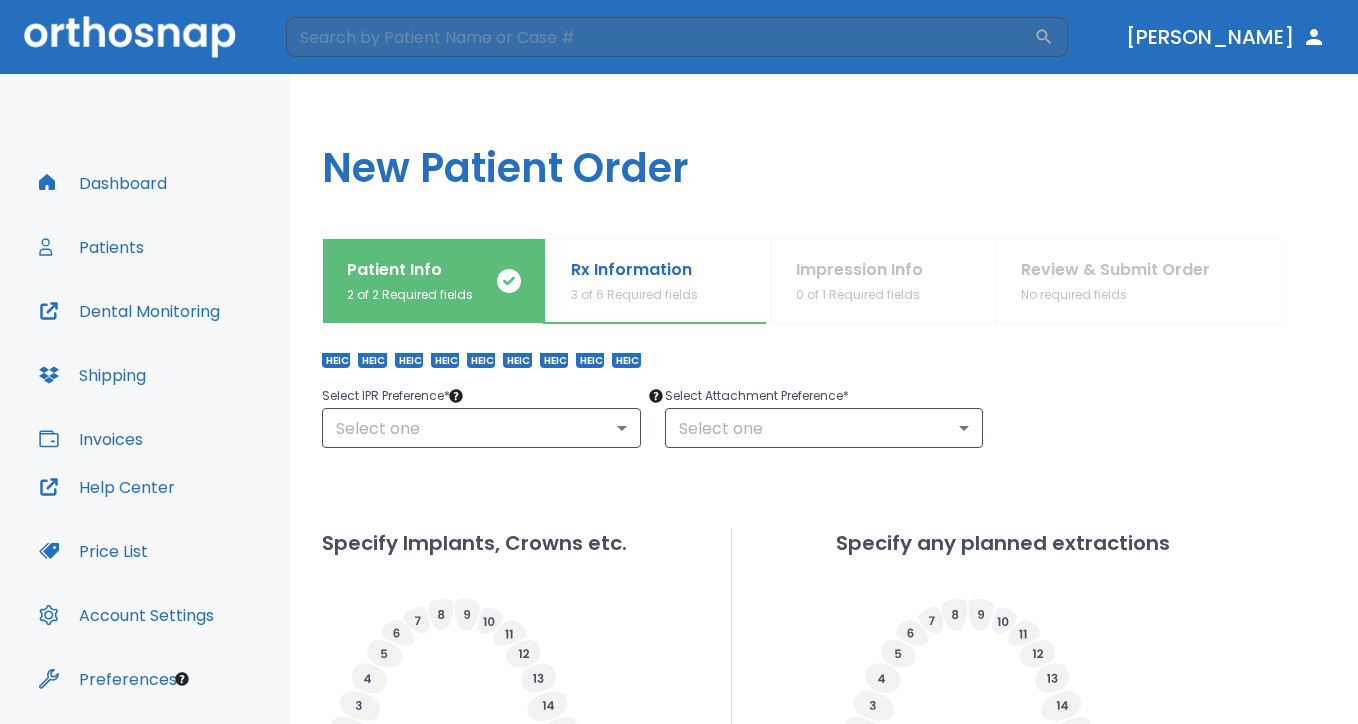 scroll, scrollTop: 394, scrollLeft: 0, axis: vertical 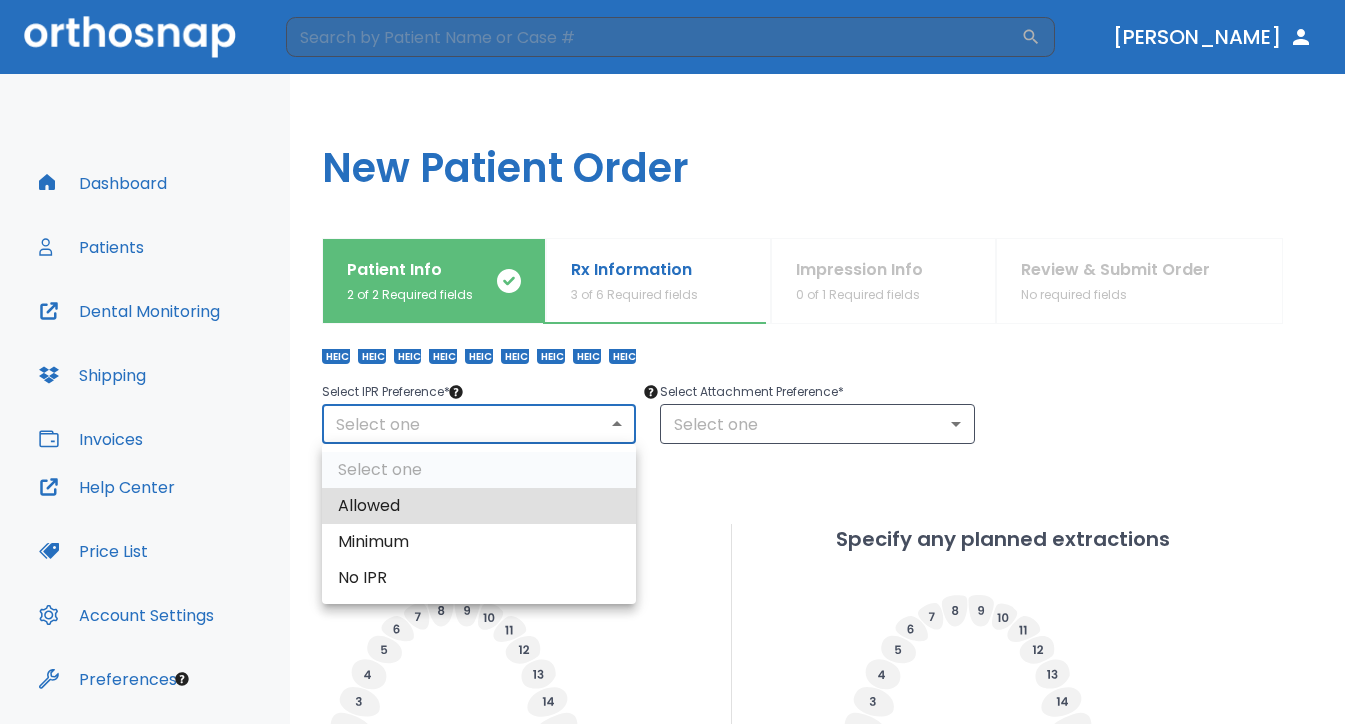 click on "​ [PERSON_NAME] Dashboard Patients Dental Monitoring Shipping Invoices Help Center Price List Account Settings Preferences Logout Uploading files and placing your order. One moment, please. New Patient Order Patient Info 2 of 2 Required fields Rx Information 3 of 6 Required fields Impression Info 0 of 1 Required fields Review & Submit Order No required fields What arches need attention?* Upper Arches Lower Arches Provide Rx information Clinical photos * Drag and drop files or click here to upload HEIC HEIC HEIC HEIC HEIC HEIC HEIC HEIC HEIC Include Objectives * ​ Anterior Crowding Exclude (Optional) ​ Select IPR Preference * Select one ​ Select Attachment Preference * Select one ​ Specify Implants, Crowns etc. Specify any planned extractions Save as draft Cancel Back Next Select one Allowed Minimum No IPR" at bounding box center (679, 362) 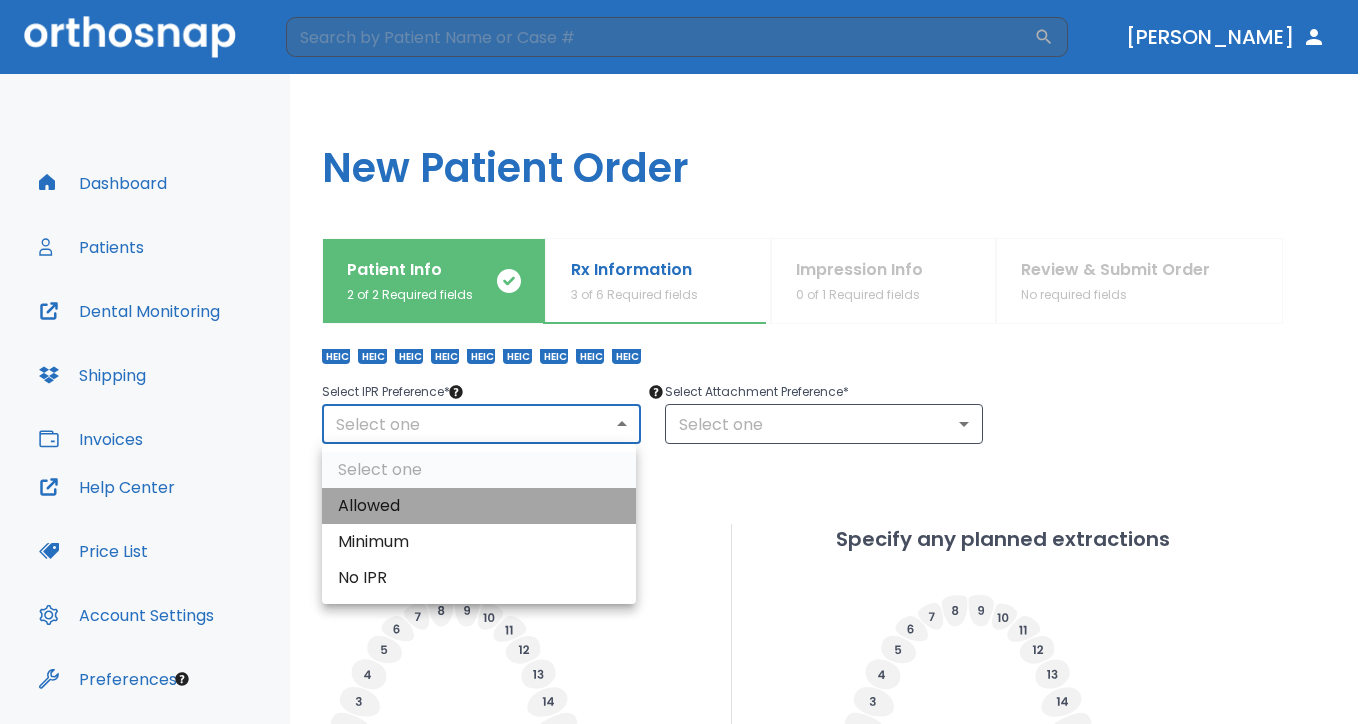 click on "Allowed" at bounding box center [479, 506] 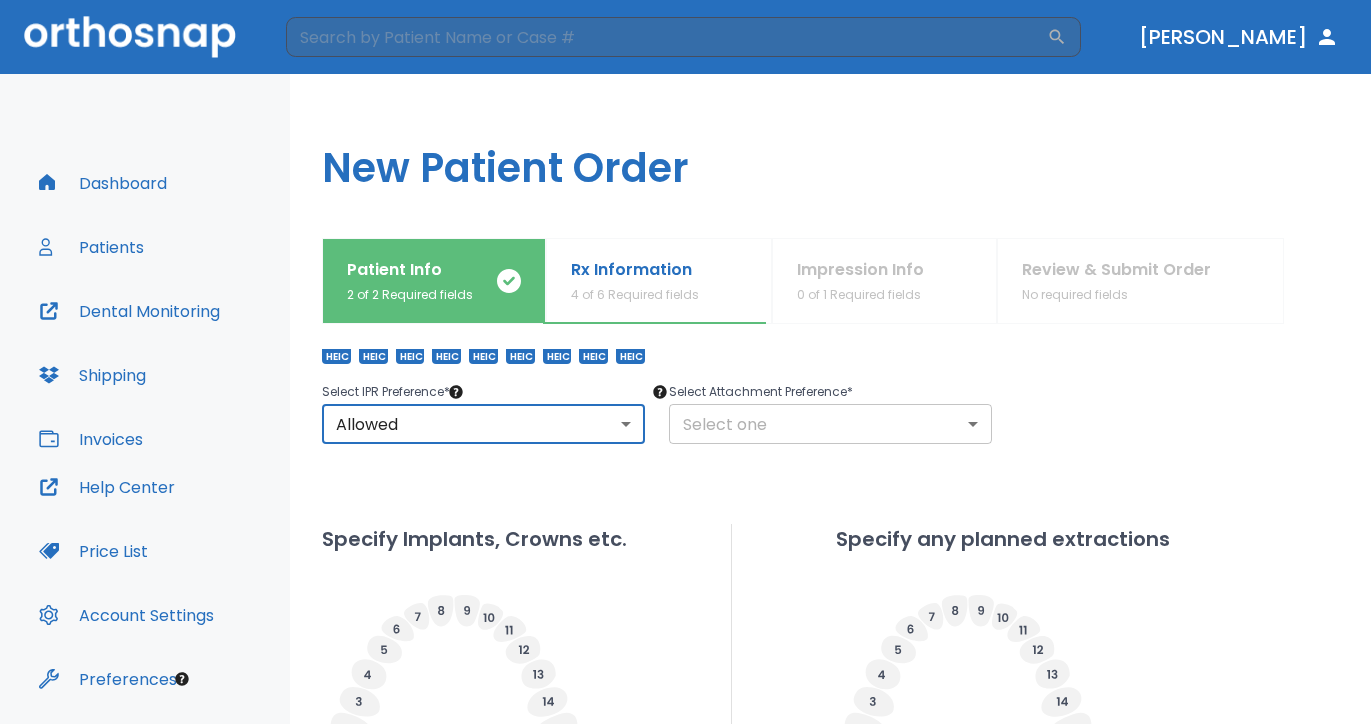 click on "​ [PERSON_NAME] Dashboard Patients Dental Monitoring Shipping Invoices Help Center Price List Account Settings Preferences Logout Uploading files and placing your order. One moment, please. New Patient Order Patient Info 2 of 2 Required fields Rx Information 4 of 6 Required fields Impression Info 0 of 1 Required fields Review & Submit Order No required fields What arches need attention?* Upper Arches Lower Arches Provide Rx information Clinical photos * Drag and drop files or click here to upload HEIC HEIC HEIC HEIC HEIC HEIC HEIC HEIC HEIC Include Objectives * ​ Anterior Crowding Exclude (Optional) ​ Select IPR Preference * Allowed 1 ​ Select Attachment Preference * Select one ​ Specify Implants, Crowns etc. Specify any planned extractions Save as draft Cancel Back Next" at bounding box center [685, 362] 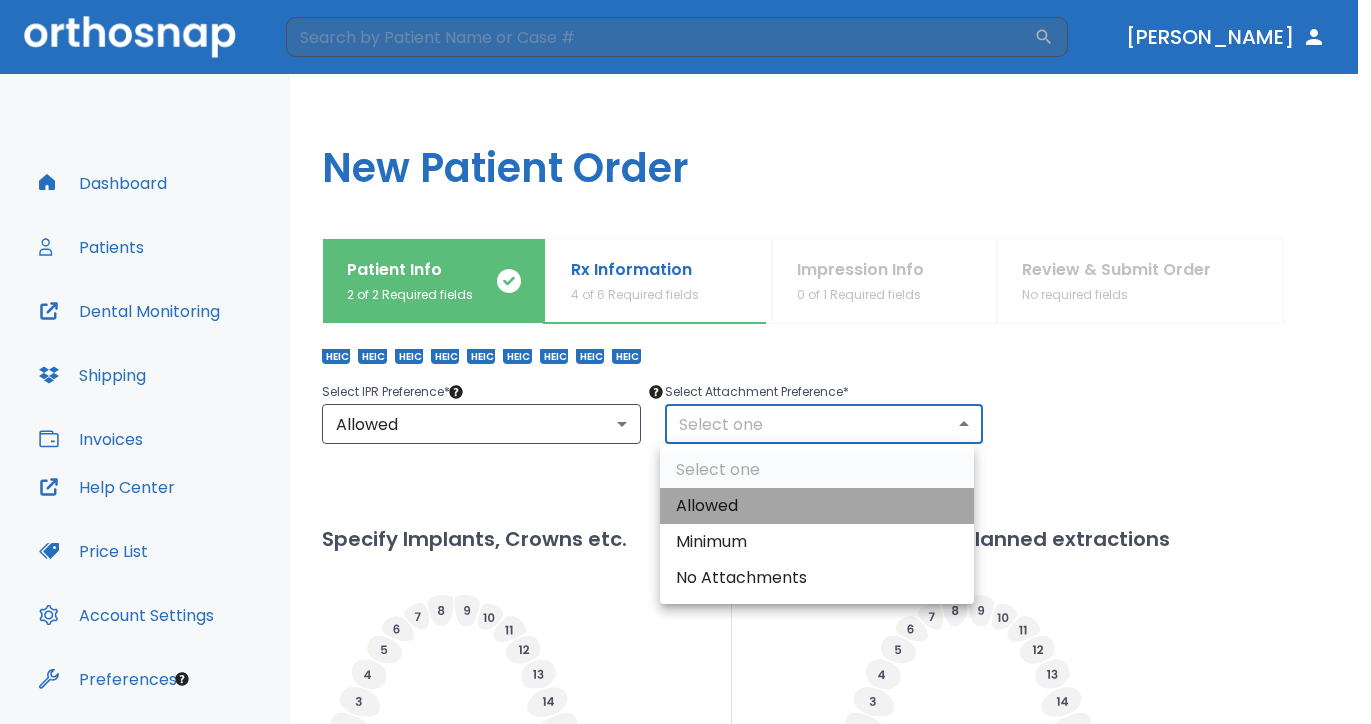 click on "Allowed" at bounding box center [817, 506] 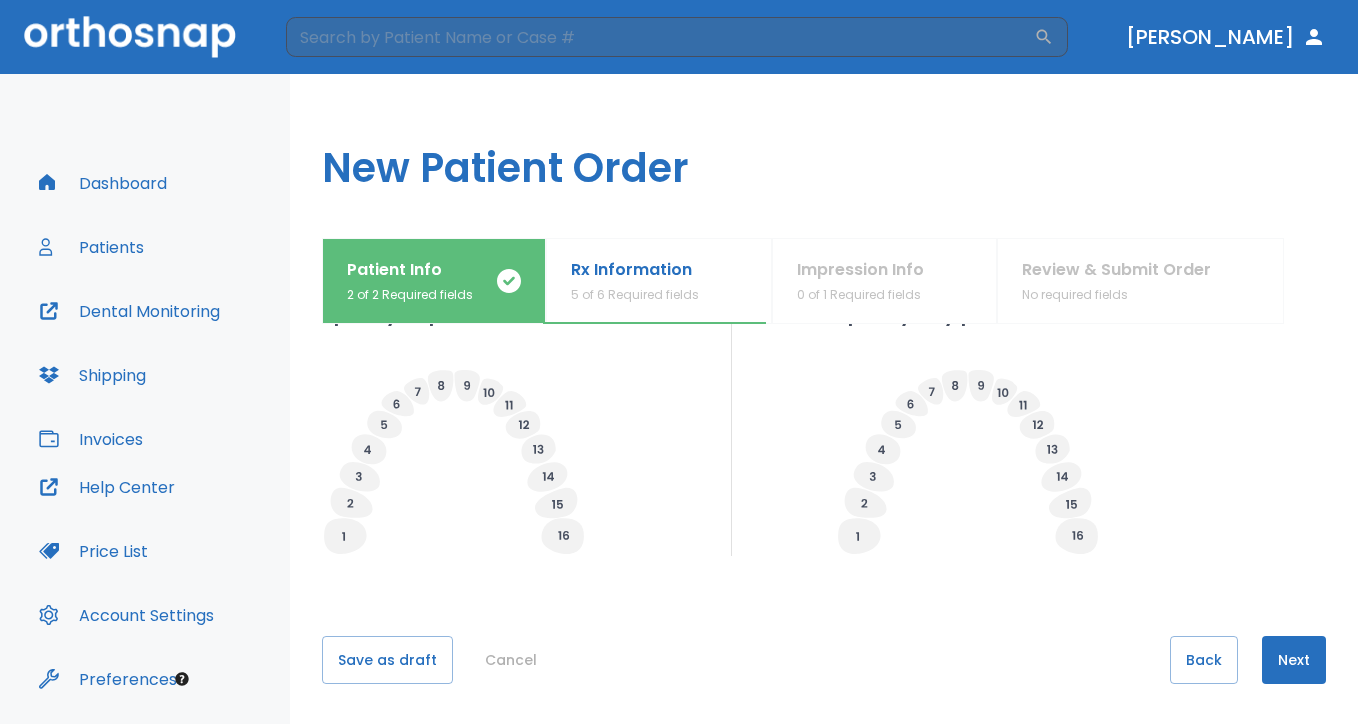 scroll, scrollTop: 619, scrollLeft: 0, axis: vertical 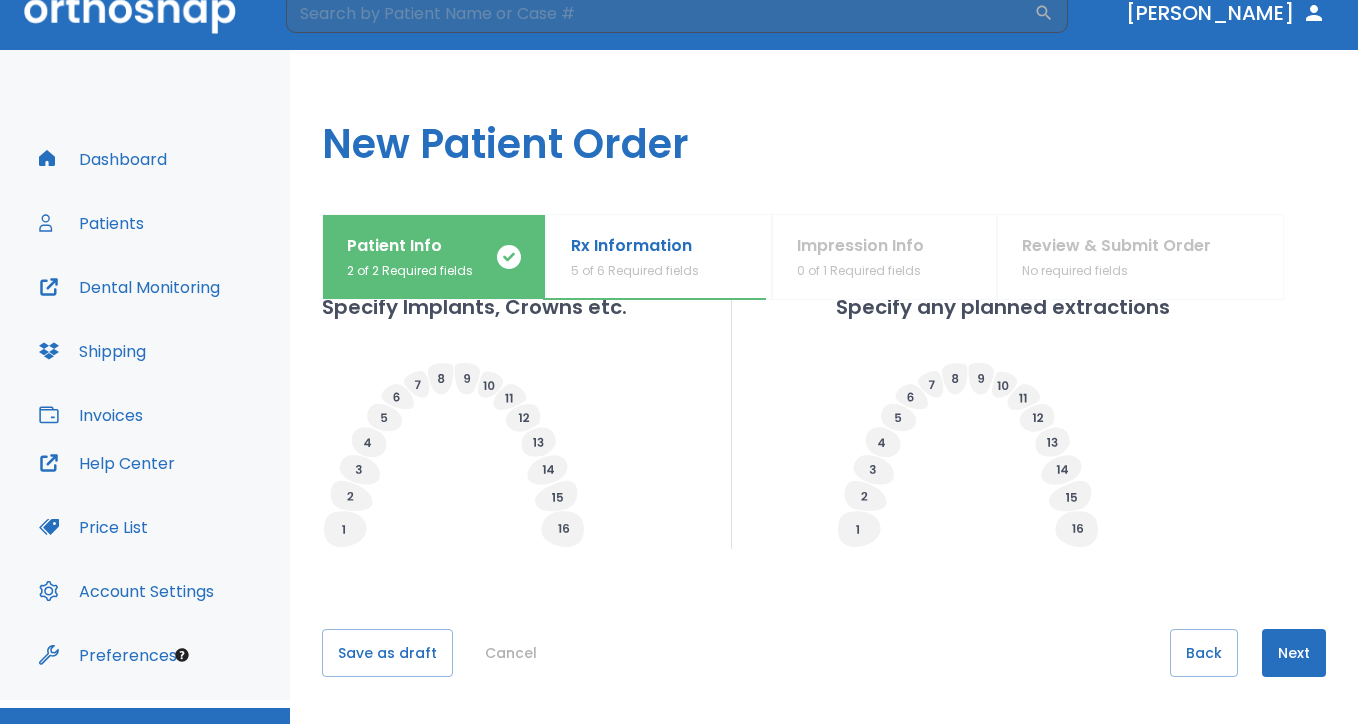 click at bounding box center (474, 455) 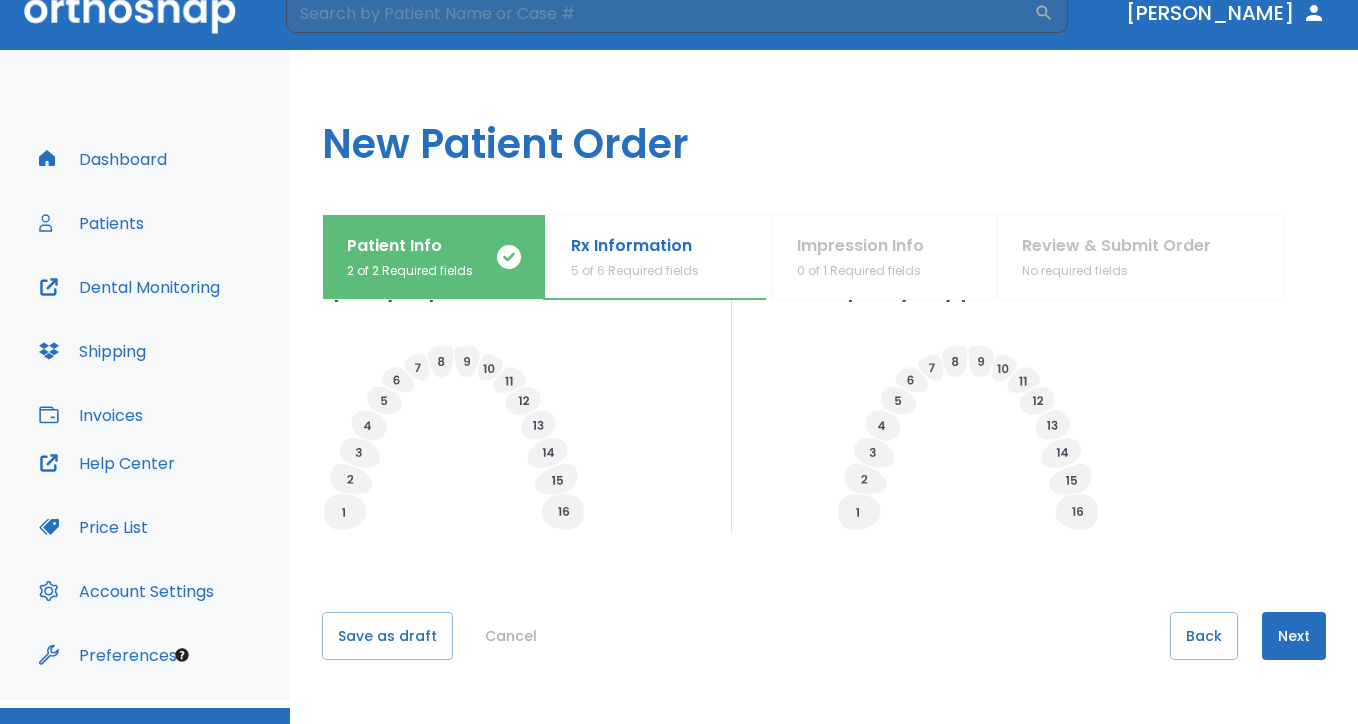 scroll, scrollTop: 619, scrollLeft: 0, axis: vertical 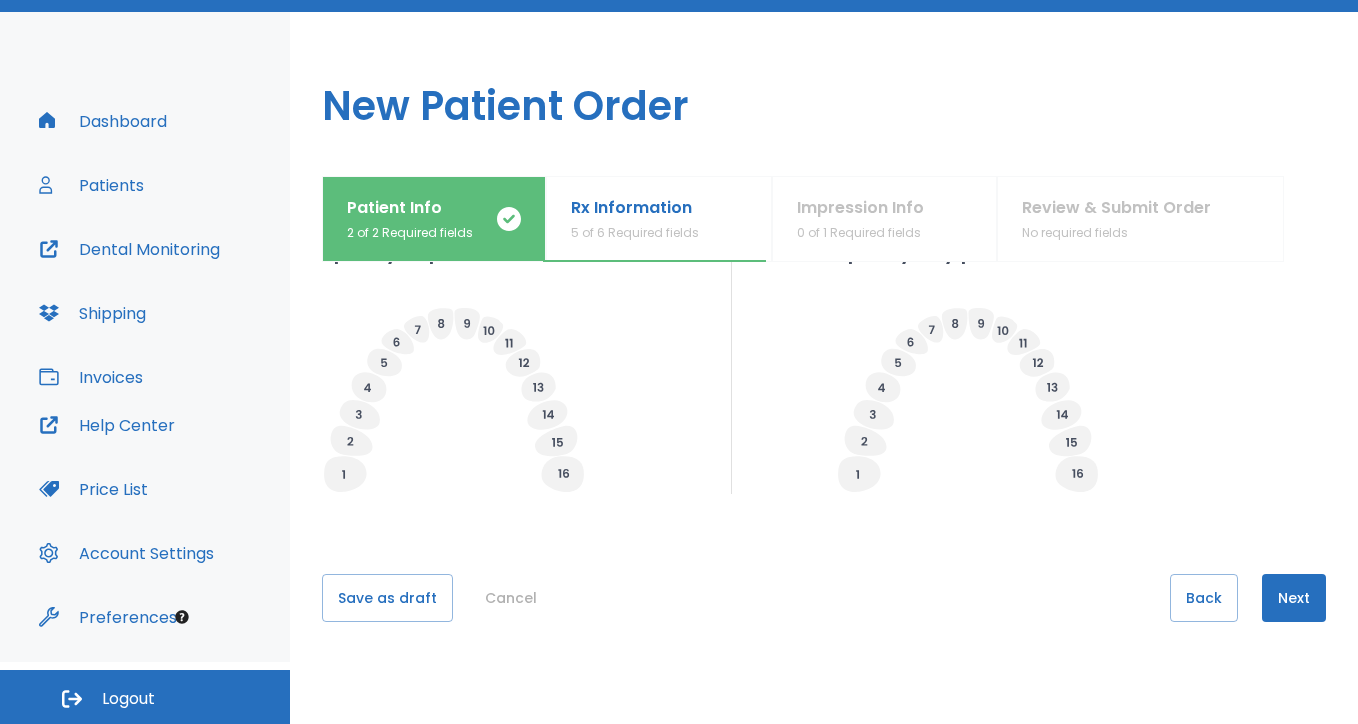 click at bounding box center [474, 400] 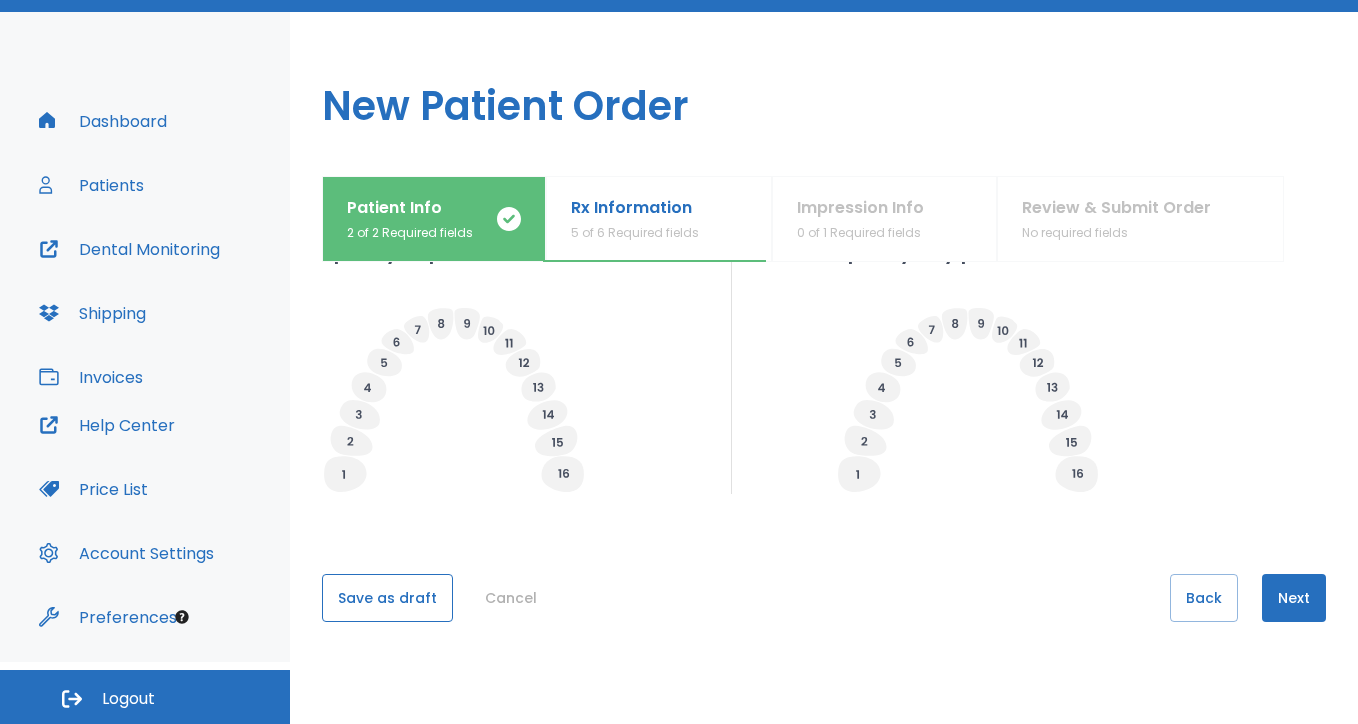 click on "Save as draft" at bounding box center (387, 598) 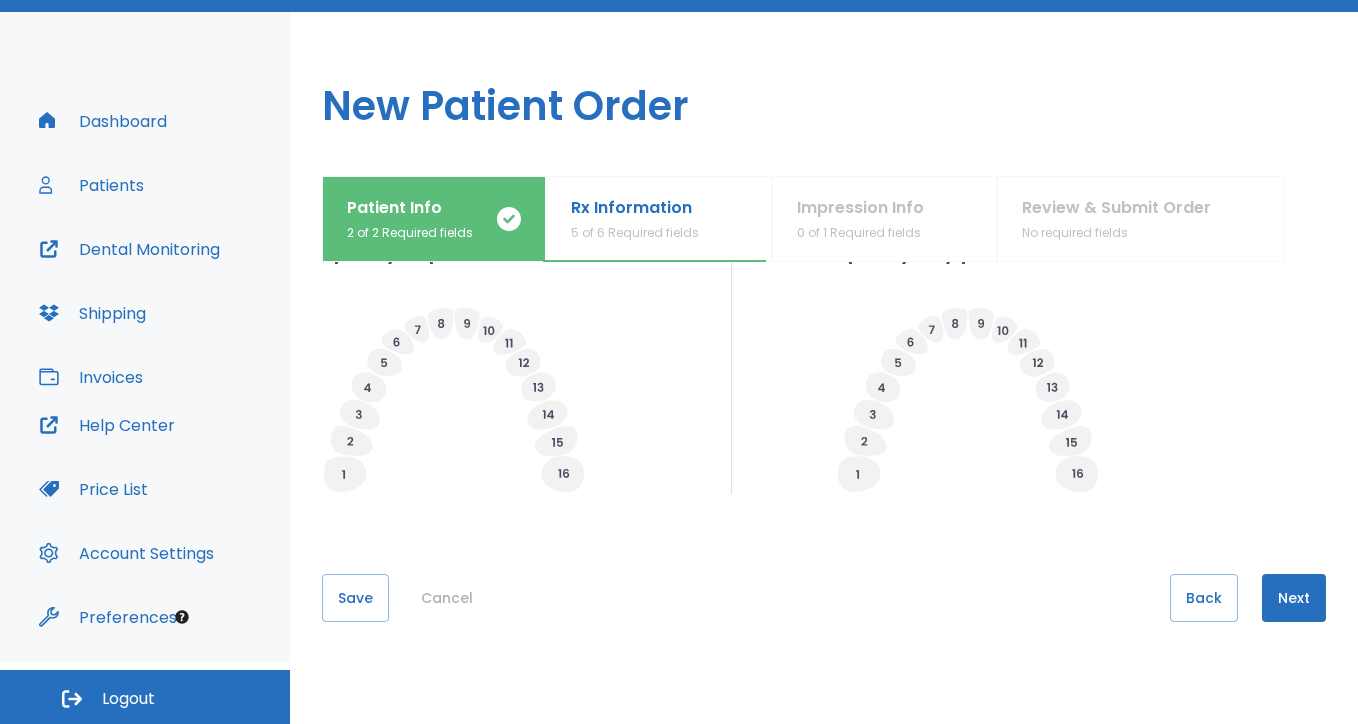 scroll, scrollTop: 62, scrollLeft: 0, axis: vertical 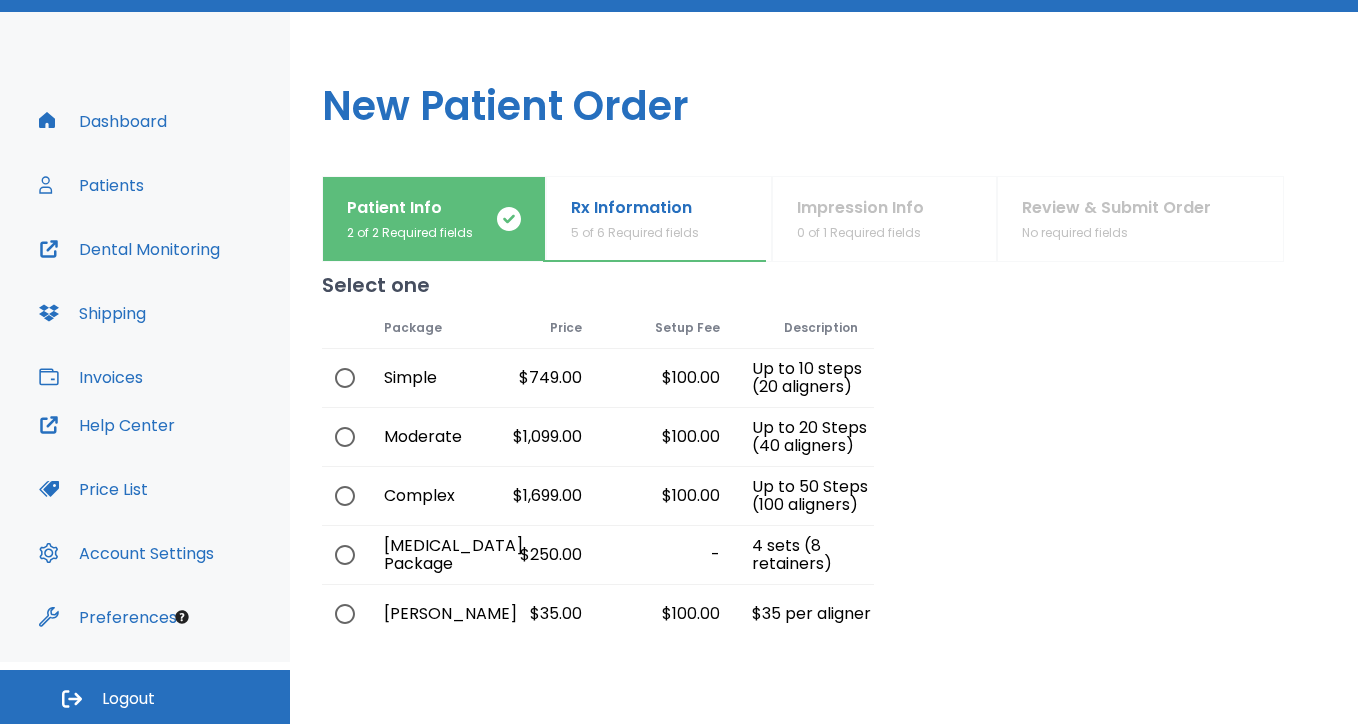 click at bounding box center (345, 378) 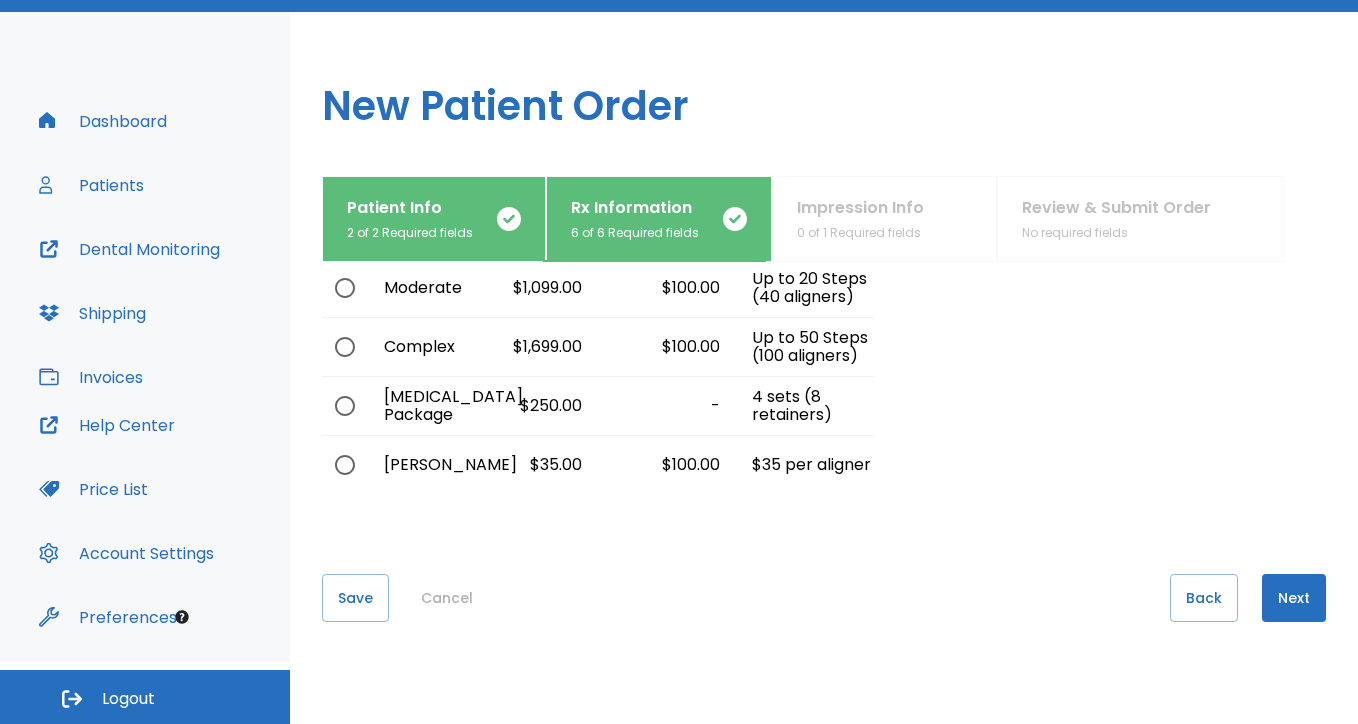 scroll, scrollTop: 181, scrollLeft: 0, axis: vertical 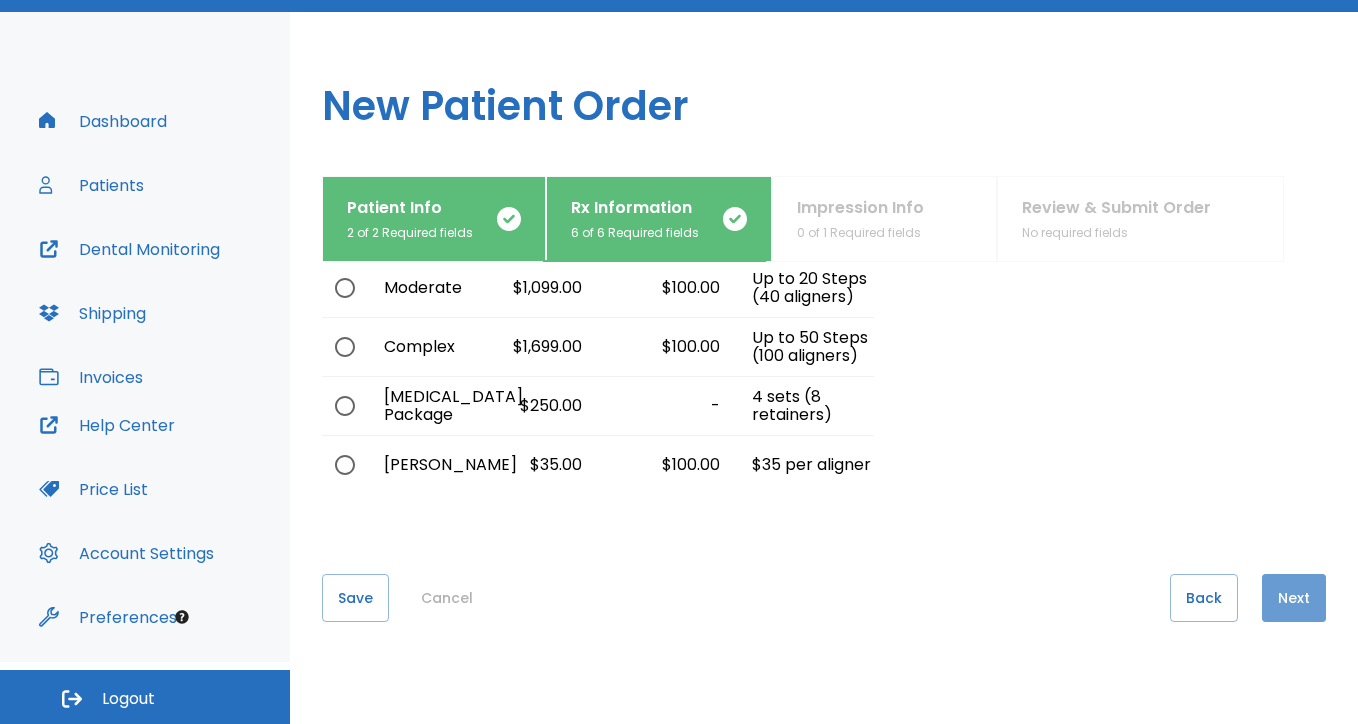 click on "Next" at bounding box center [1294, 598] 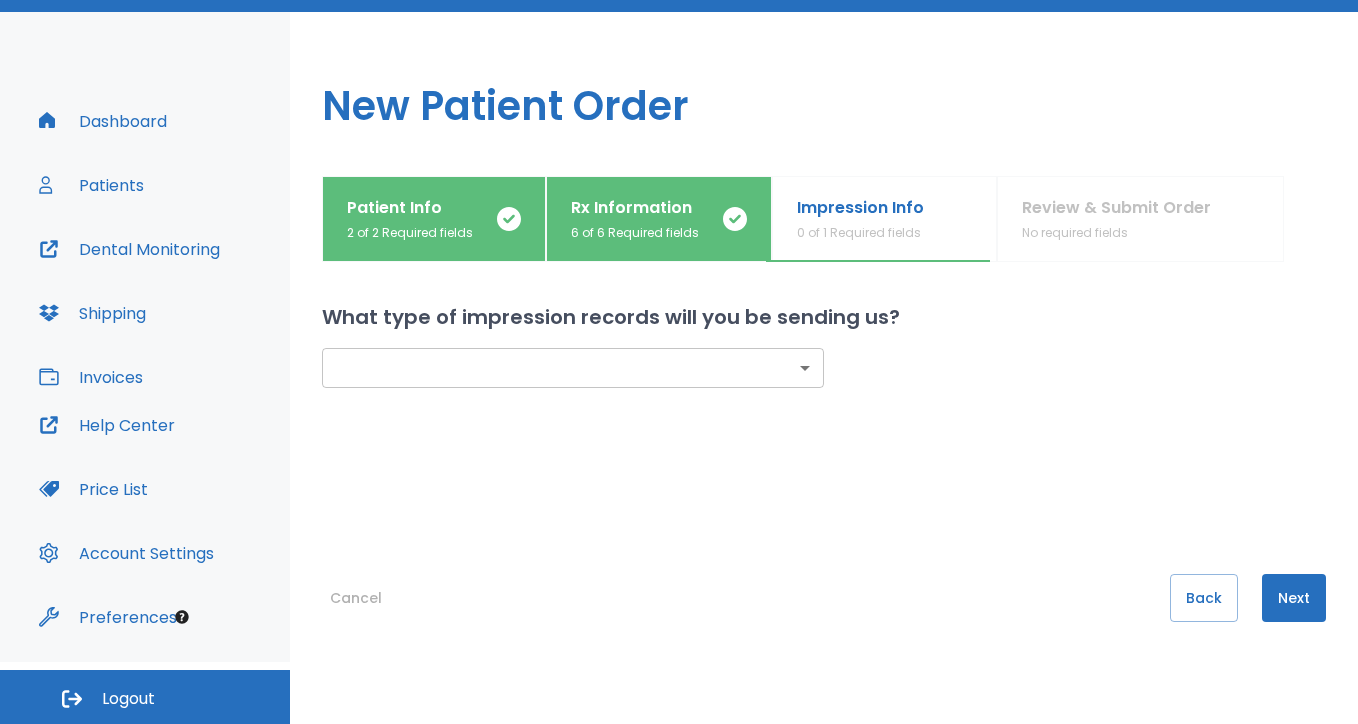 click on "​ [PERSON_NAME] Dashboard Patients Dental Monitoring Shipping Invoices Help Center Price List Account Settings Preferences Logout Uploading files and placing your order. One moment, please. New Patient Order Patient Info 2 of 2 Required fields Rx Information 6 of 6 Required fields Impression Info 0 of 1 Required fields Review & Submit Order No required fields What type of impression records will you be sending us? ​ ​ Cancel Back Next" at bounding box center [679, 300] 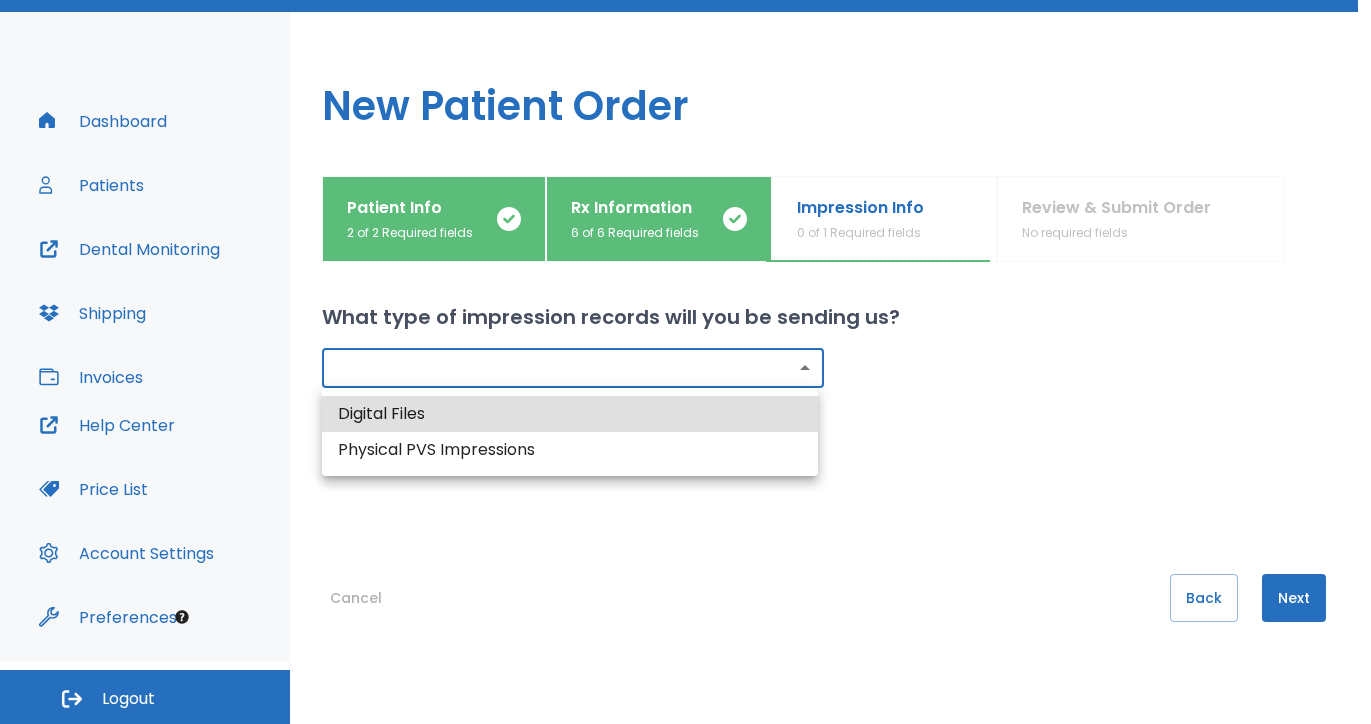 click on "Physical PVS Impressions" at bounding box center [570, 450] 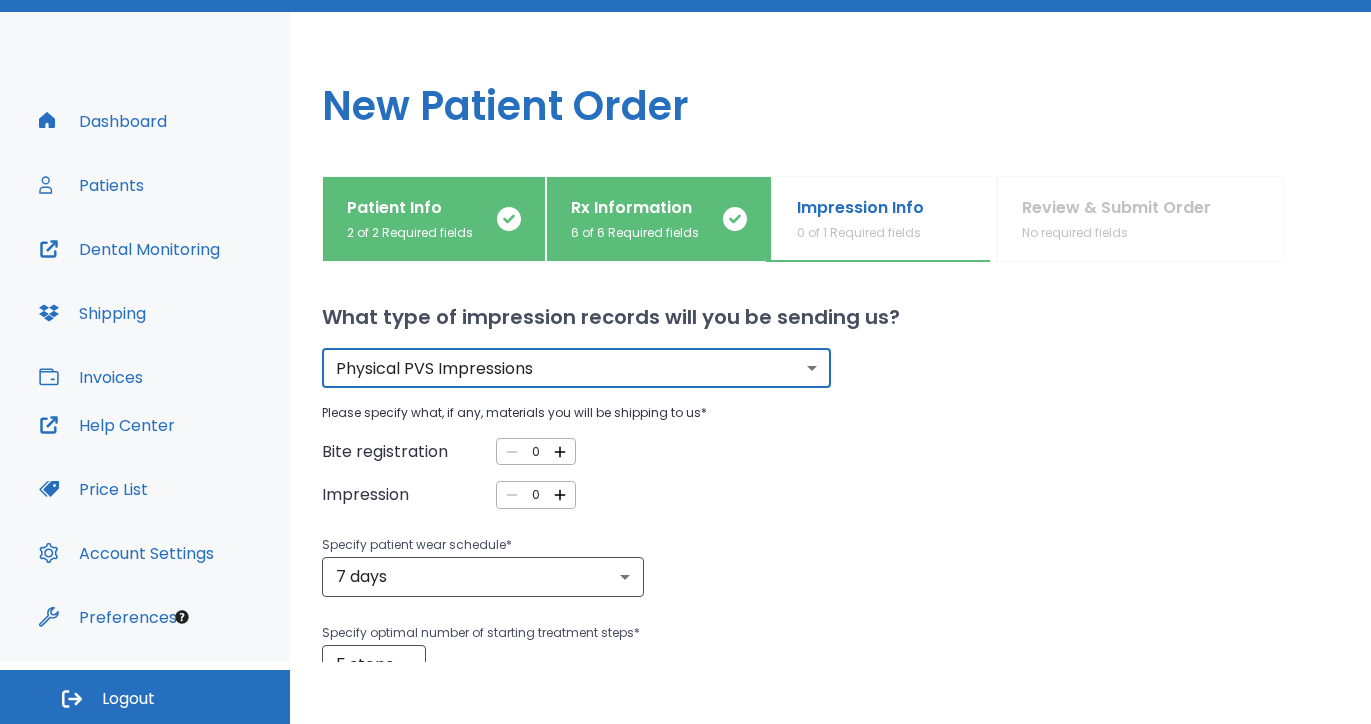 type on "physical" 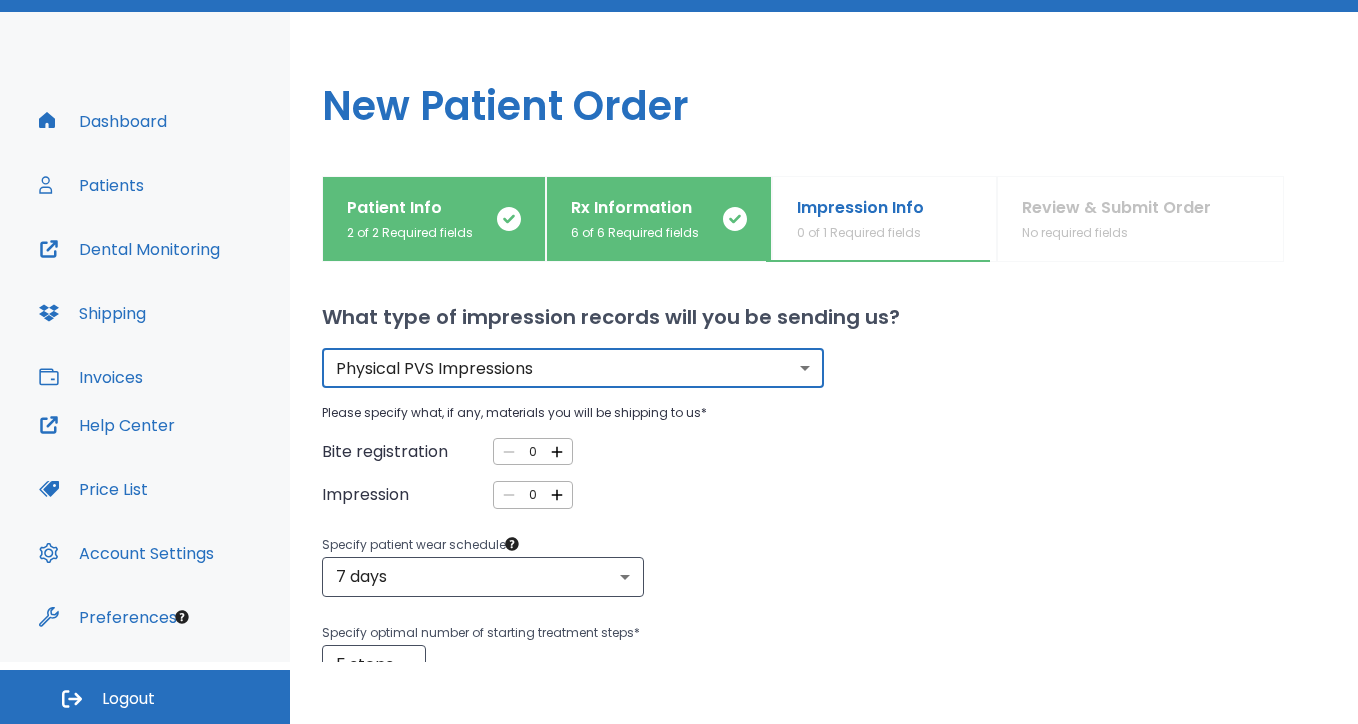 click 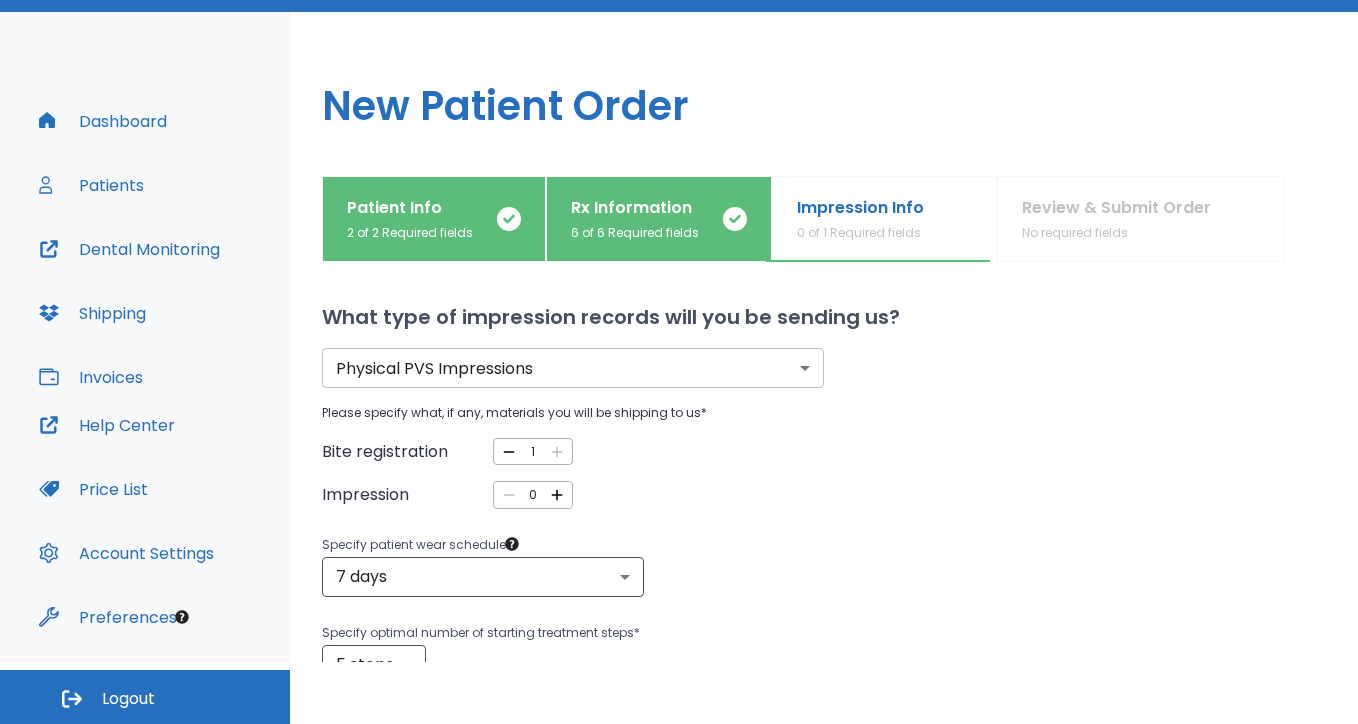 click 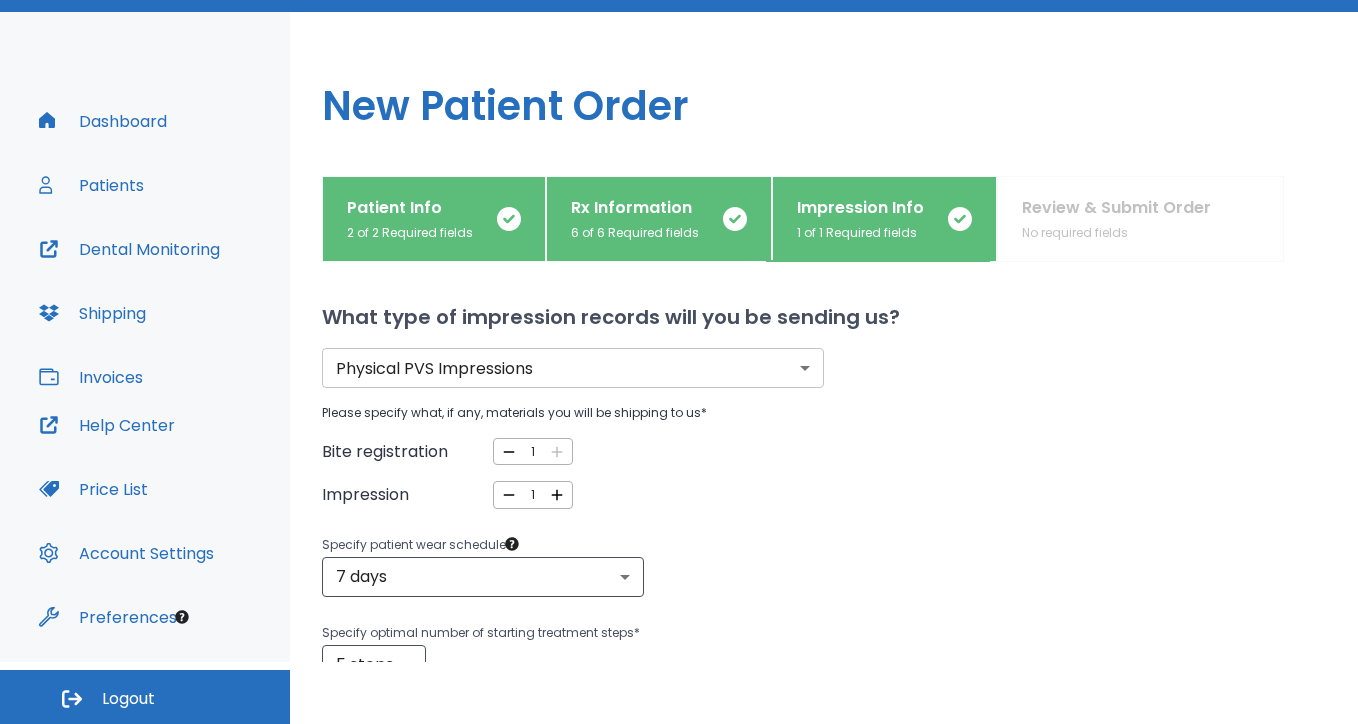 click 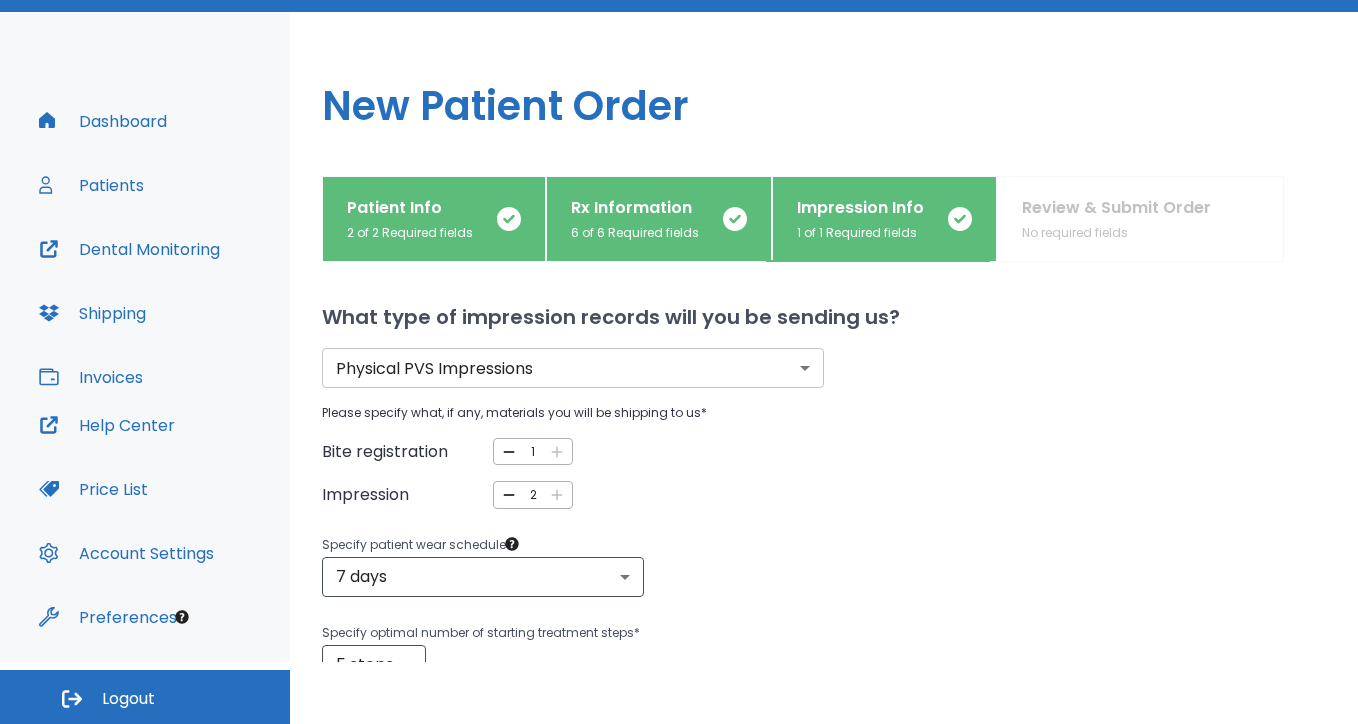 scroll, scrollTop: 0, scrollLeft: 0, axis: both 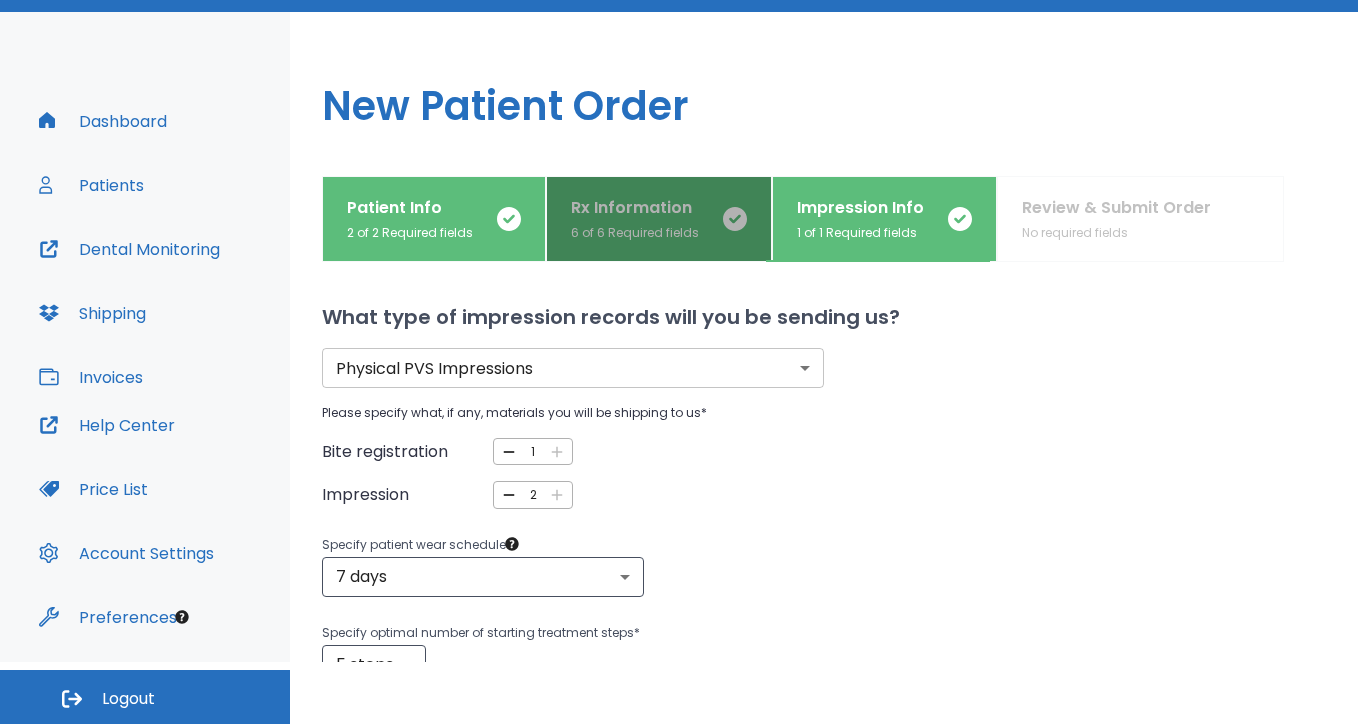 click on "Rx Information 6 of 6 Required fields" at bounding box center (659, 219) 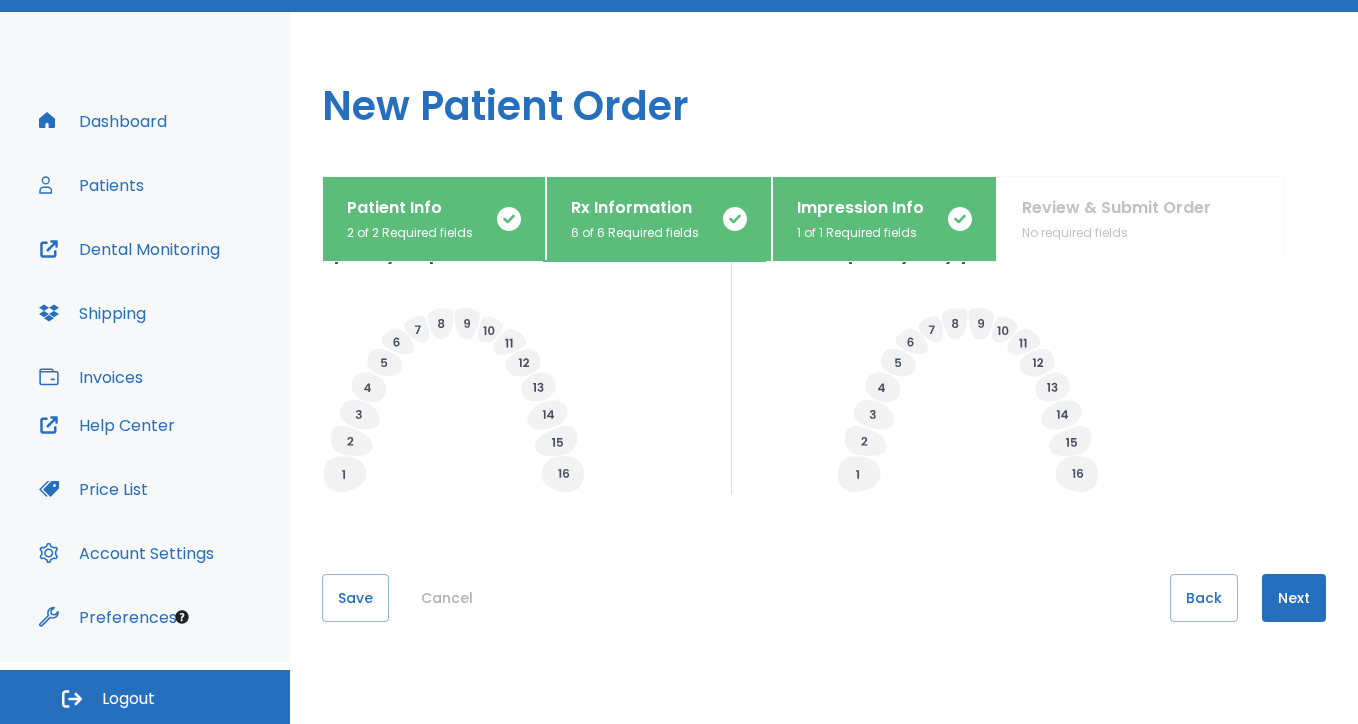 scroll, scrollTop: 619, scrollLeft: 0, axis: vertical 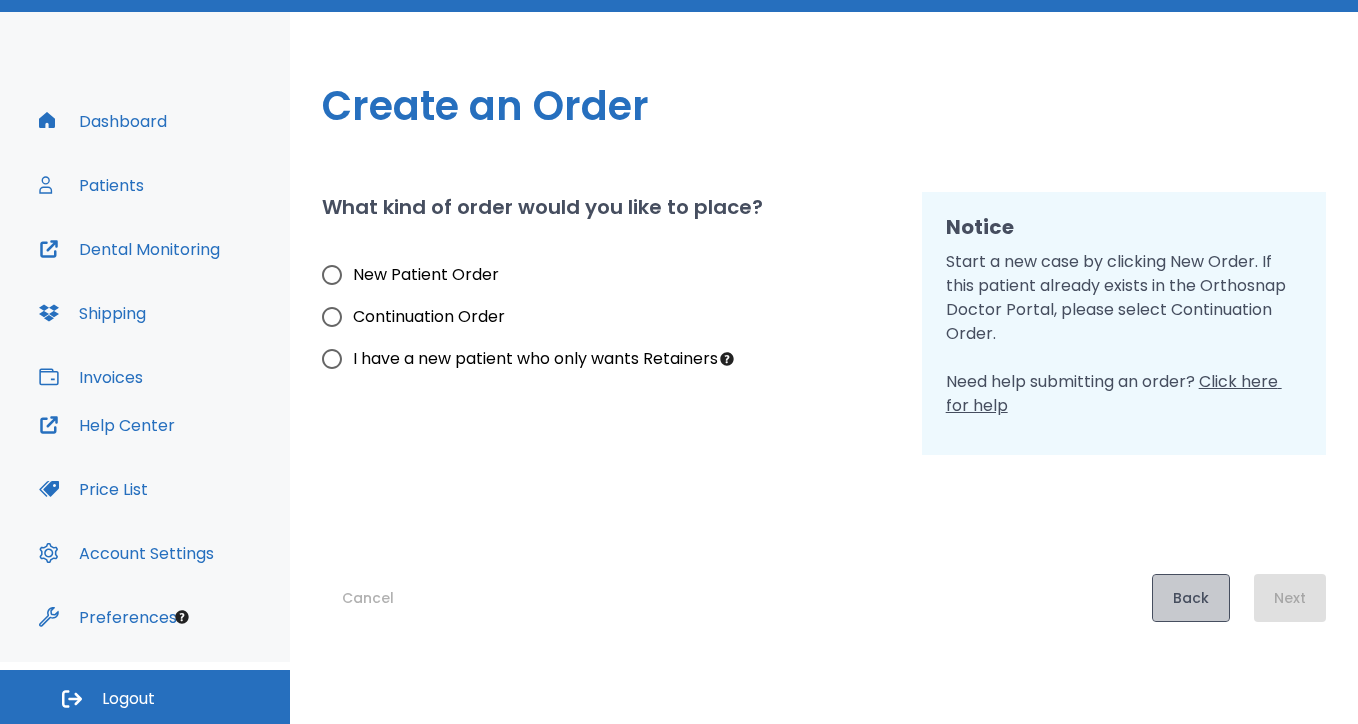 click on "Back" at bounding box center (1191, 598) 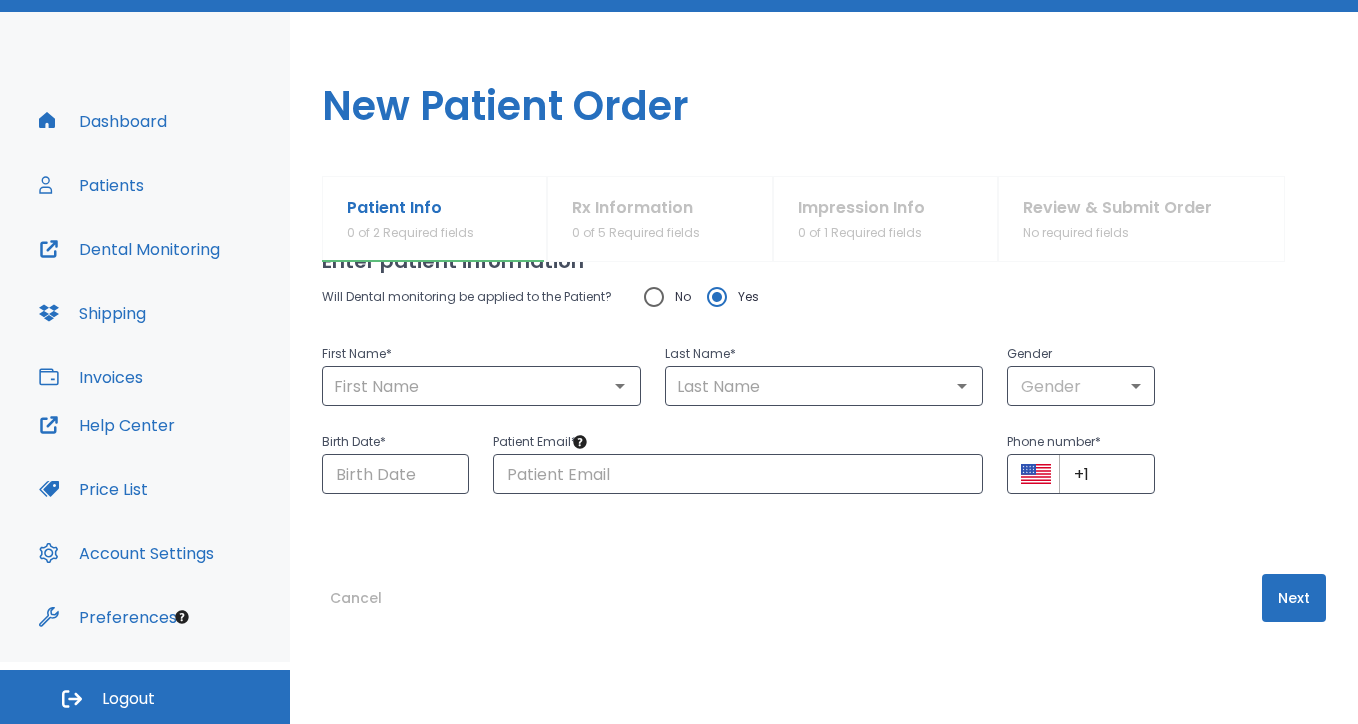 scroll, scrollTop: 56, scrollLeft: 0, axis: vertical 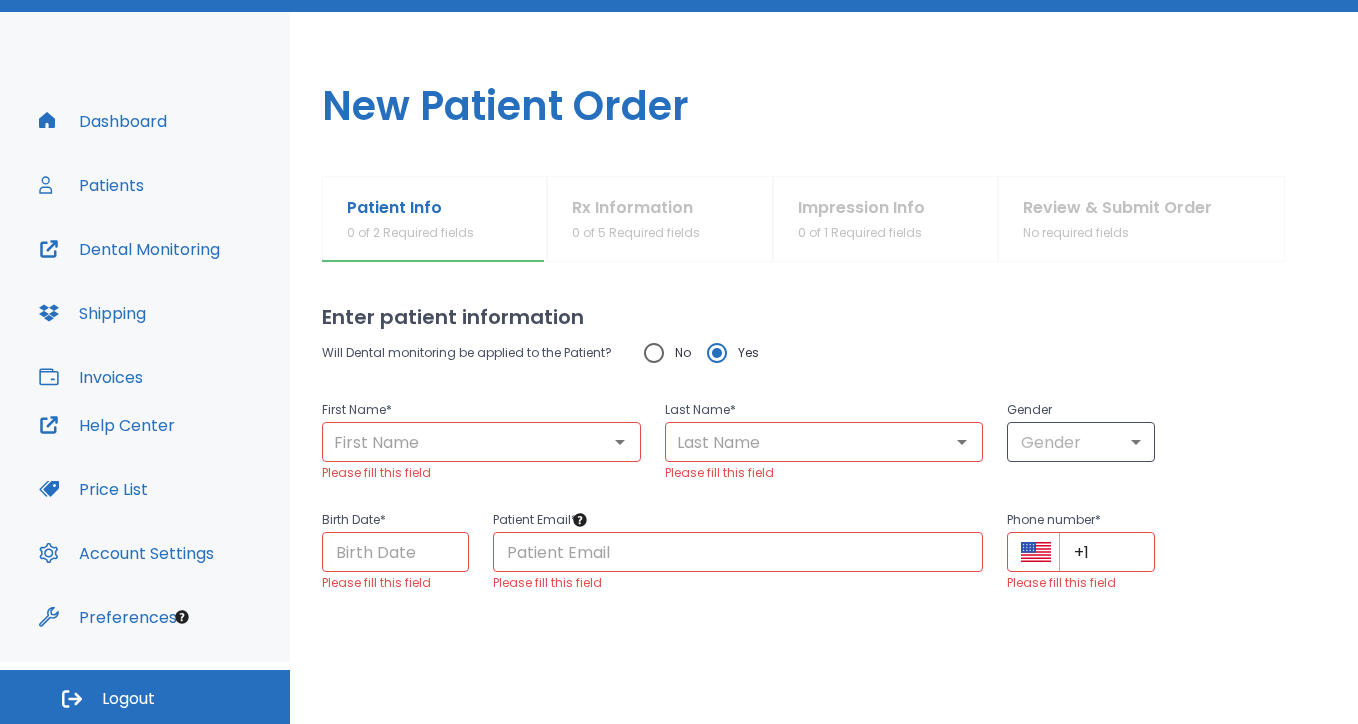 click on "Enter patient information Will Dental monitoring be applied to the Patient? No Yes First Name * ​ Please fill this field Last Name * ​ Please fill this field Gender Gender ​ Birth Date * ​ Please fill this field Patient Email * ​ Please fill this field Phone number * ​ +1 ​ Please fill this field Cancel Next" at bounding box center (824, 462) 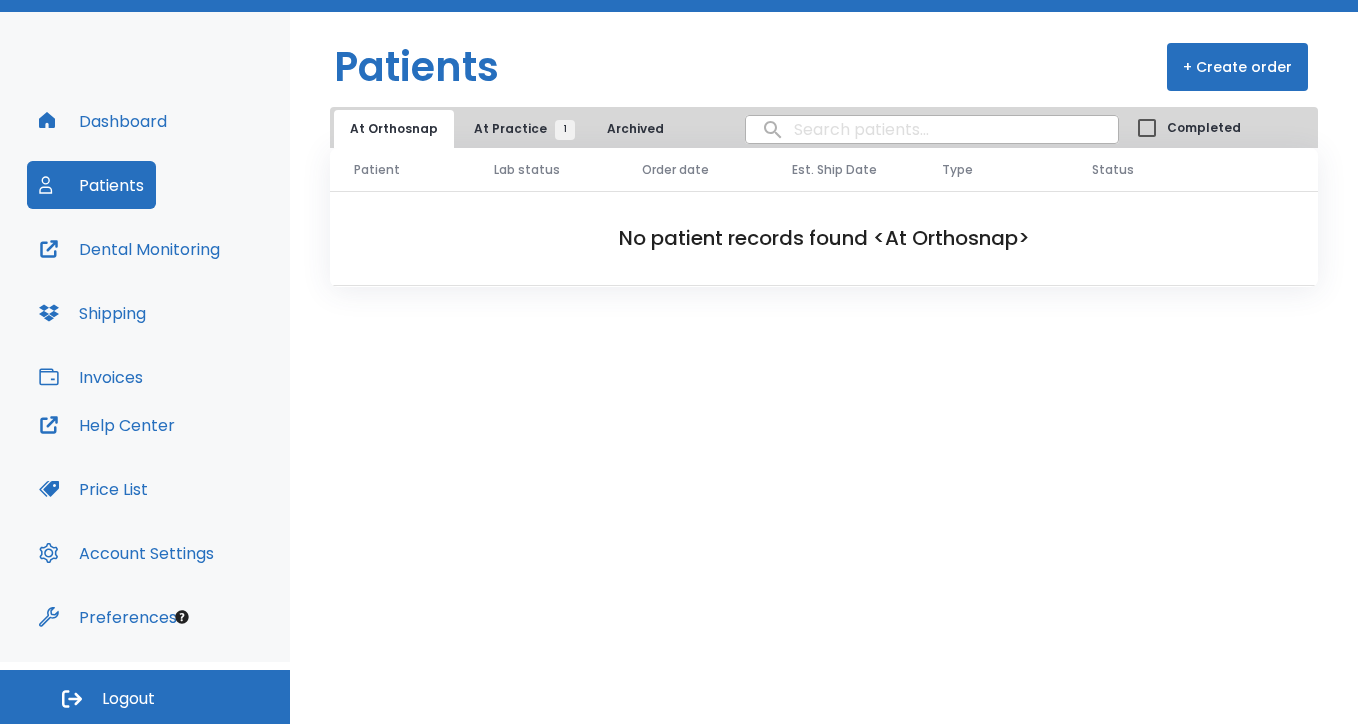 click on "Dashboard" at bounding box center [103, 121] 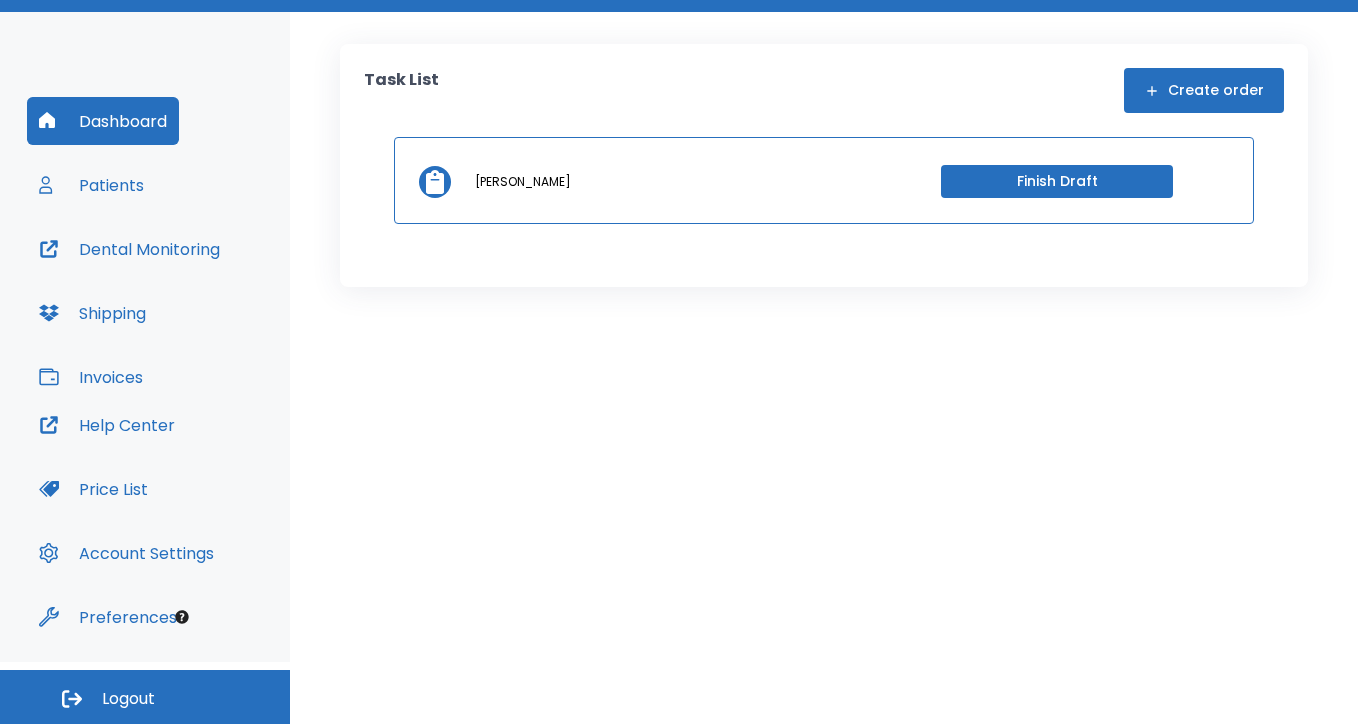 click on "Finish Draft" at bounding box center [1057, 181] 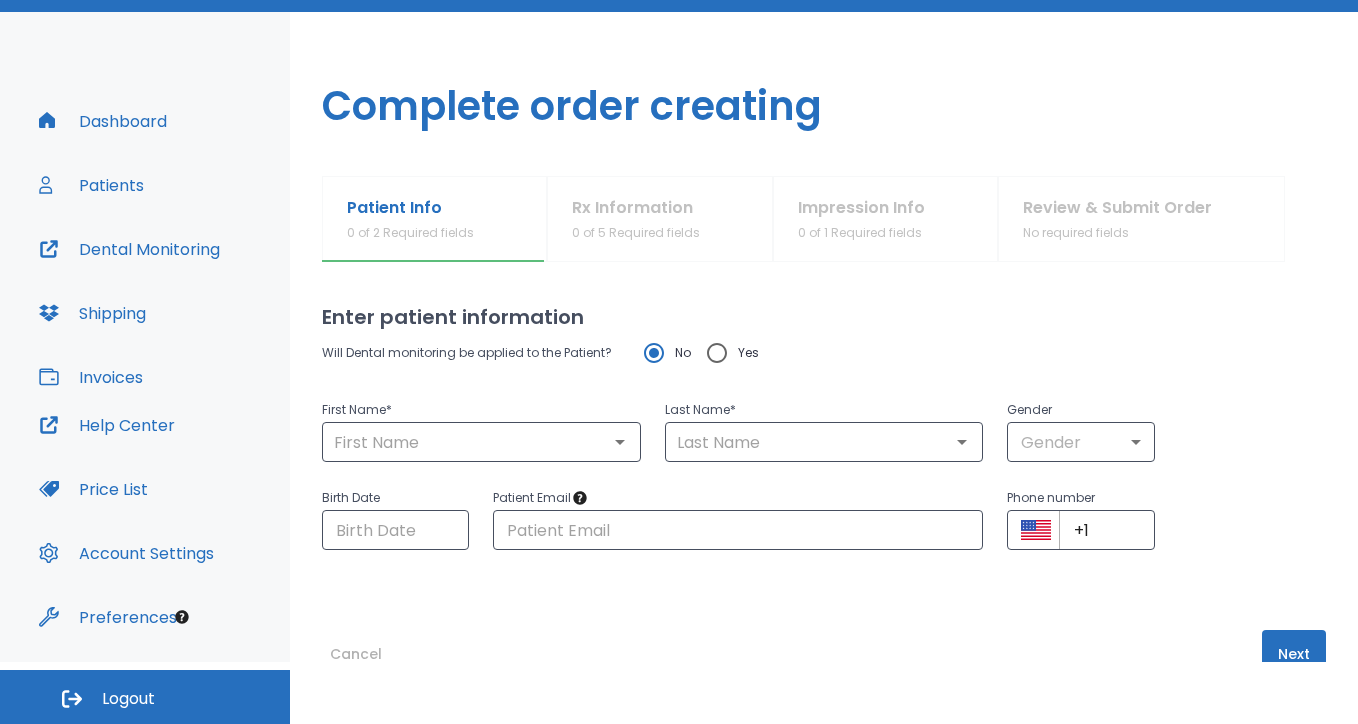radio on "true" 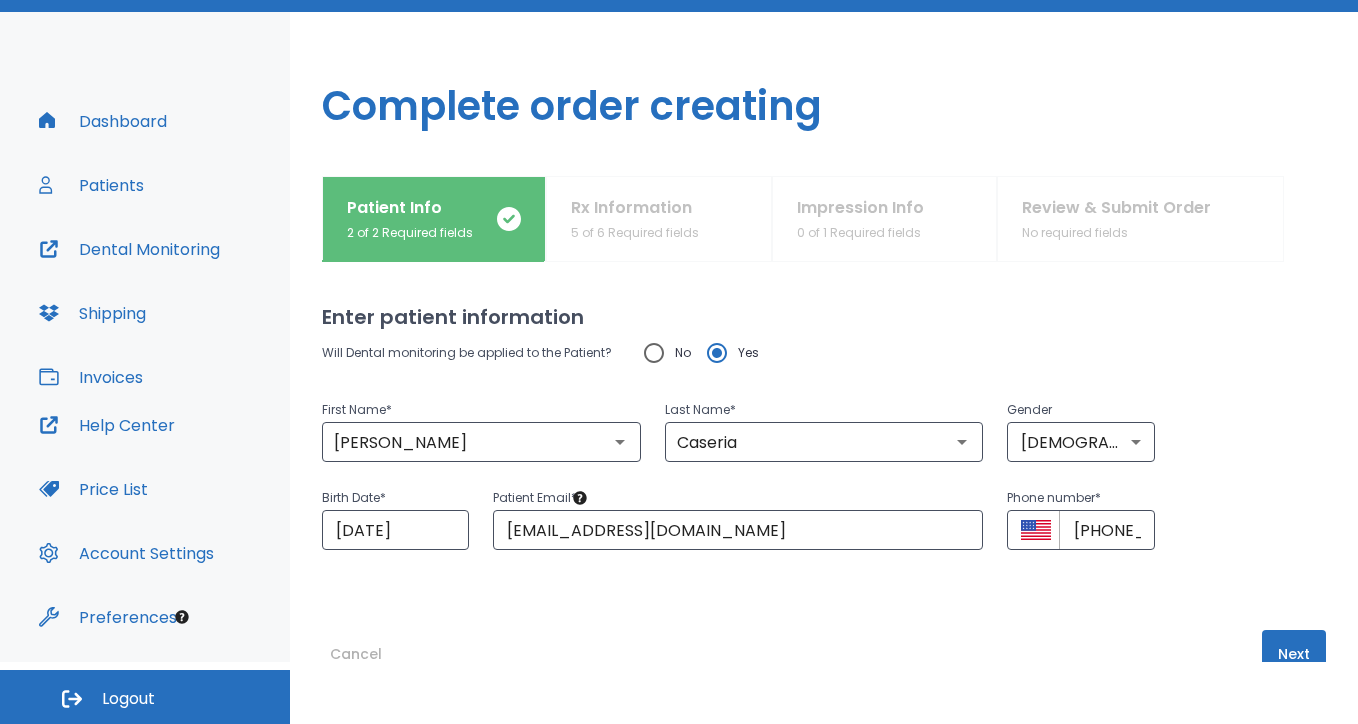 click on "Patients" at bounding box center (91, 185) 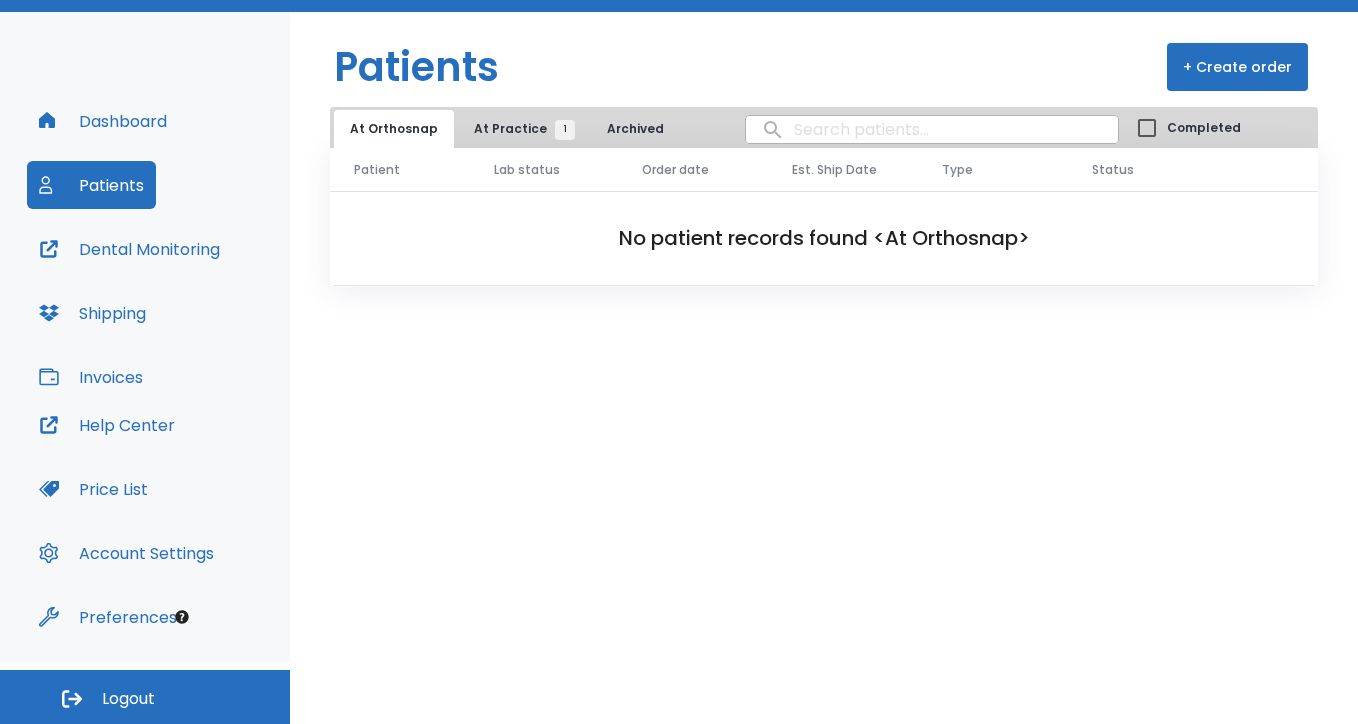 click on "Dashboard" at bounding box center [103, 121] 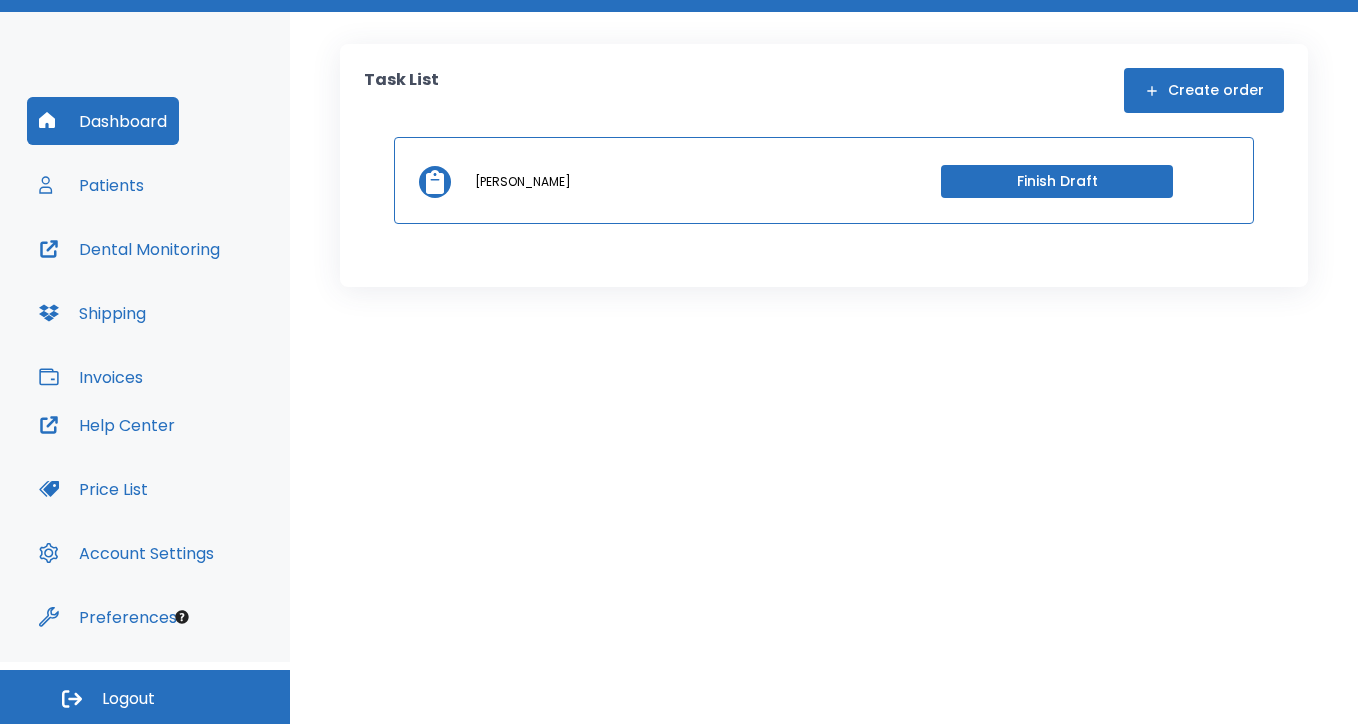 click on "[PERSON_NAME] Finish Draft" at bounding box center (824, 180) 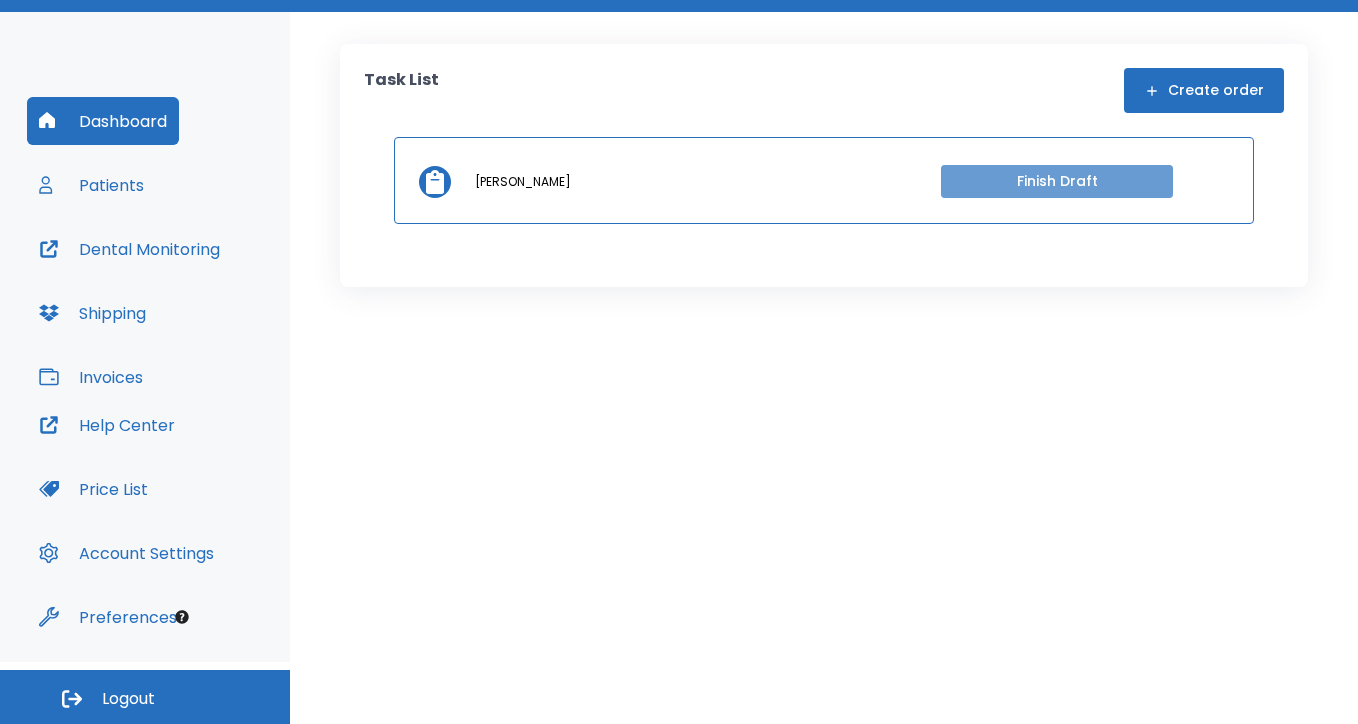 click on "Finish Draft" at bounding box center (1057, 181) 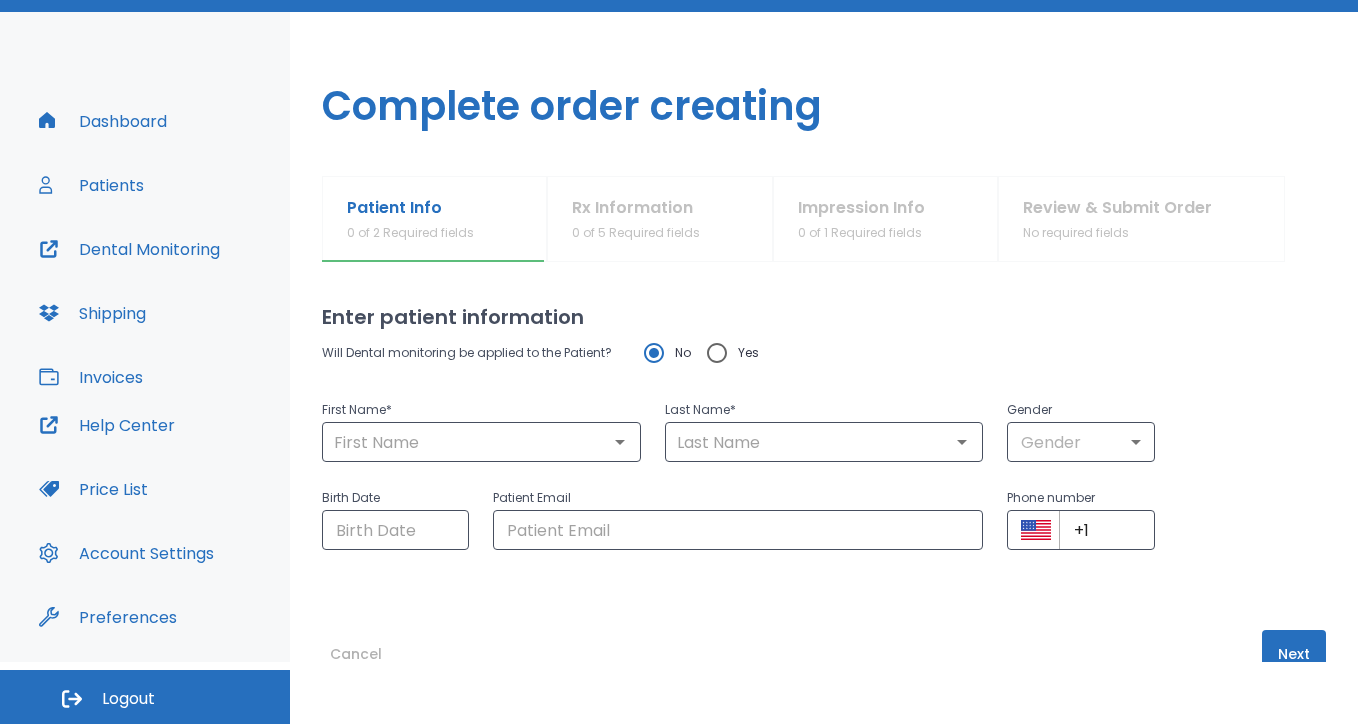 type on "[PERSON_NAME]" 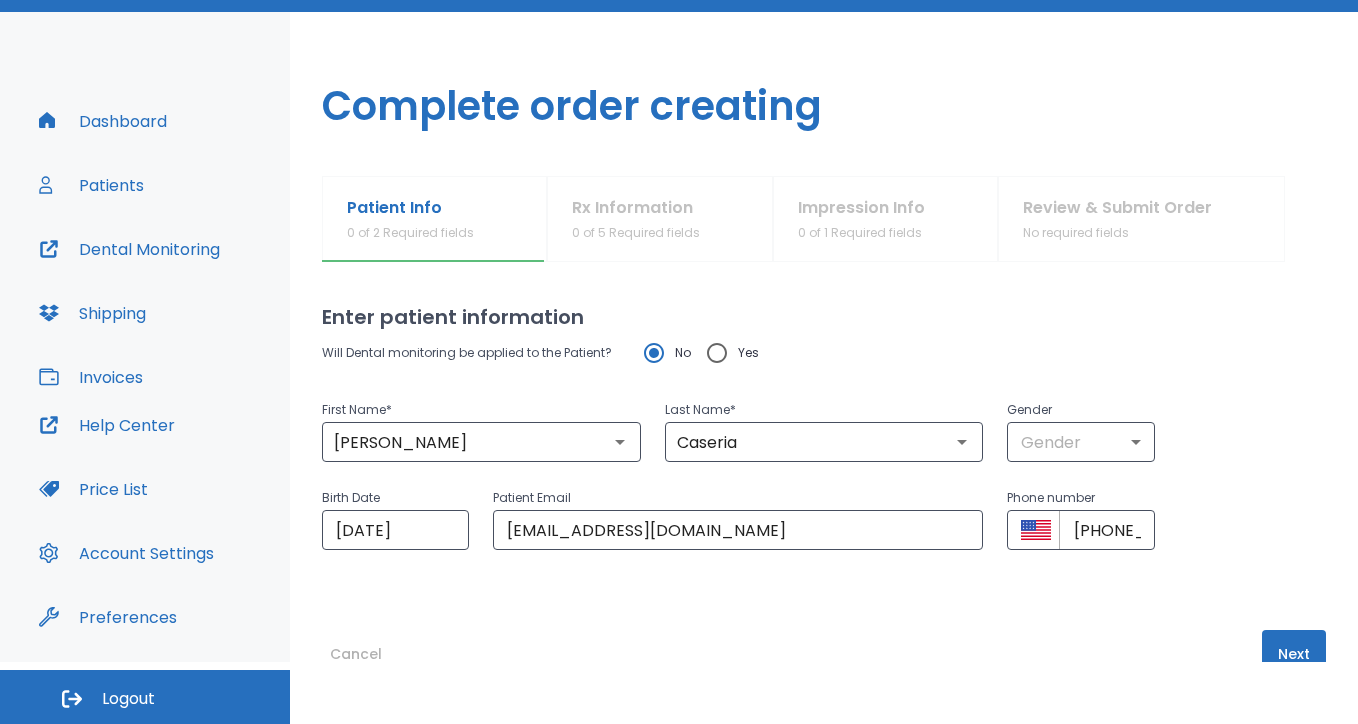 radio on "true" 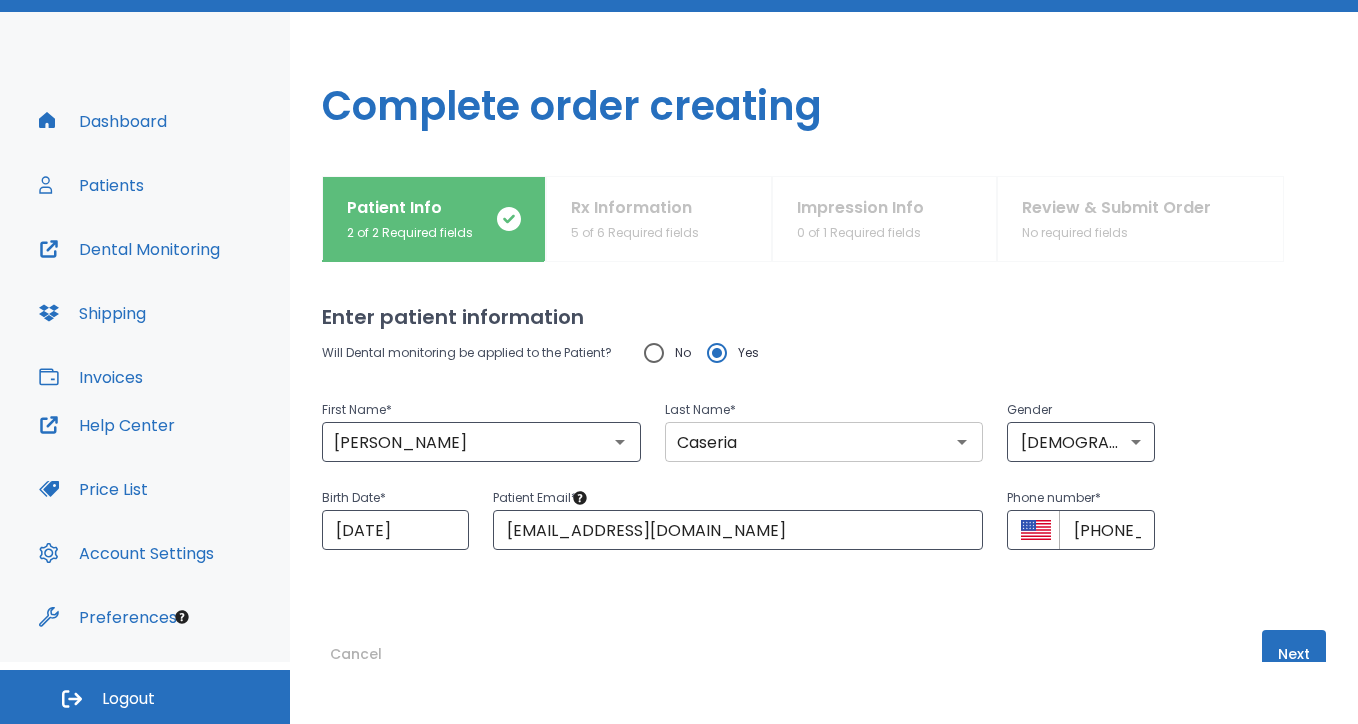 scroll, scrollTop: 0, scrollLeft: 0, axis: both 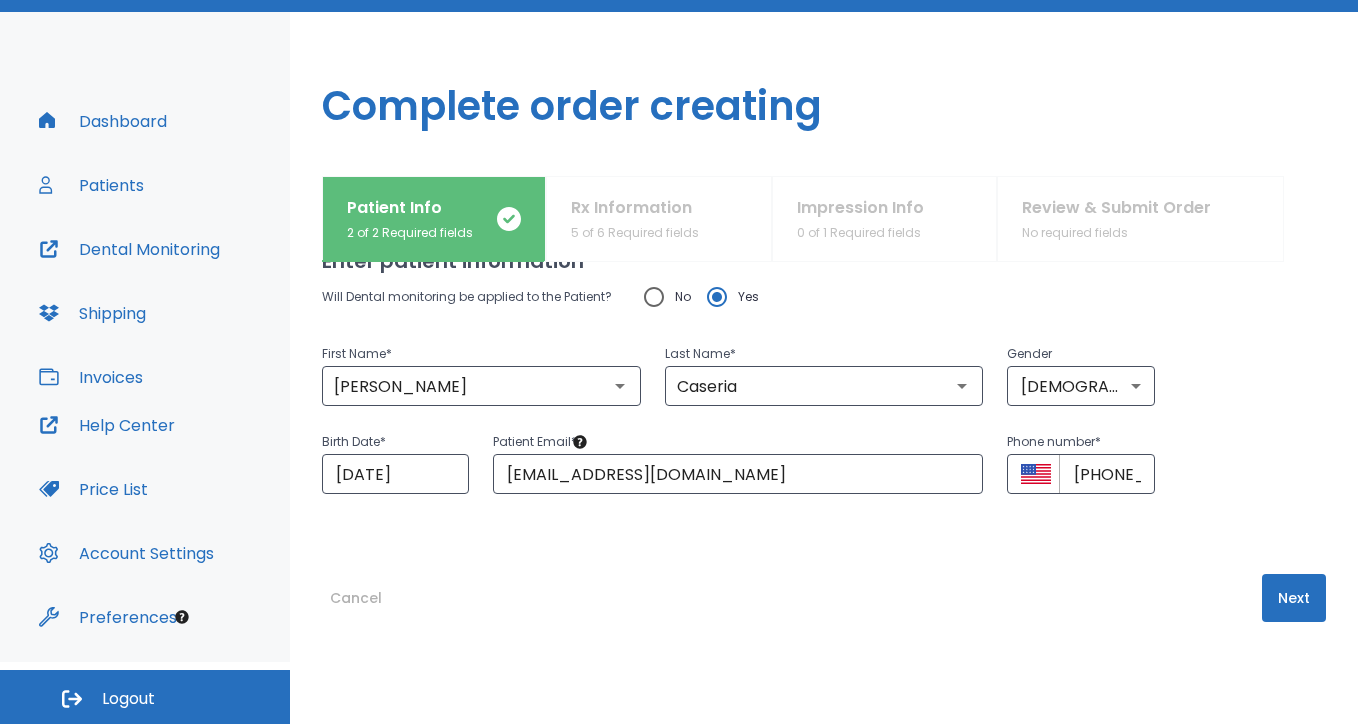 click on "Next" at bounding box center [1294, 598] 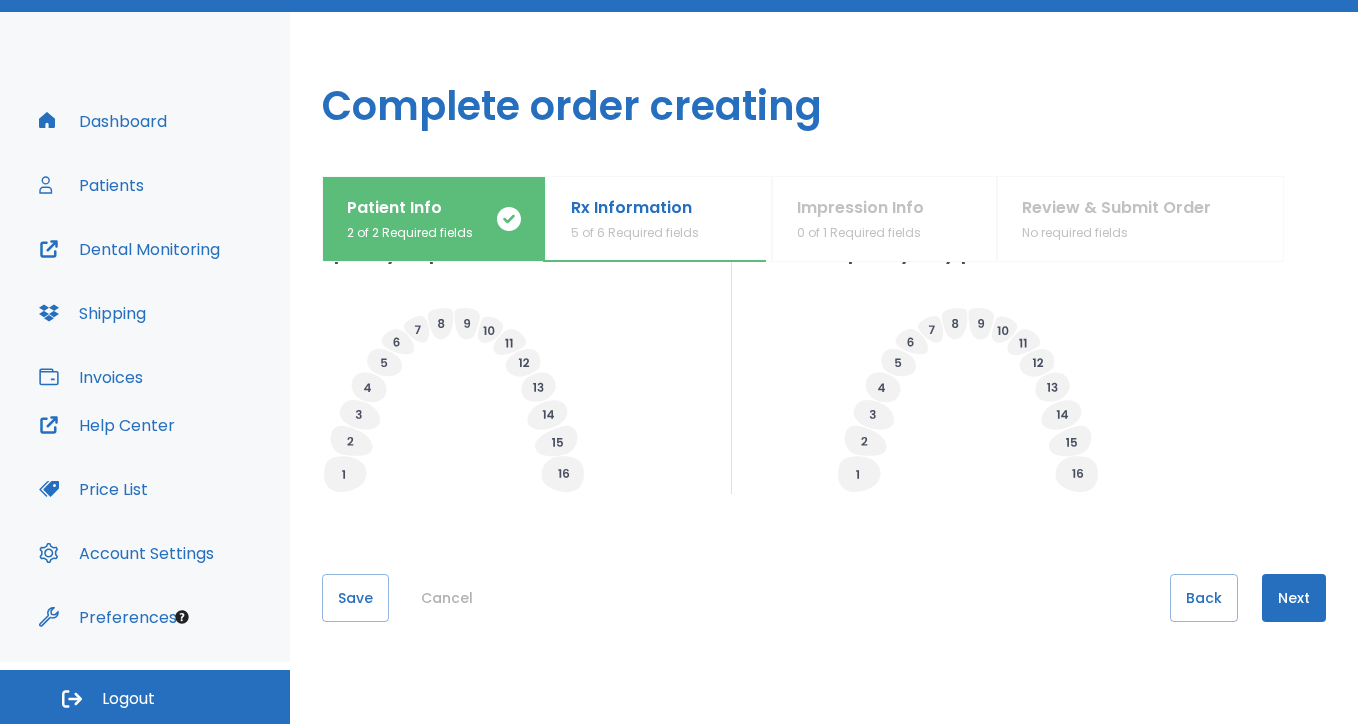 scroll, scrollTop: 619, scrollLeft: 0, axis: vertical 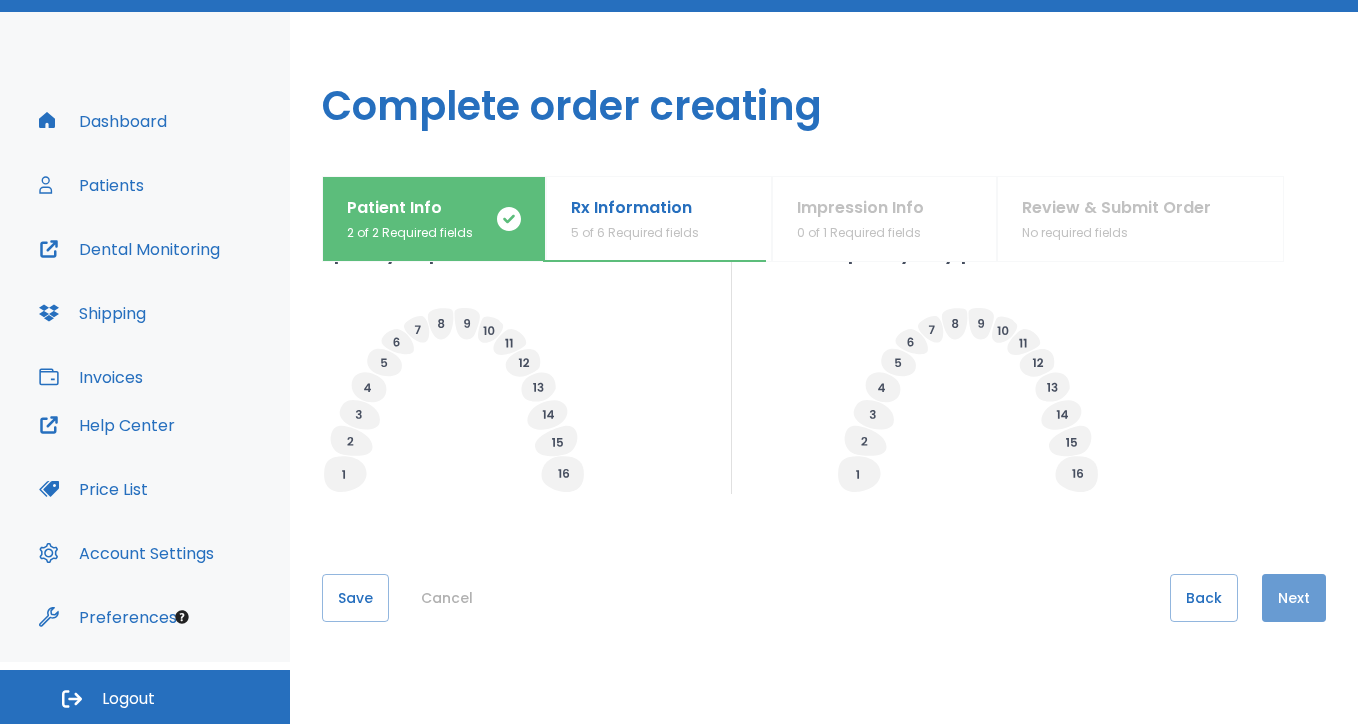 click on "Next" at bounding box center (1294, 598) 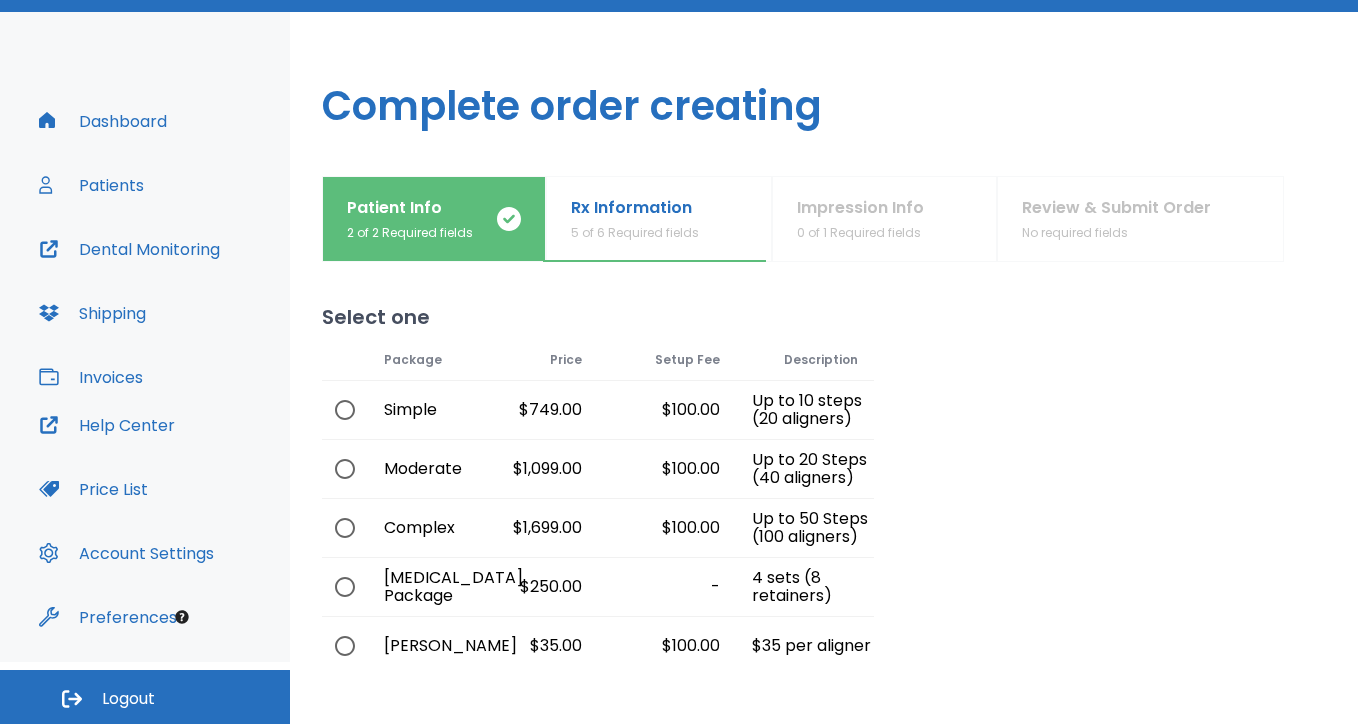 click at bounding box center [345, 410] 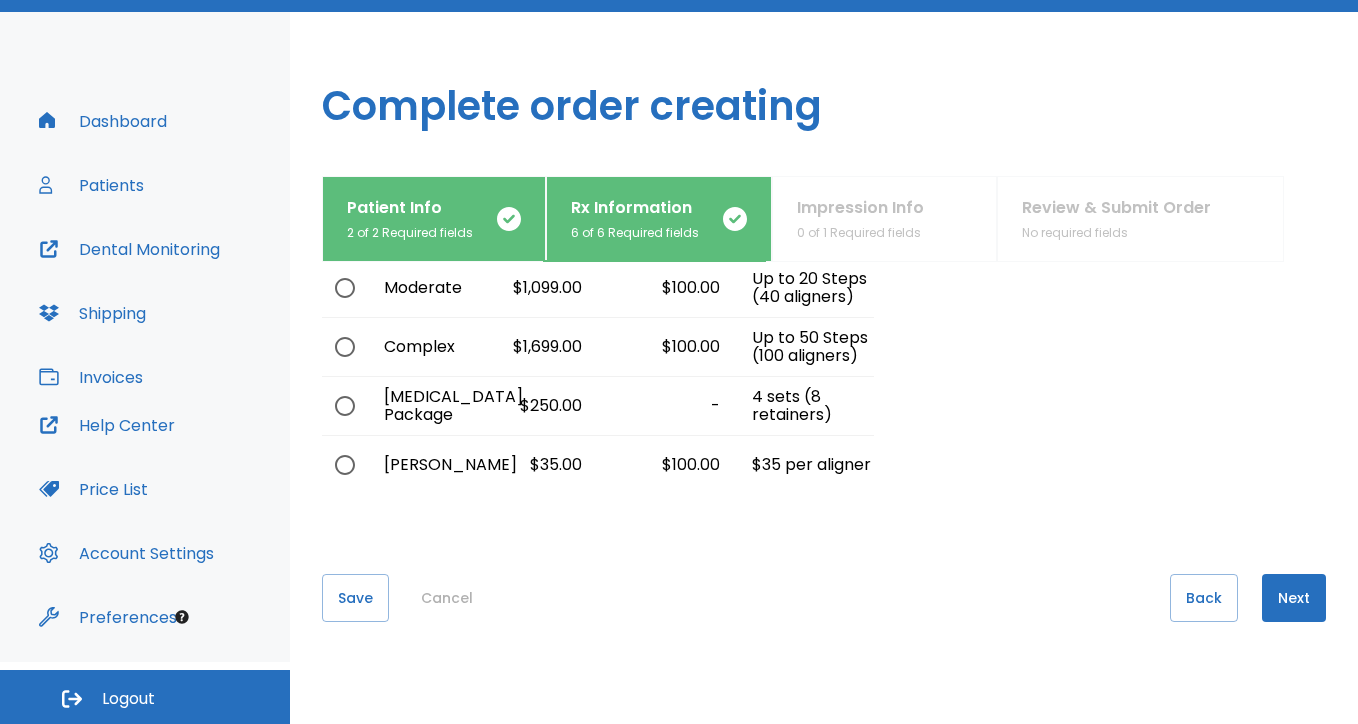 scroll, scrollTop: 181, scrollLeft: 0, axis: vertical 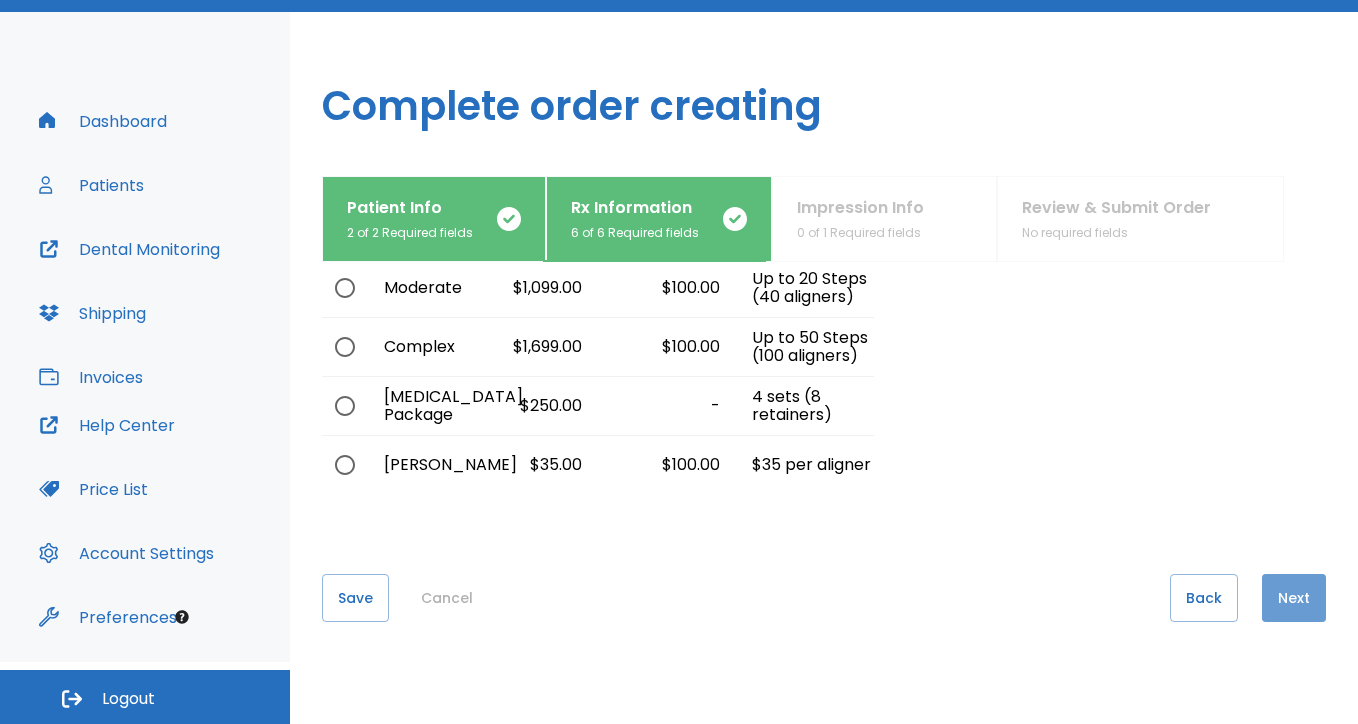 click on "Next" at bounding box center (1294, 598) 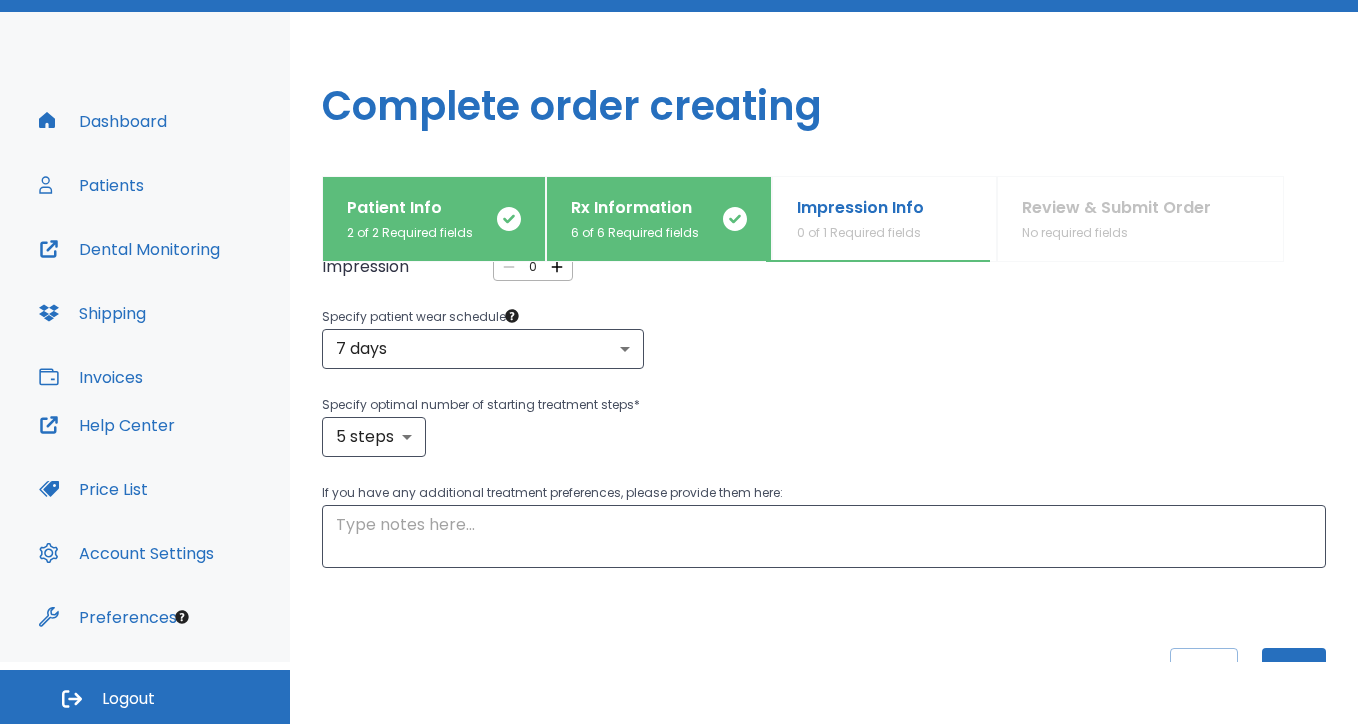 scroll, scrollTop: 232, scrollLeft: 0, axis: vertical 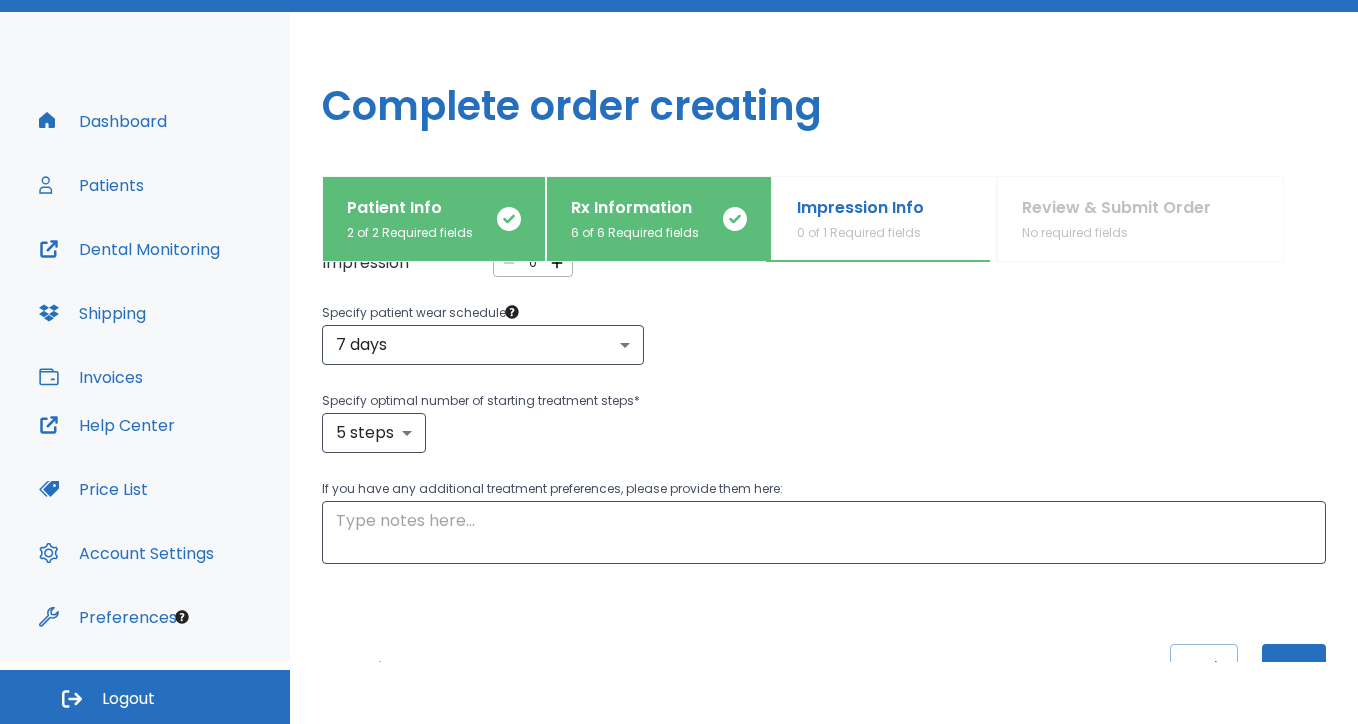 click on "0 of 1 Required fields" at bounding box center (860, 233) 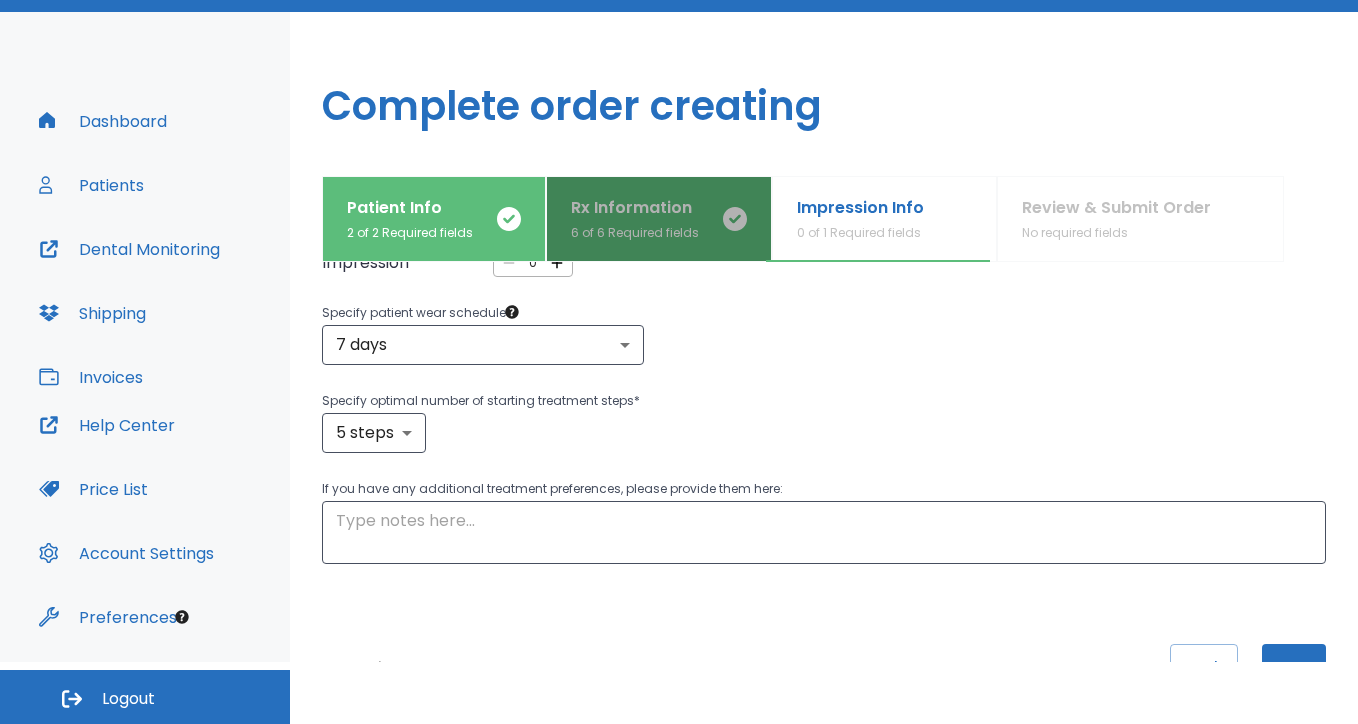 click on "Rx Information 6 of 6 Required fields" at bounding box center (635, 219) 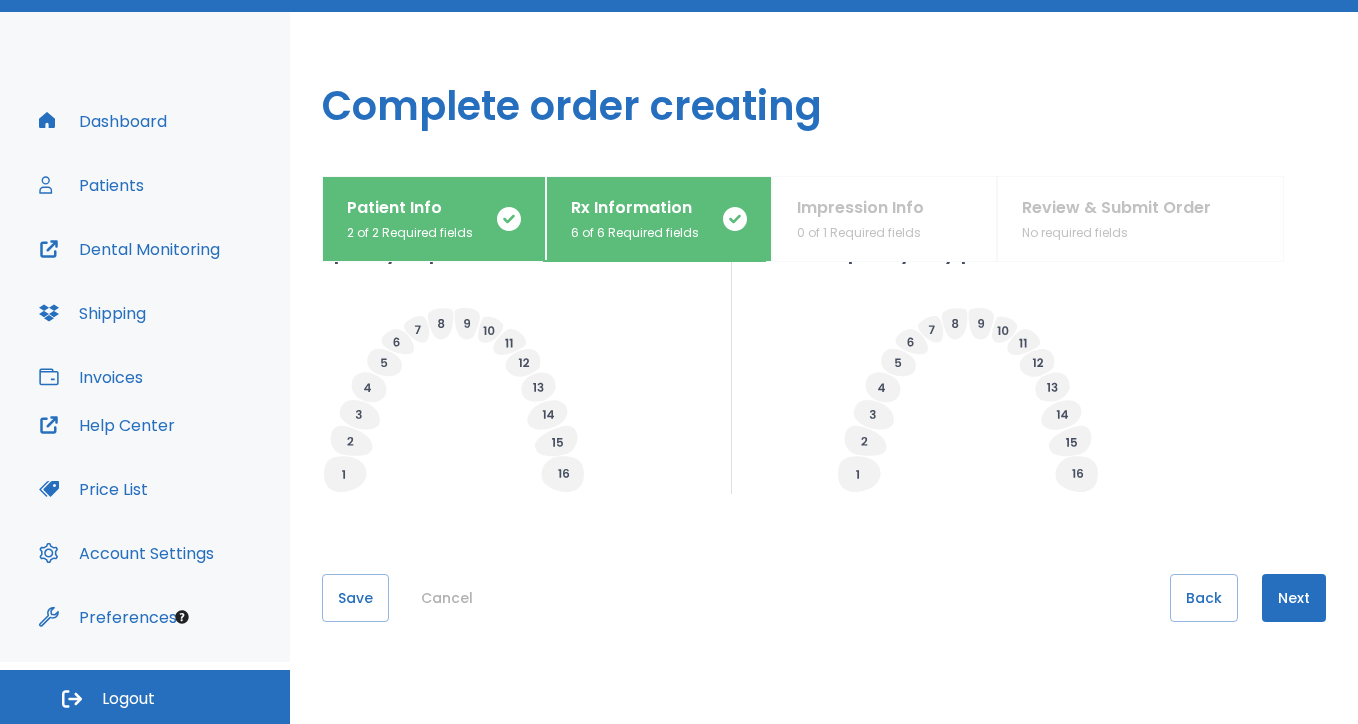 scroll, scrollTop: 619, scrollLeft: 0, axis: vertical 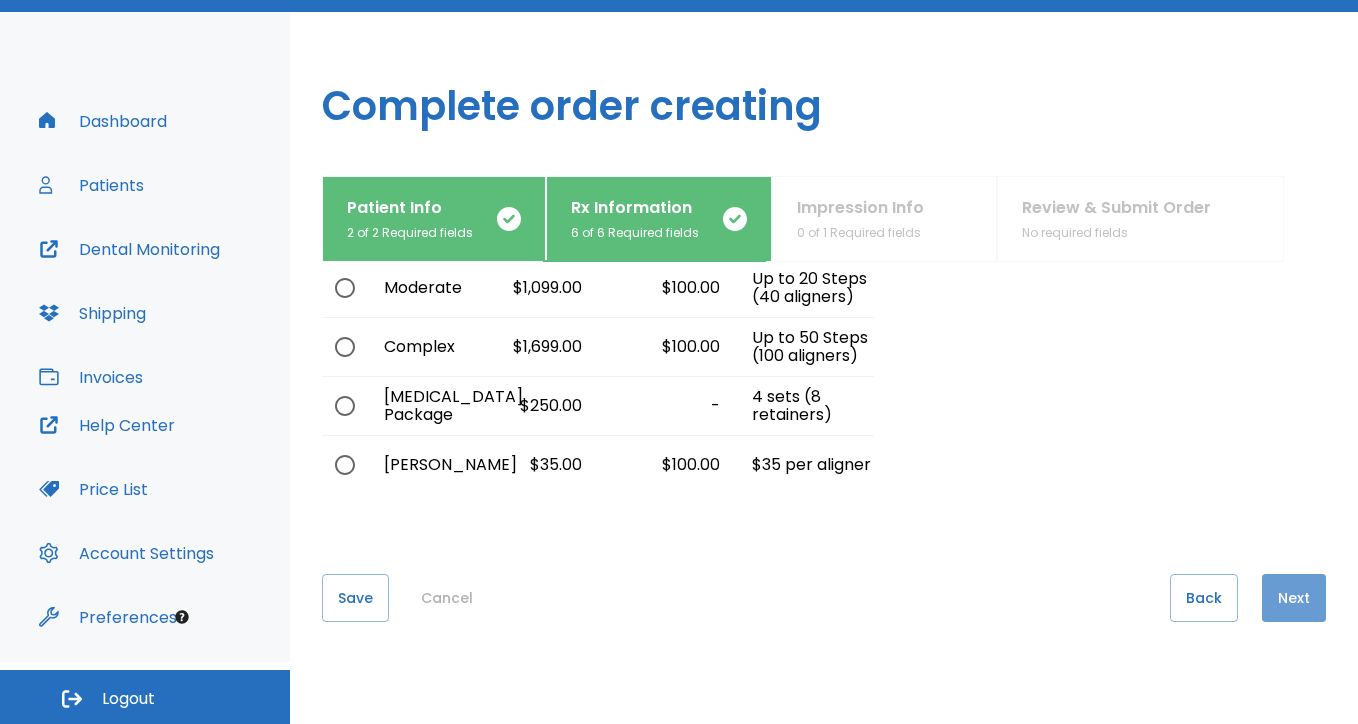 click on "Next" at bounding box center [1294, 598] 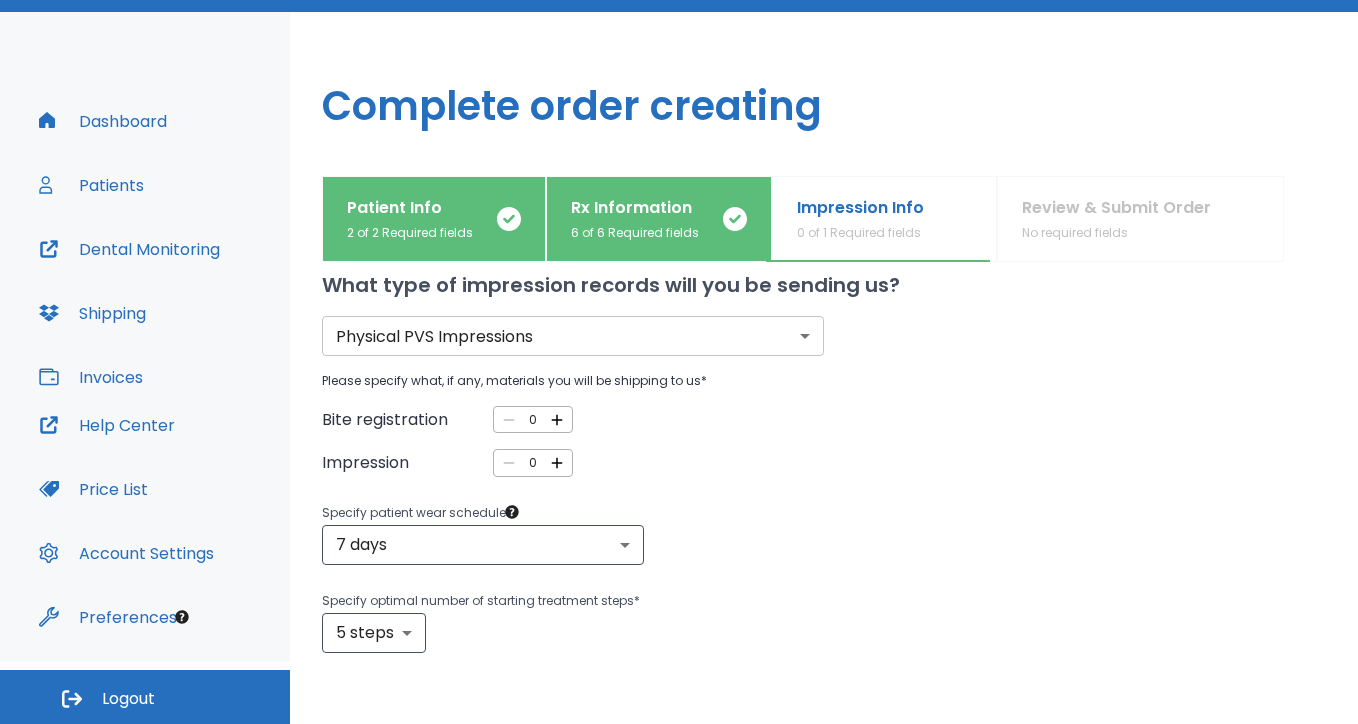 scroll, scrollTop: 33, scrollLeft: 0, axis: vertical 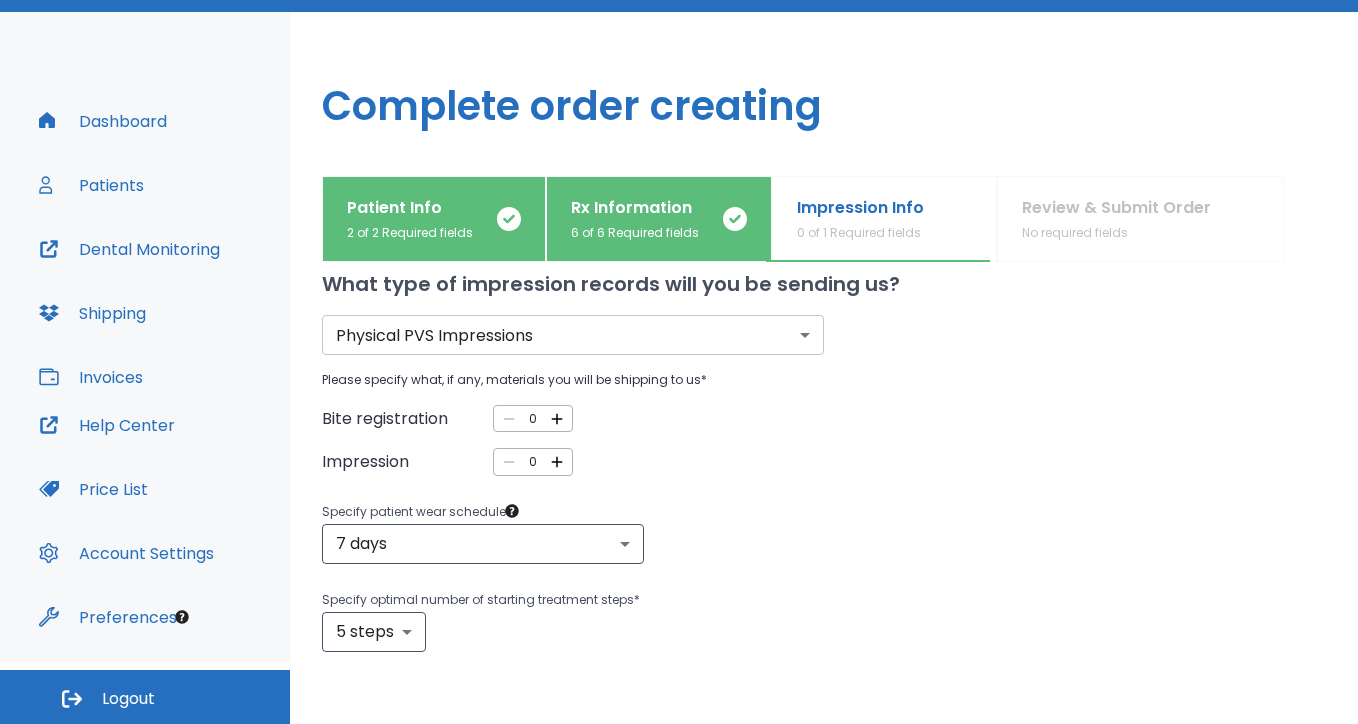 click 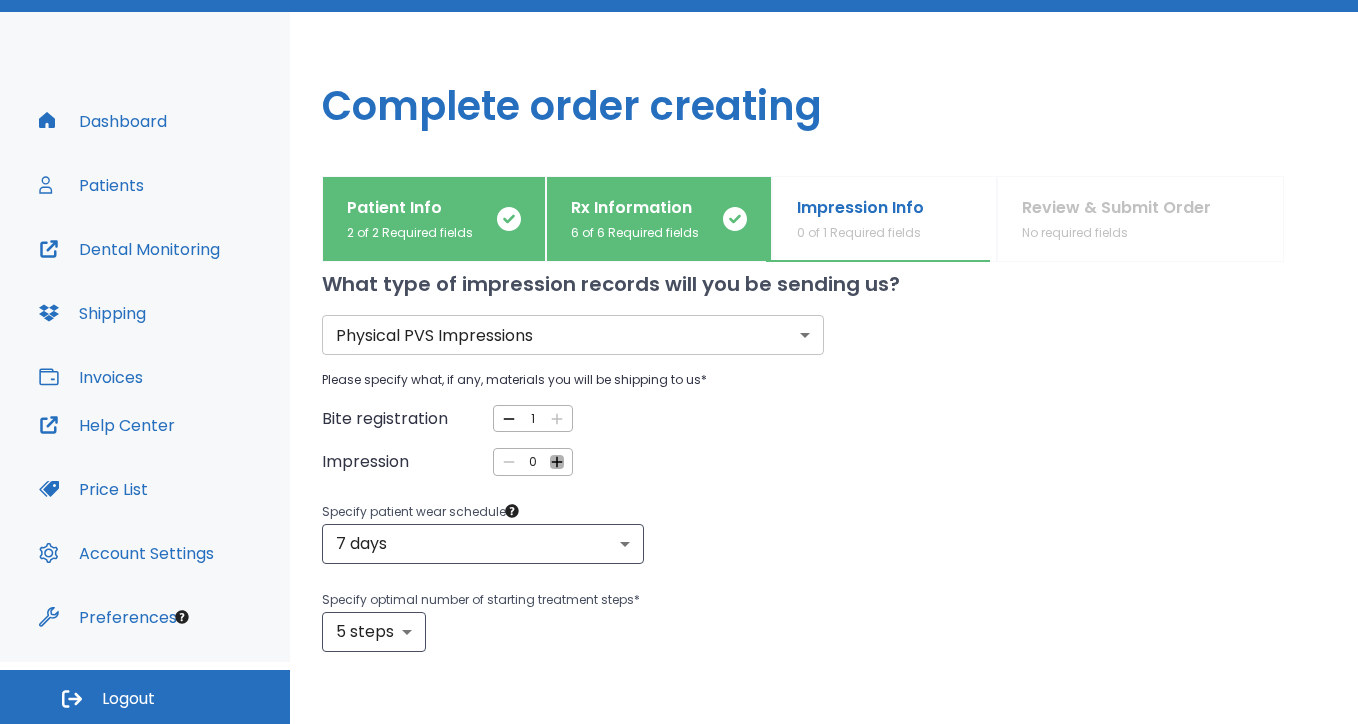 click 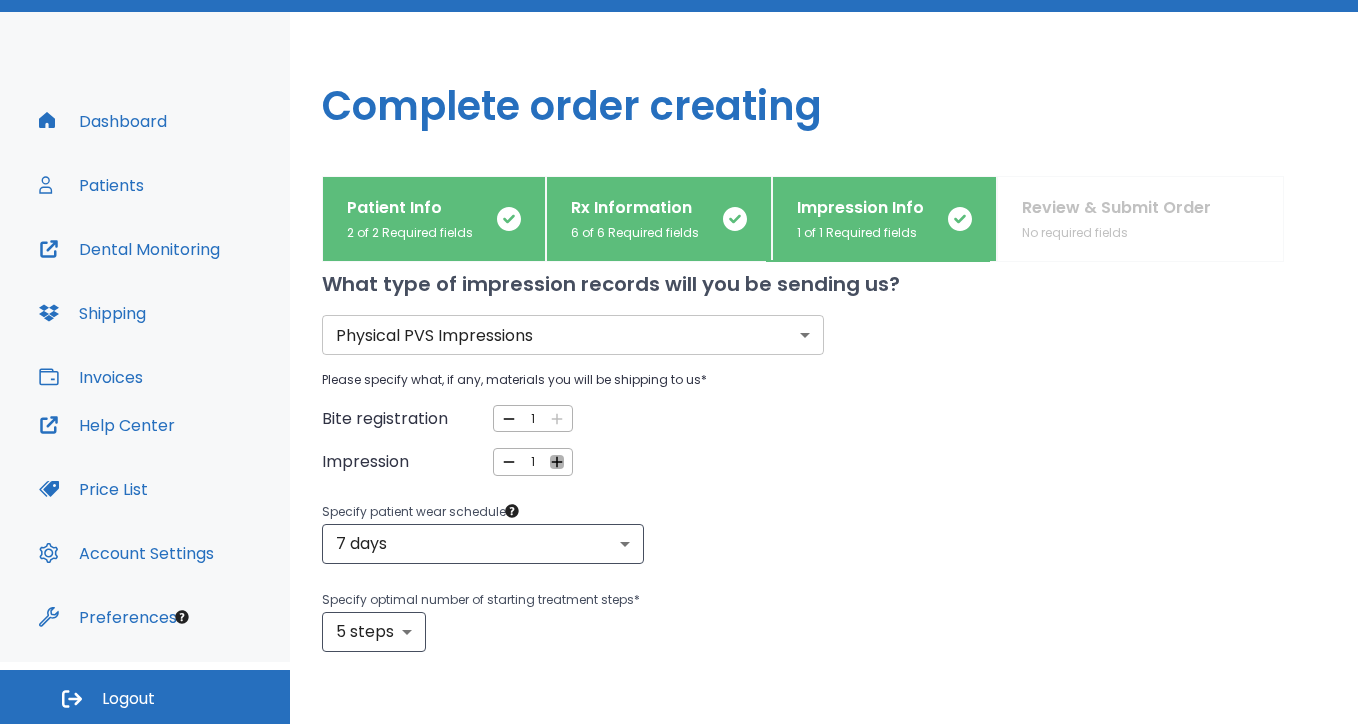 click 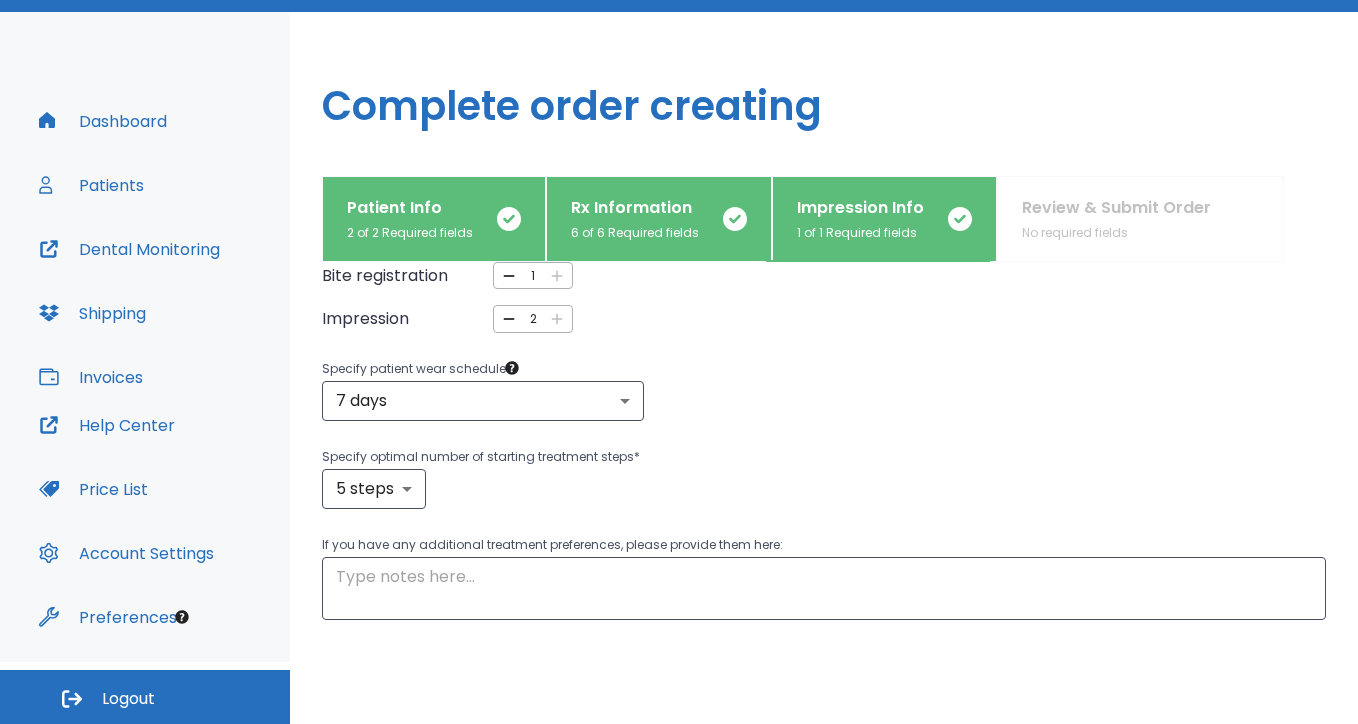 scroll, scrollTop: 179, scrollLeft: 0, axis: vertical 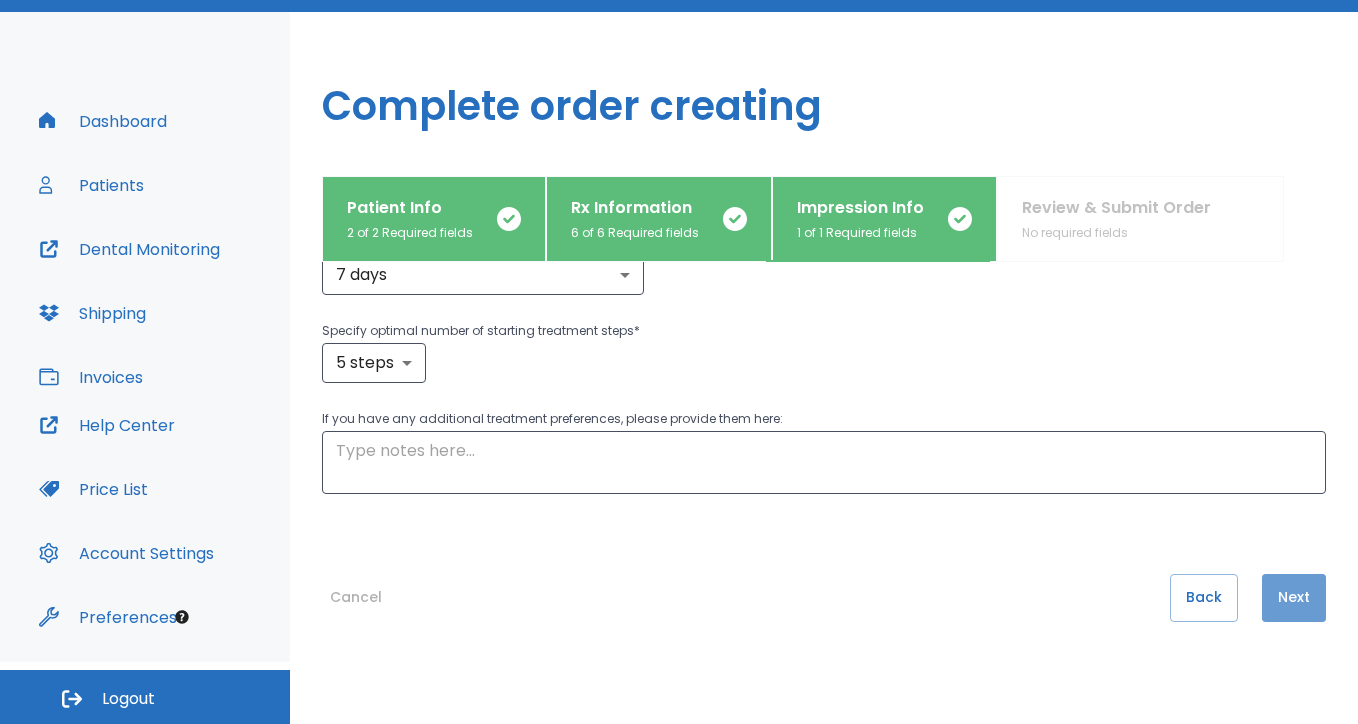 click on "Next" at bounding box center [1294, 598] 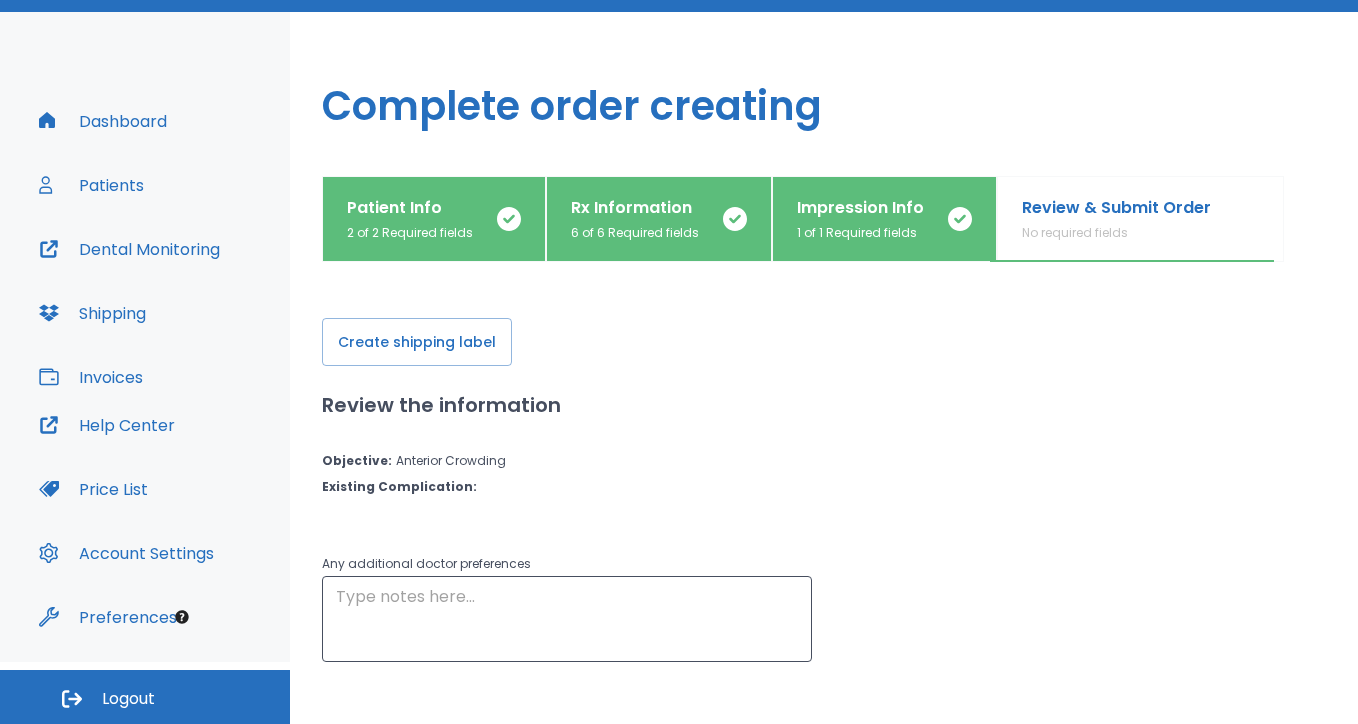 scroll, scrollTop: 0, scrollLeft: 0, axis: both 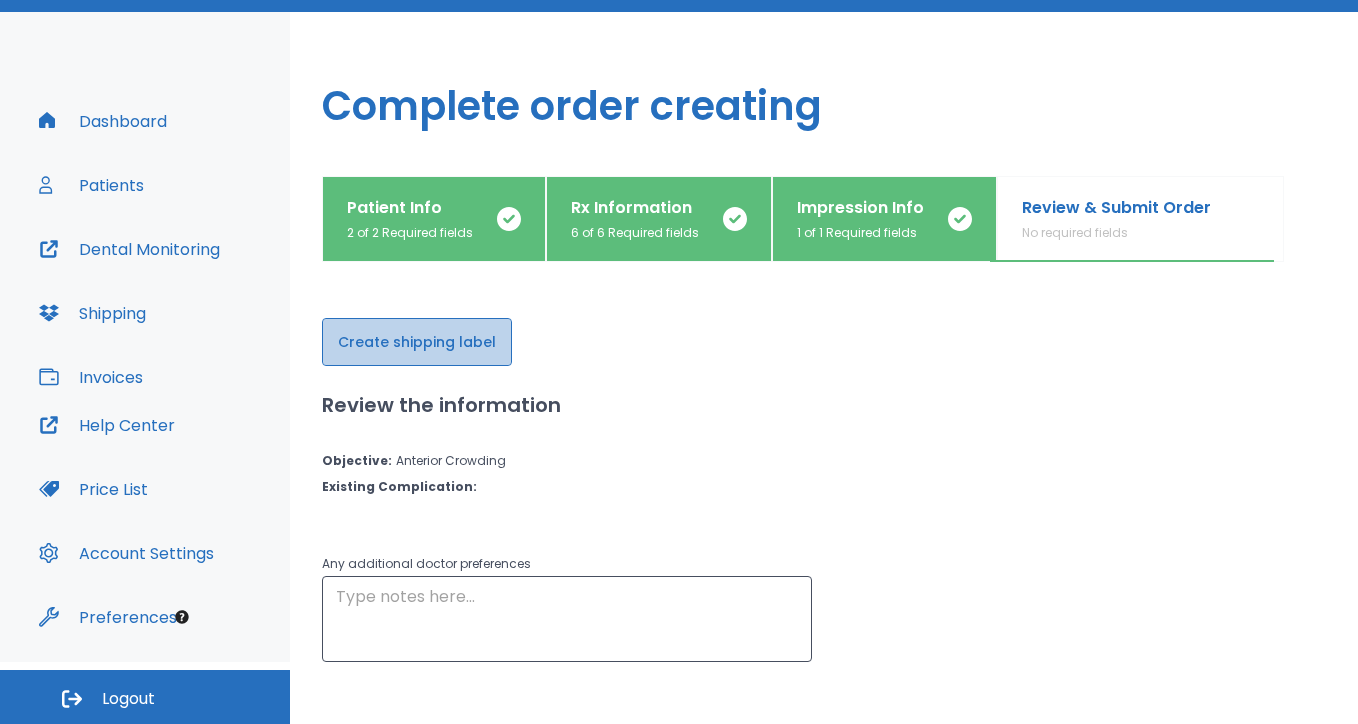 click on "Create shipping label" at bounding box center (417, 342) 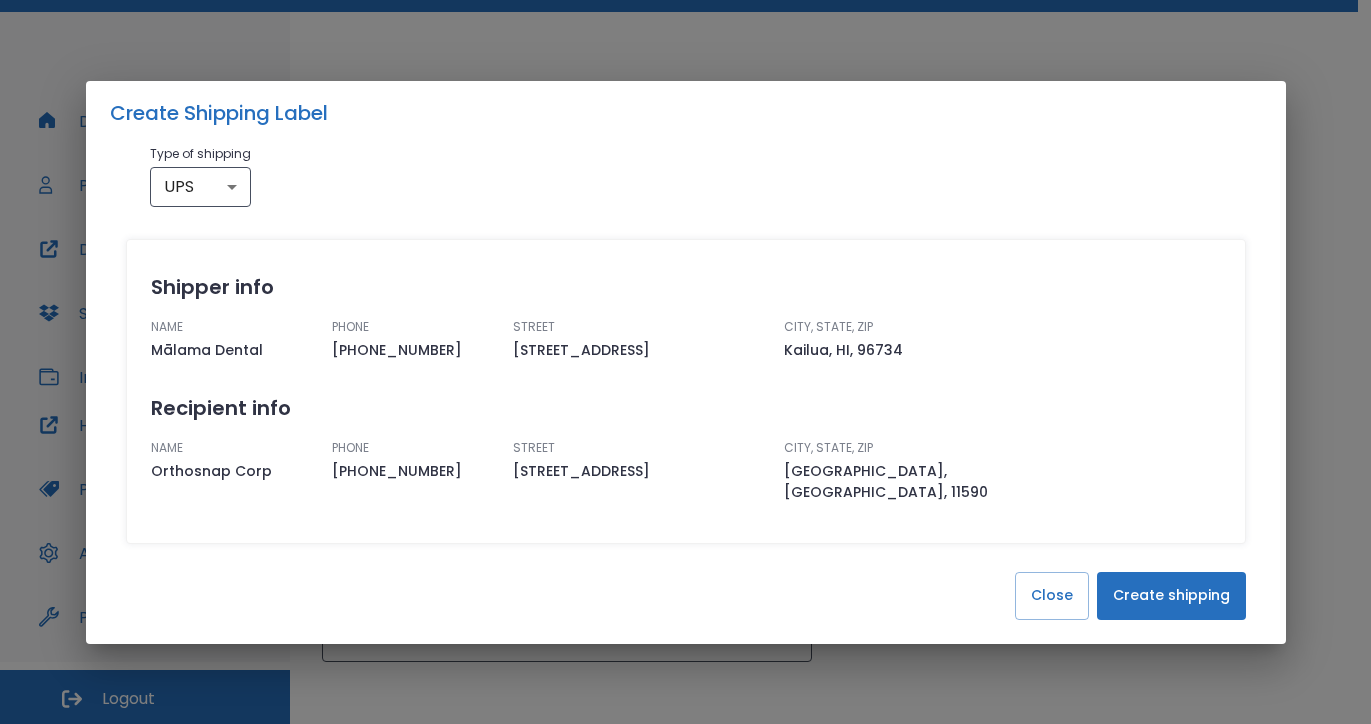 click on "[STREET_ADDRESS]" at bounding box center [641, 350] 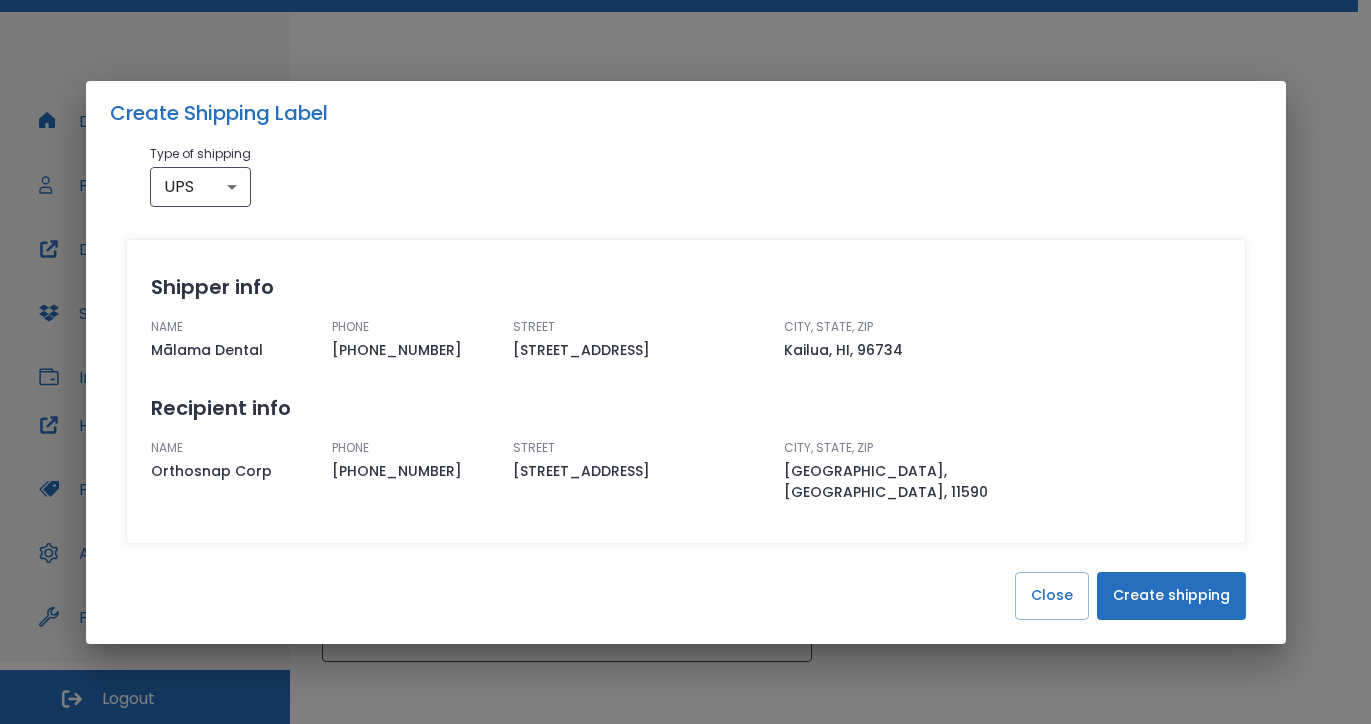 click on "Create shipping" at bounding box center [1171, 596] 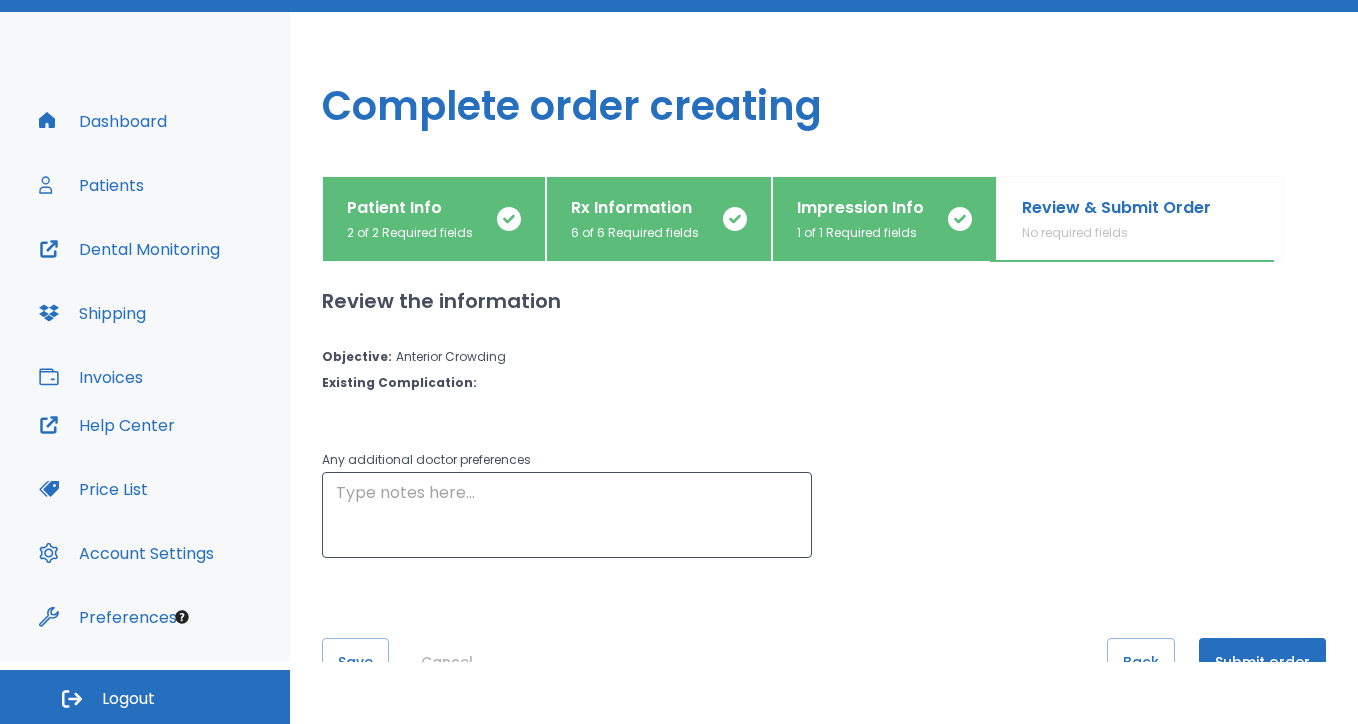 scroll, scrollTop: 0, scrollLeft: 0, axis: both 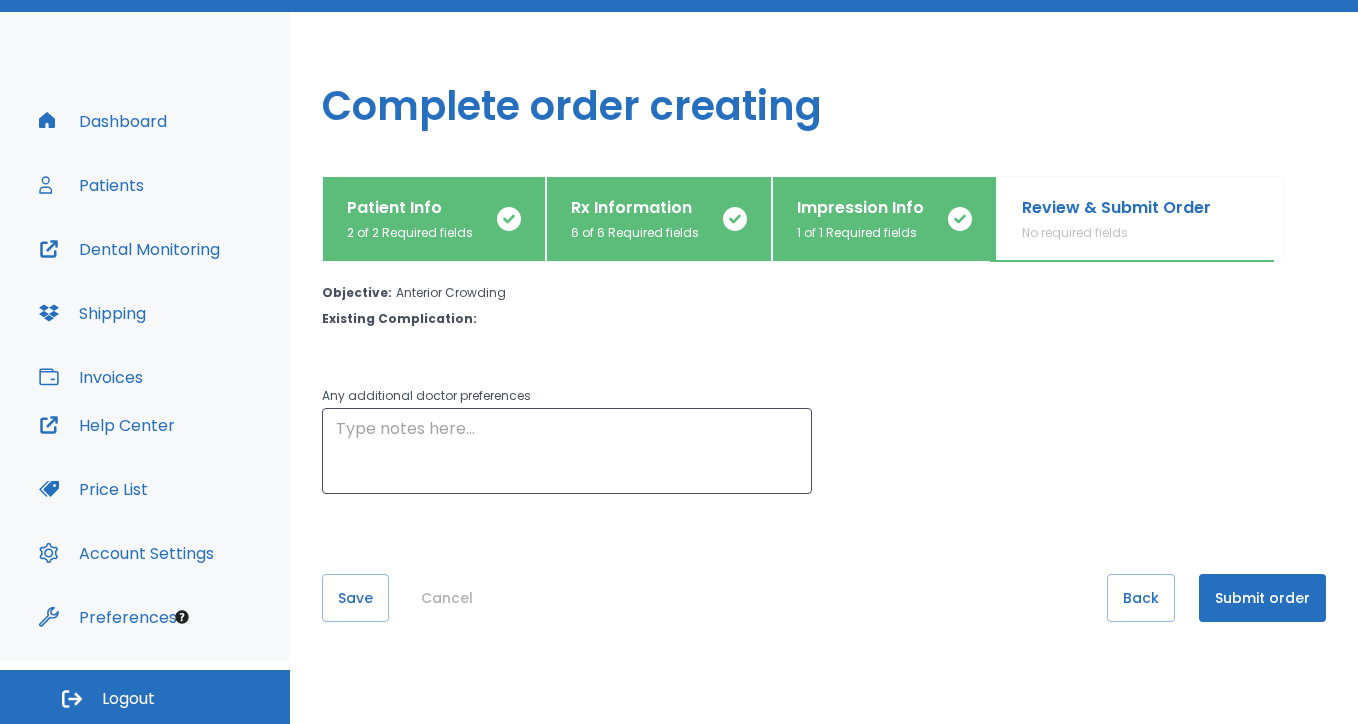 click on "Submit order" at bounding box center [1262, 598] 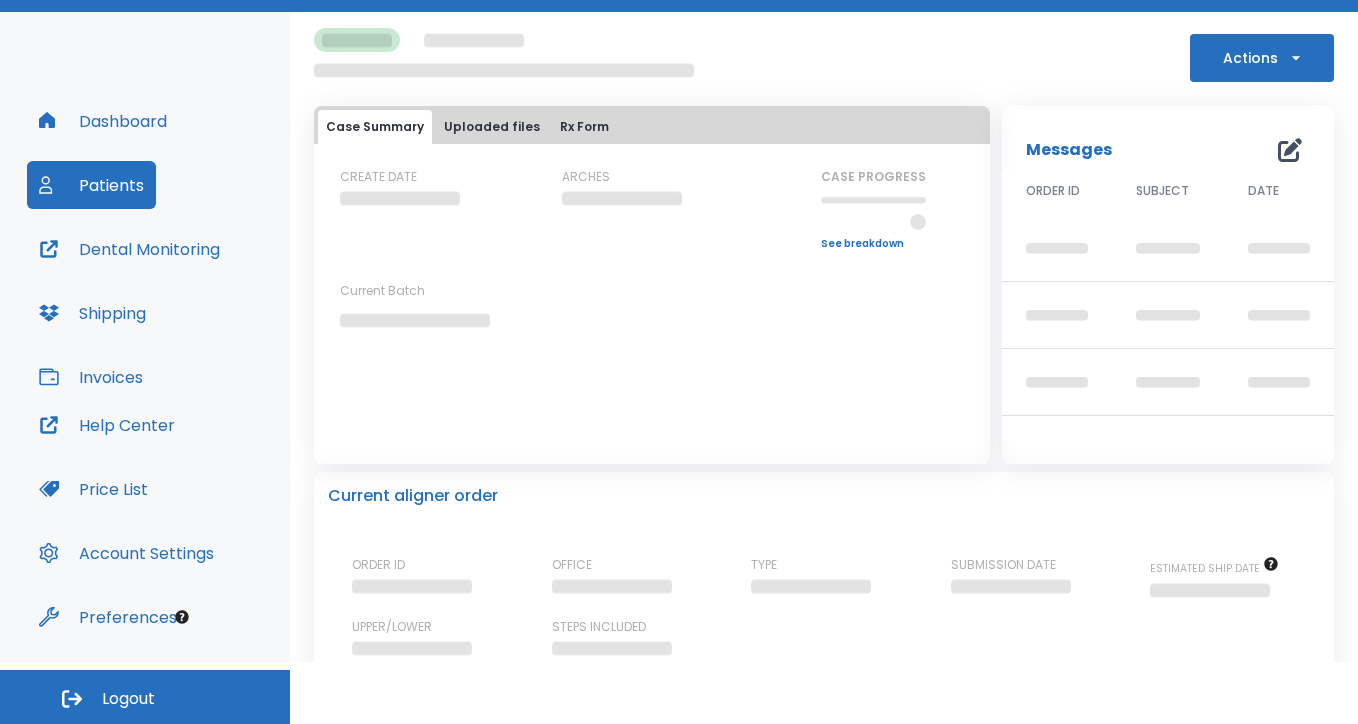 scroll, scrollTop: 0, scrollLeft: 0, axis: both 